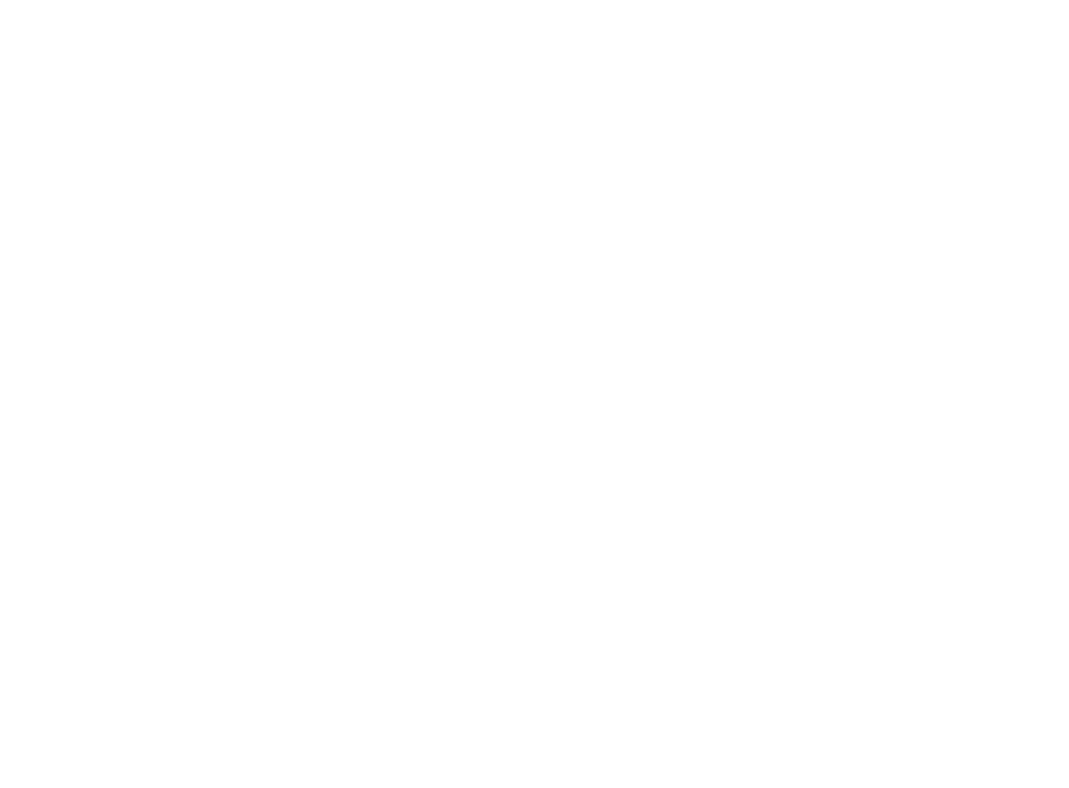 scroll, scrollTop: 0, scrollLeft: 0, axis: both 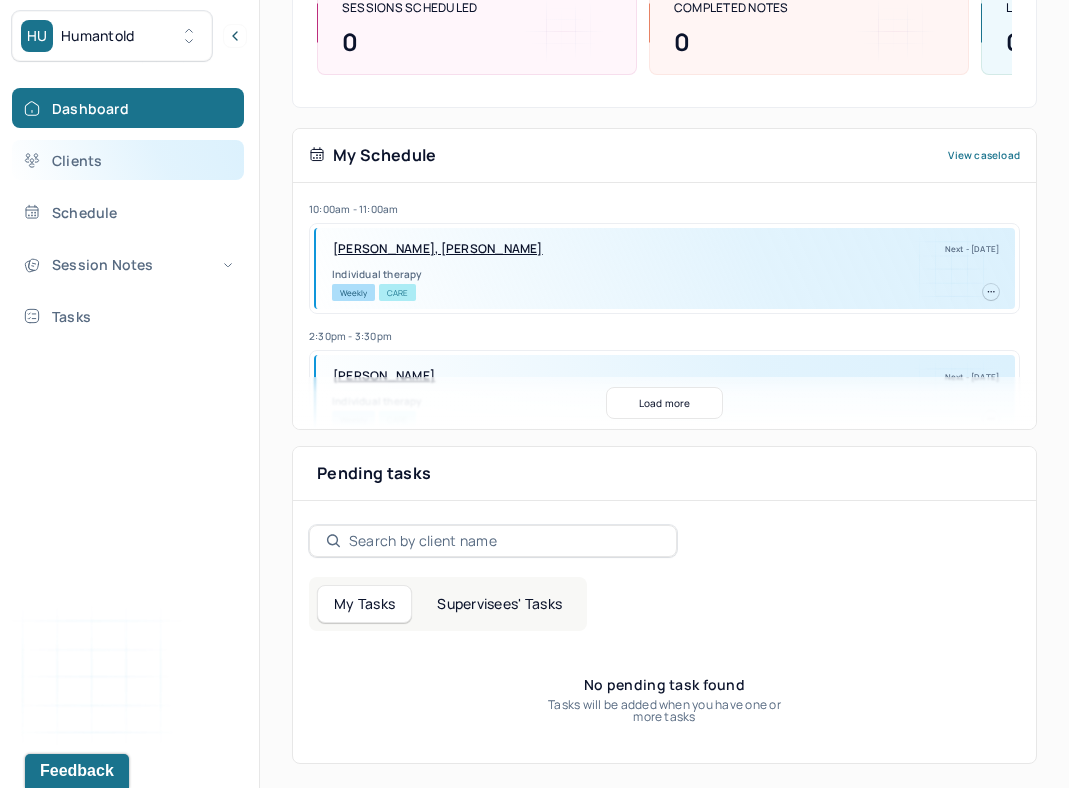 click on "Clients" at bounding box center [128, 160] 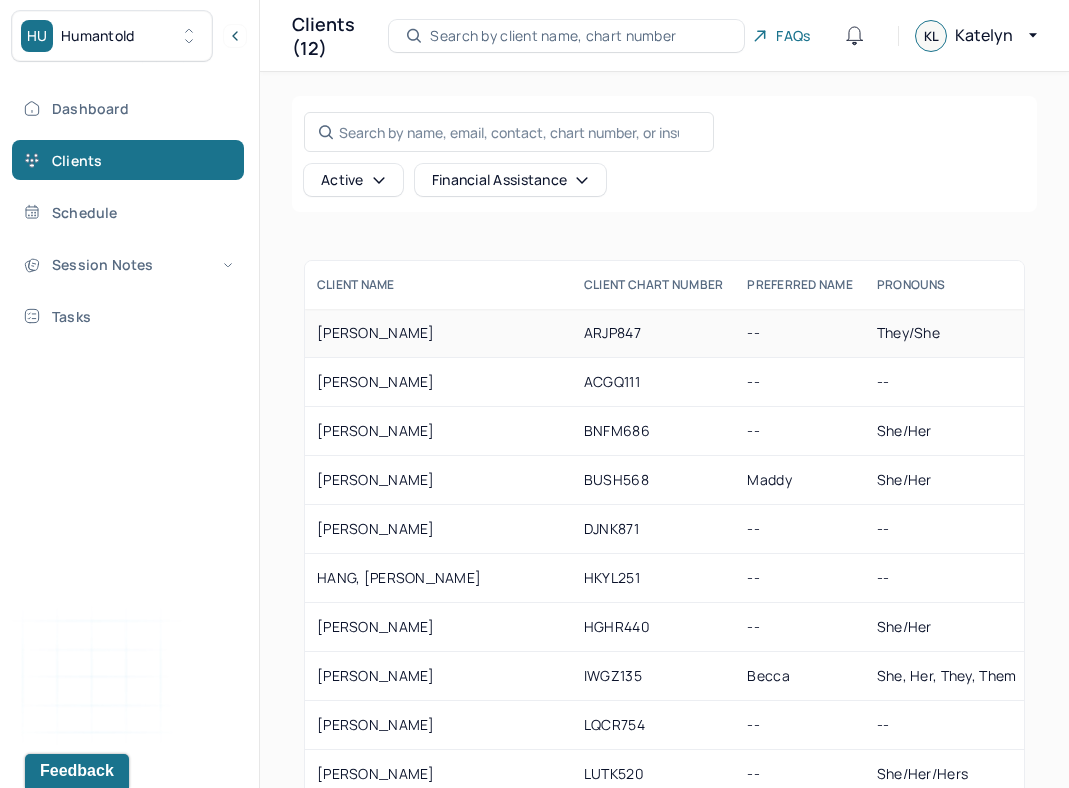 scroll, scrollTop: 7, scrollLeft: 0, axis: vertical 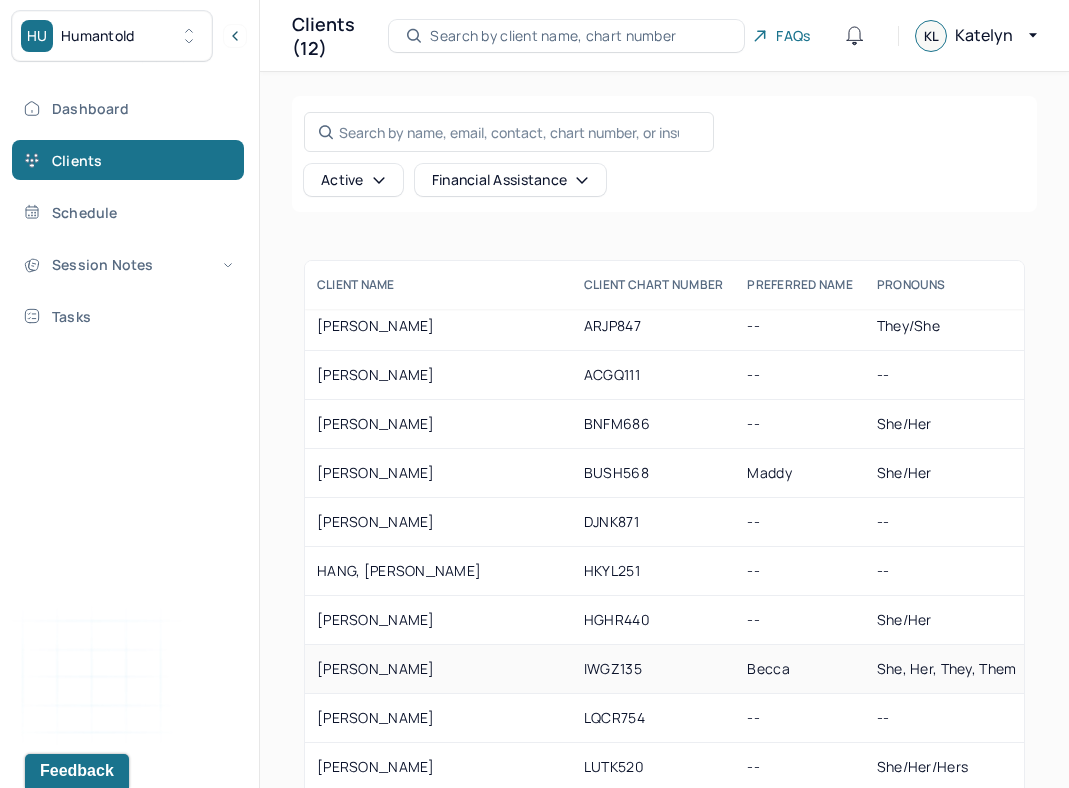 click on "[PERSON_NAME]" at bounding box center [438, 669] 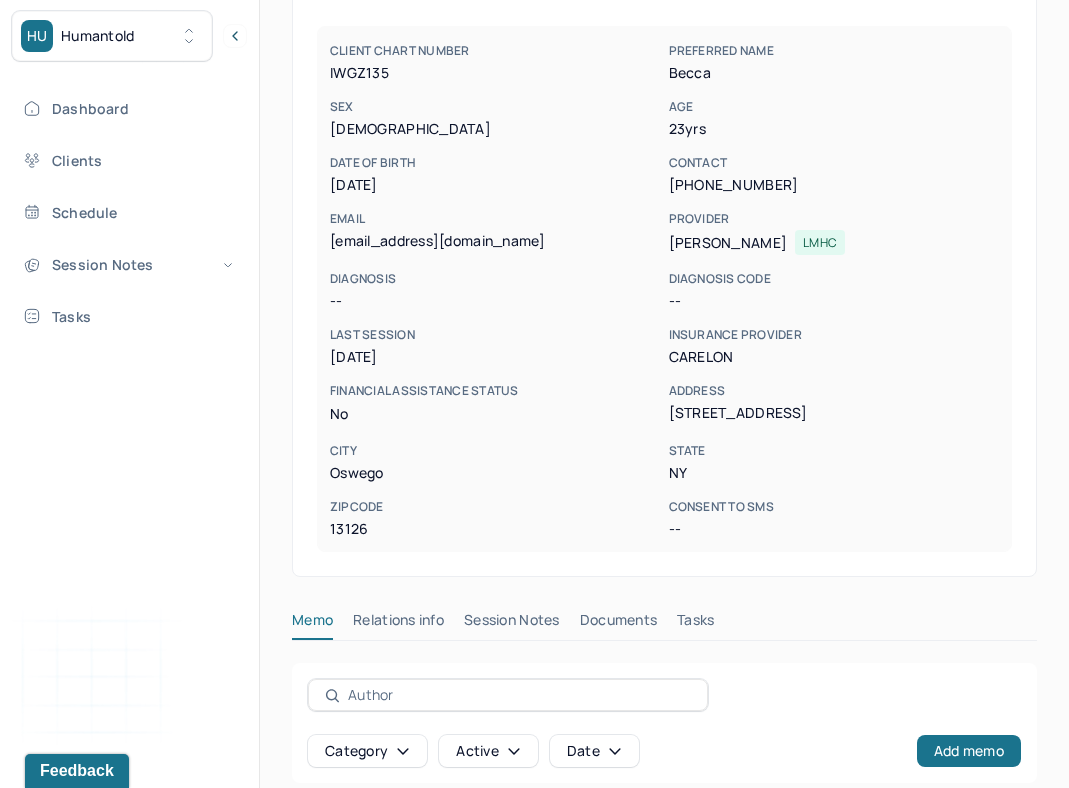 scroll, scrollTop: 184, scrollLeft: 0, axis: vertical 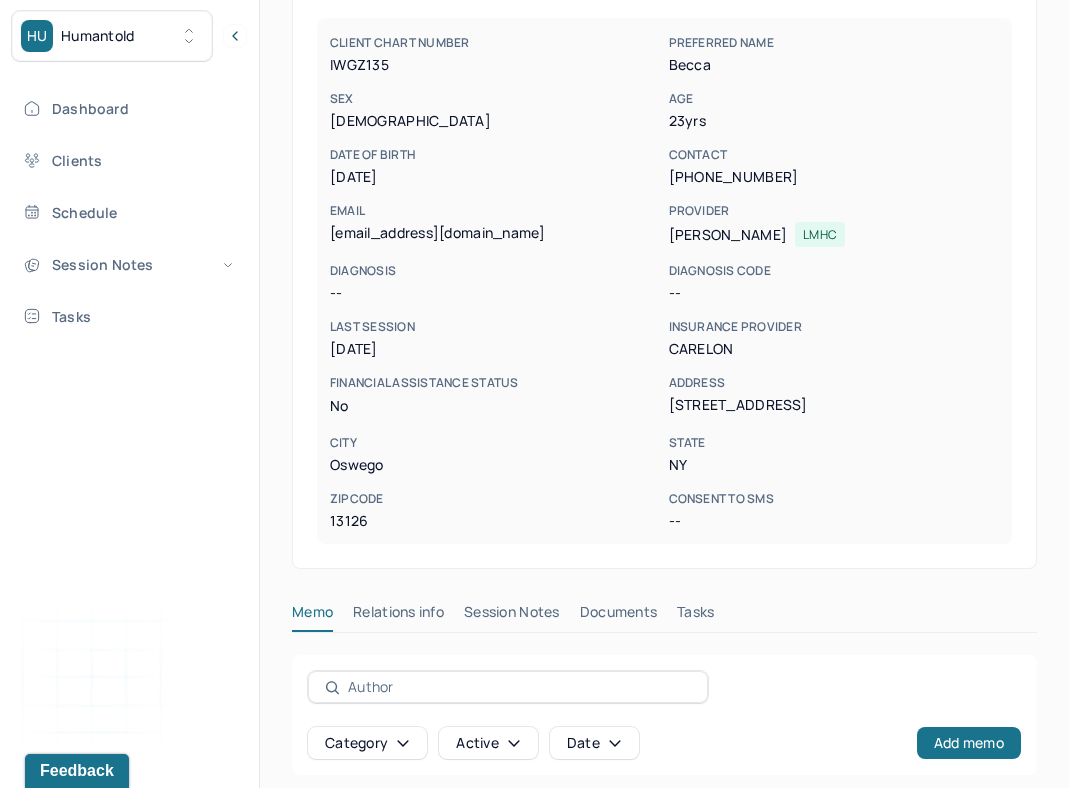 click on "Relations info" at bounding box center [398, 616] 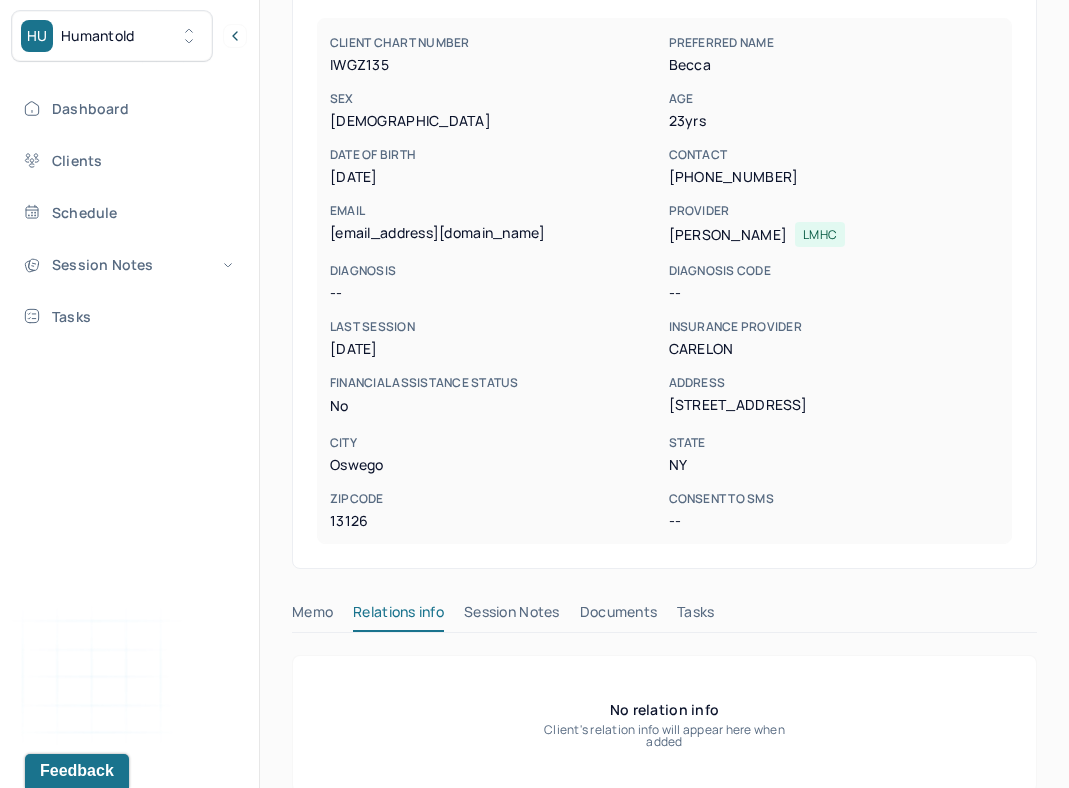 click on "Session Notes" at bounding box center [512, 616] 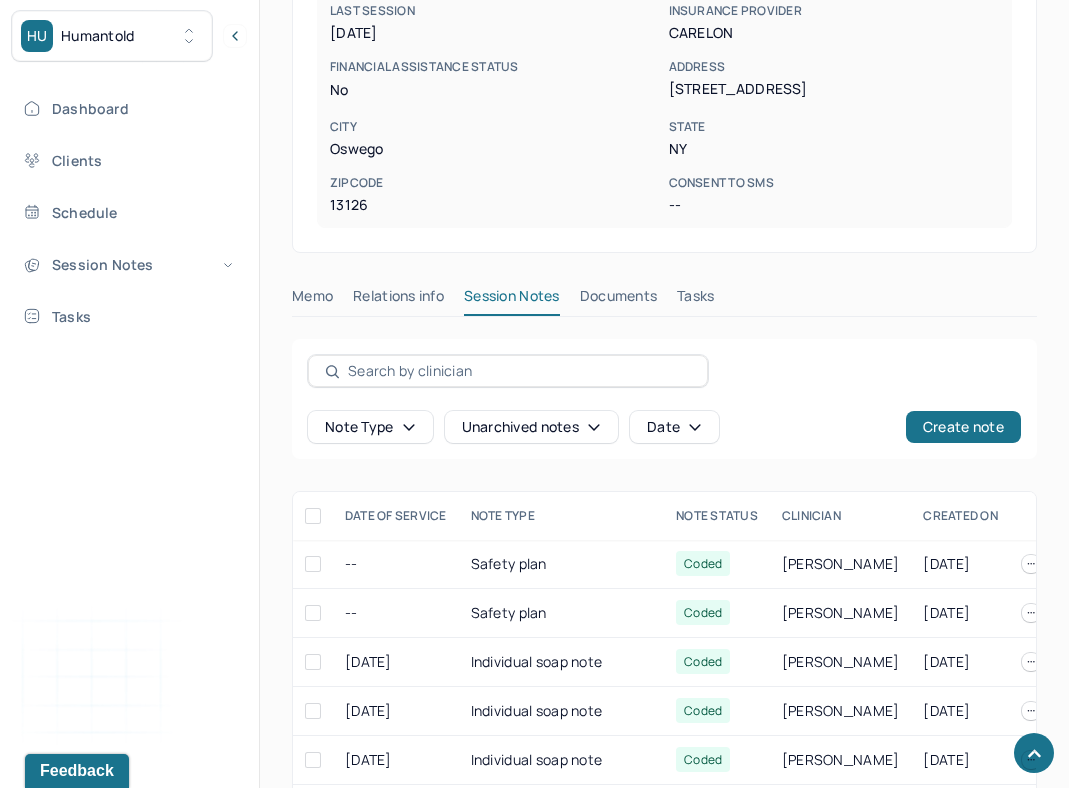 scroll, scrollTop: 858, scrollLeft: 0, axis: vertical 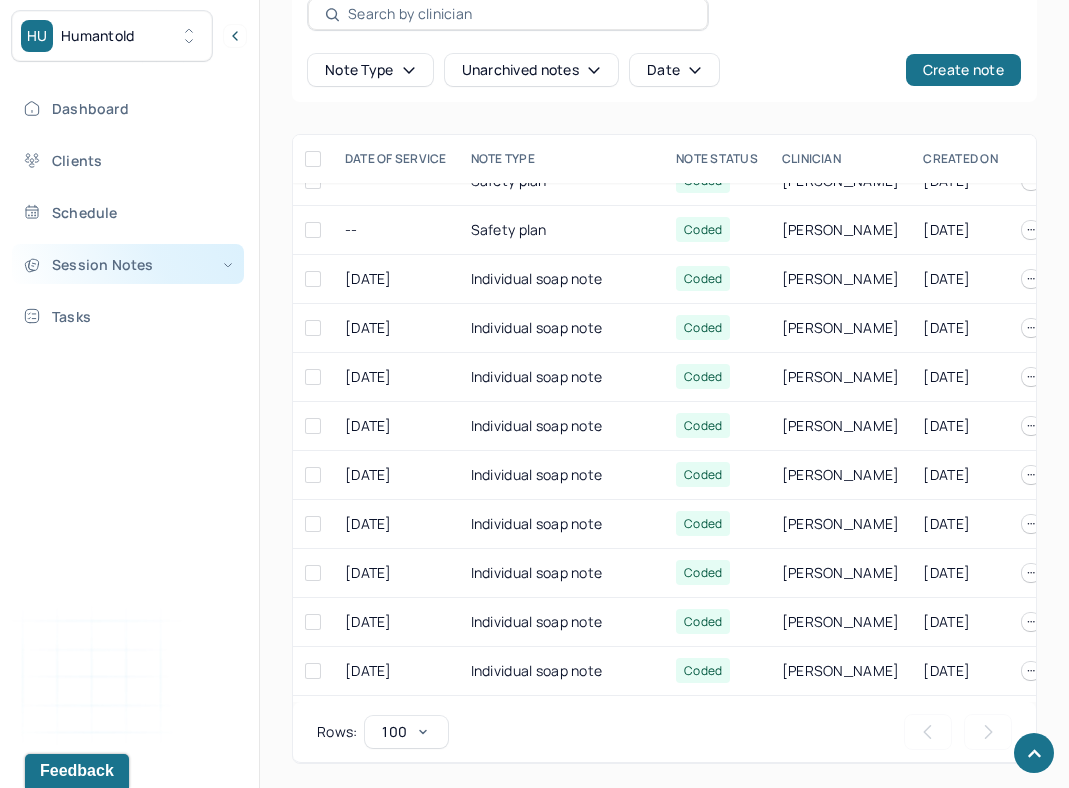 click on "Session Notes" at bounding box center (128, 264) 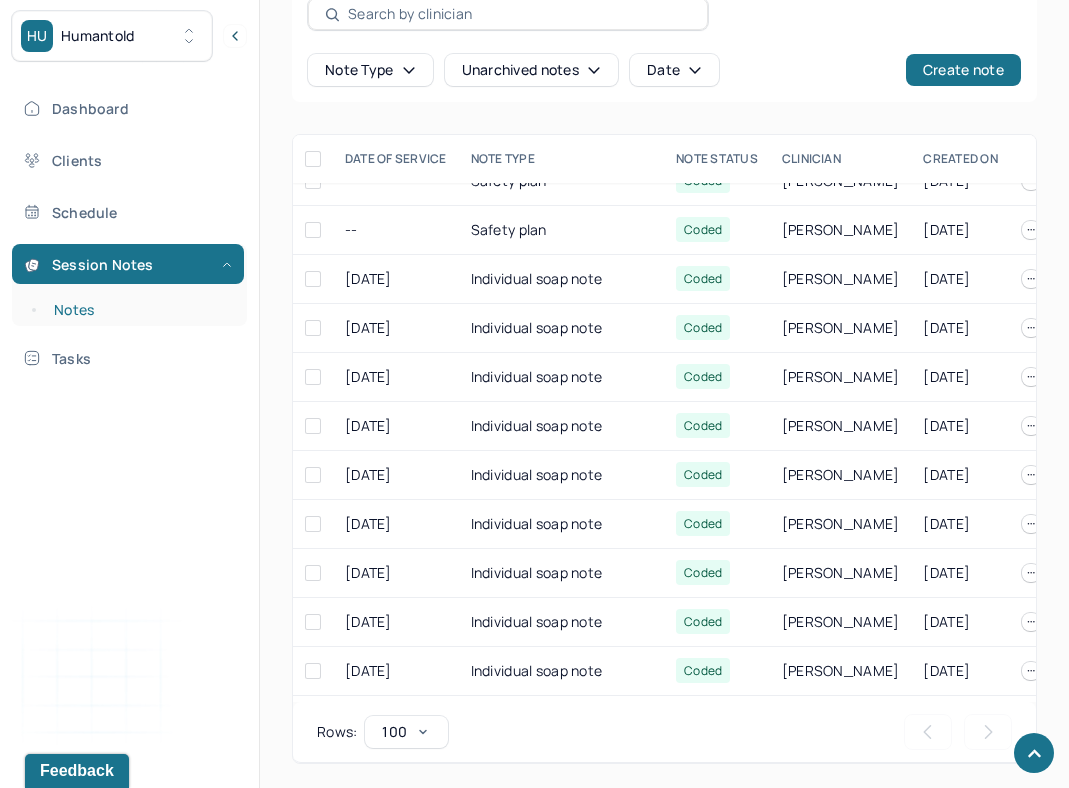 click on "Notes" at bounding box center (139, 310) 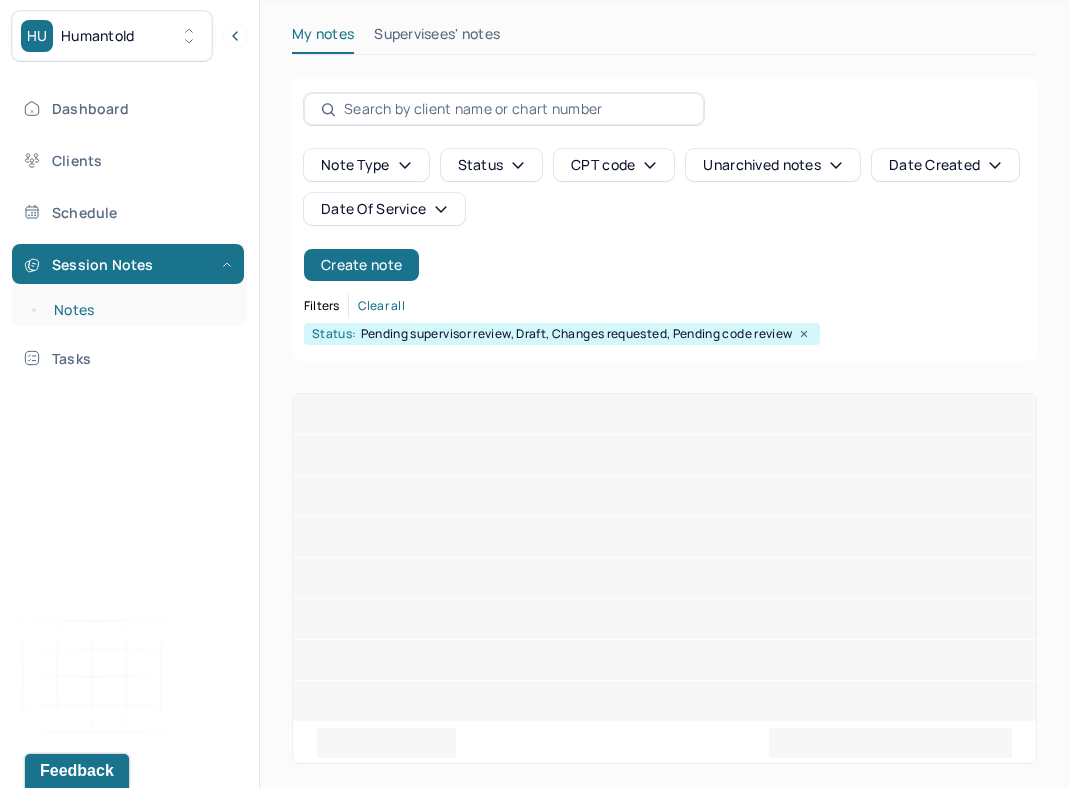 scroll, scrollTop: 0, scrollLeft: 0, axis: both 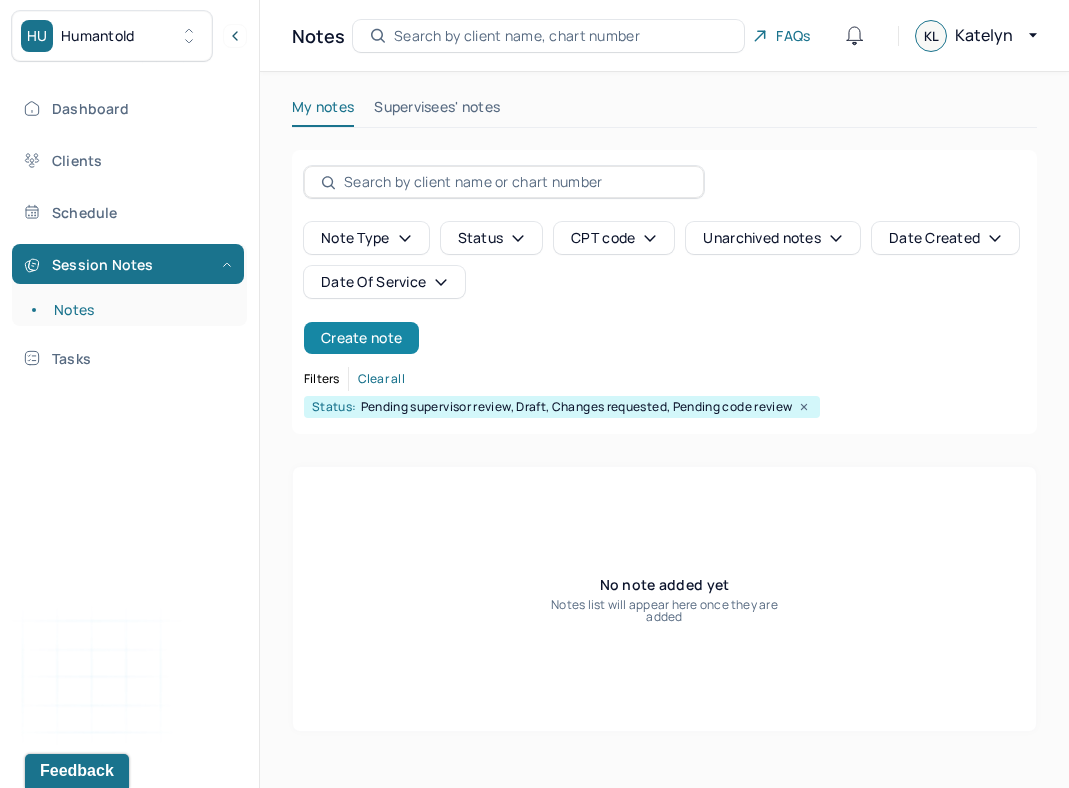 click on "Create note" at bounding box center [361, 338] 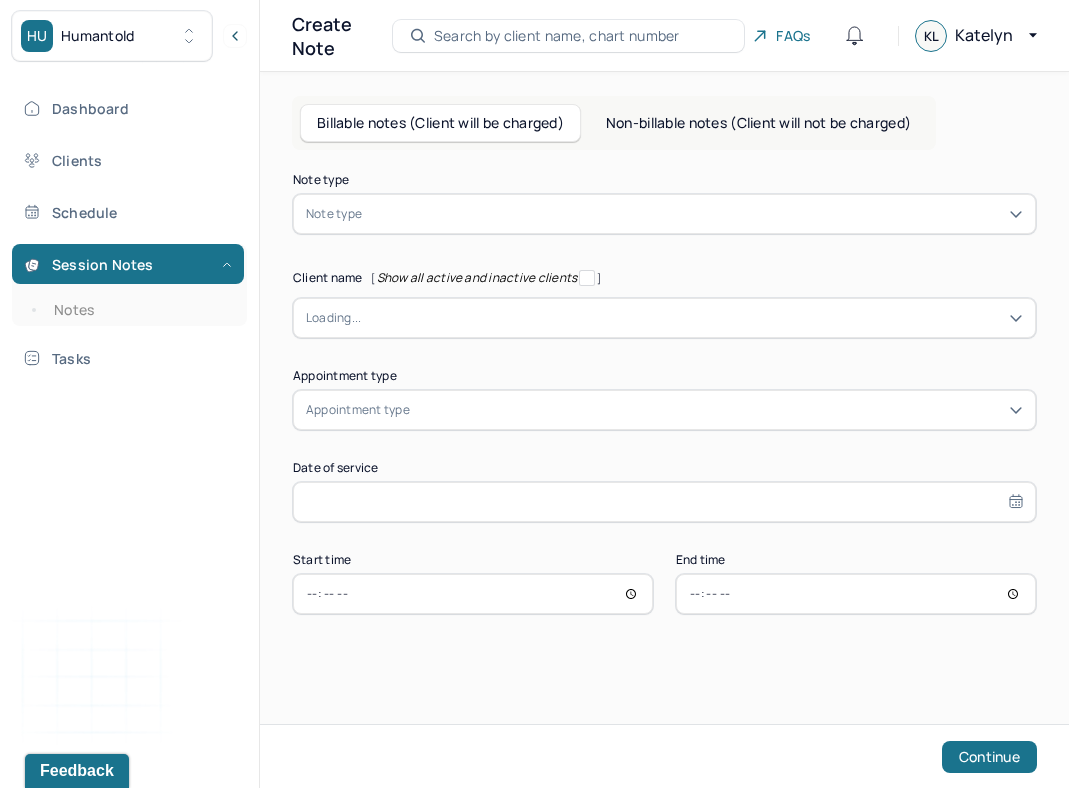 click at bounding box center [694, 214] 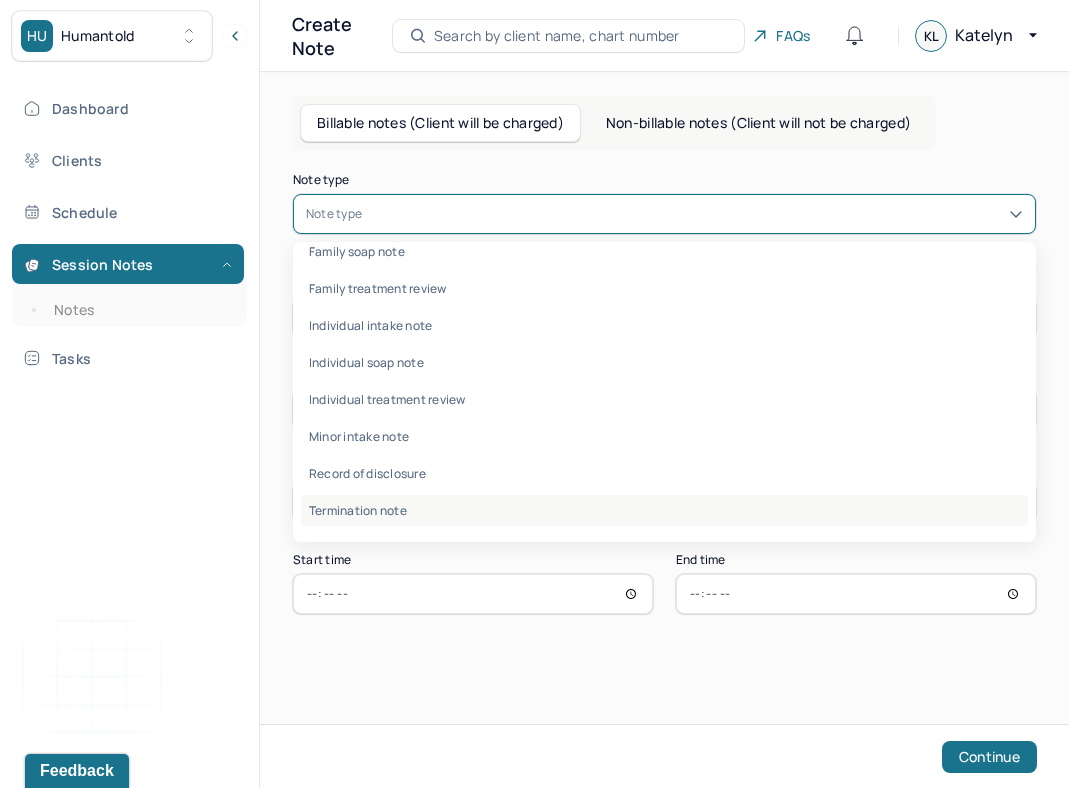 scroll, scrollTop: 0, scrollLeft: 0, axis: both 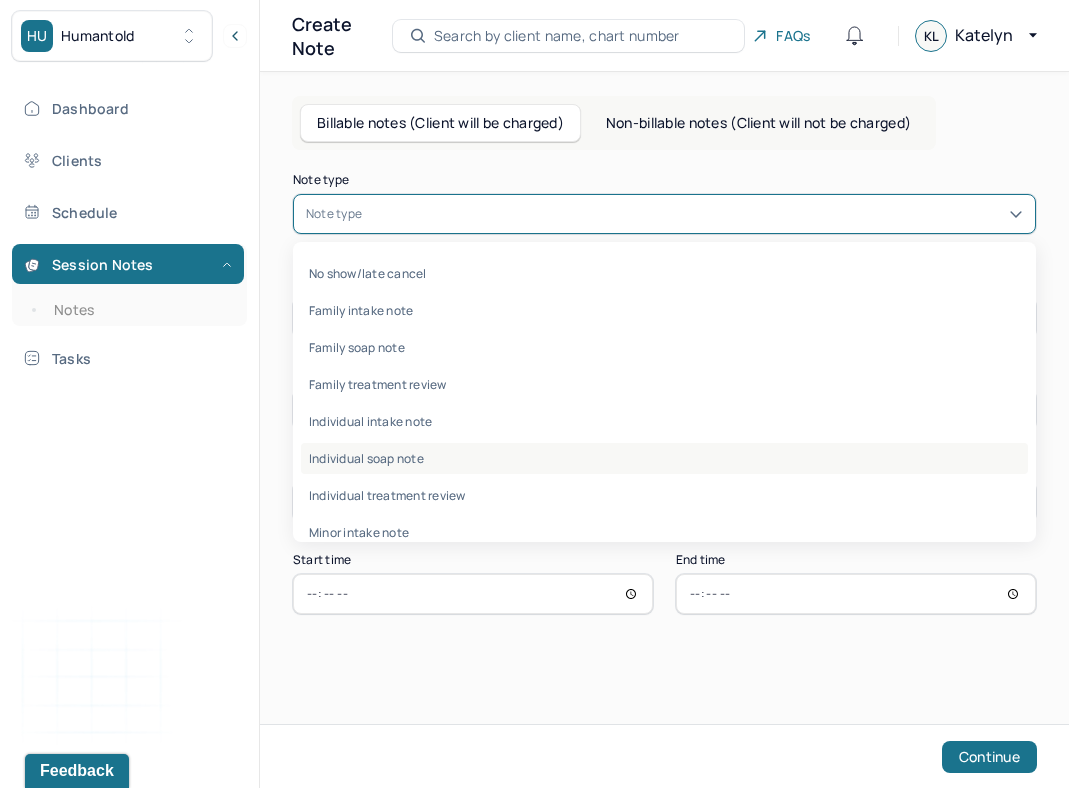 click on "Individual soap note" at bounding box center (664, 458) 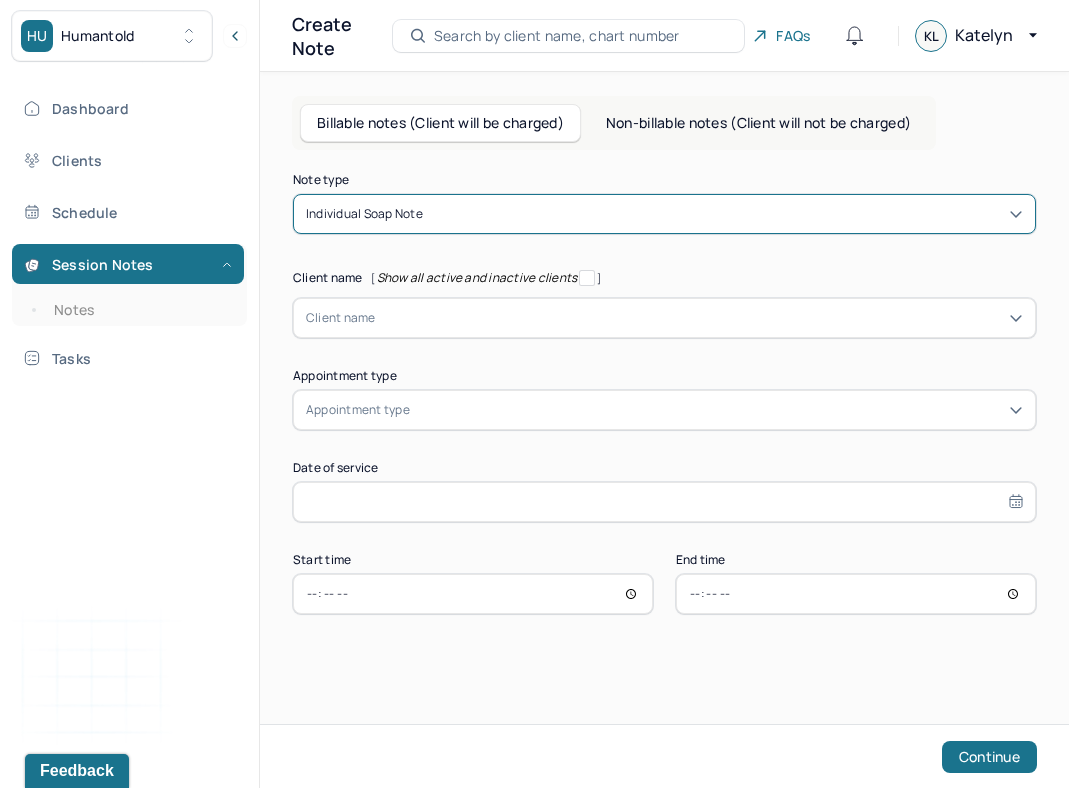 click at bounding box center [699, 318] 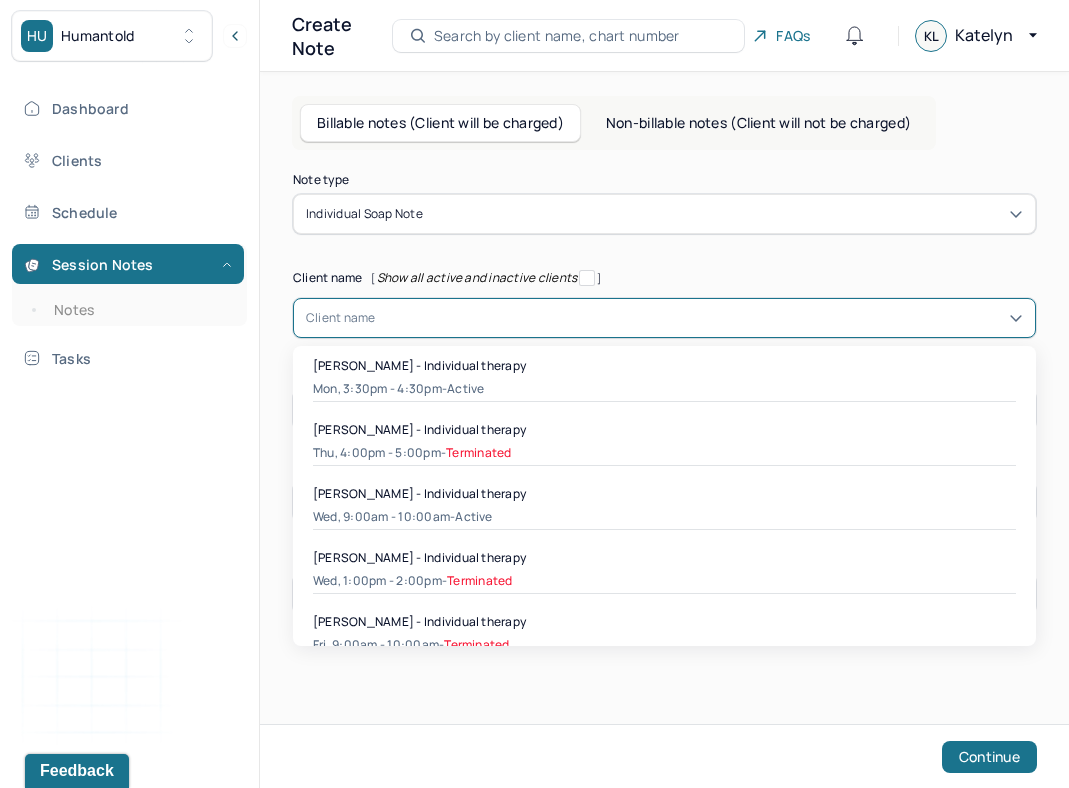 scroll, scrollTop: 1150, scrollLeft: 0, axis: vertical 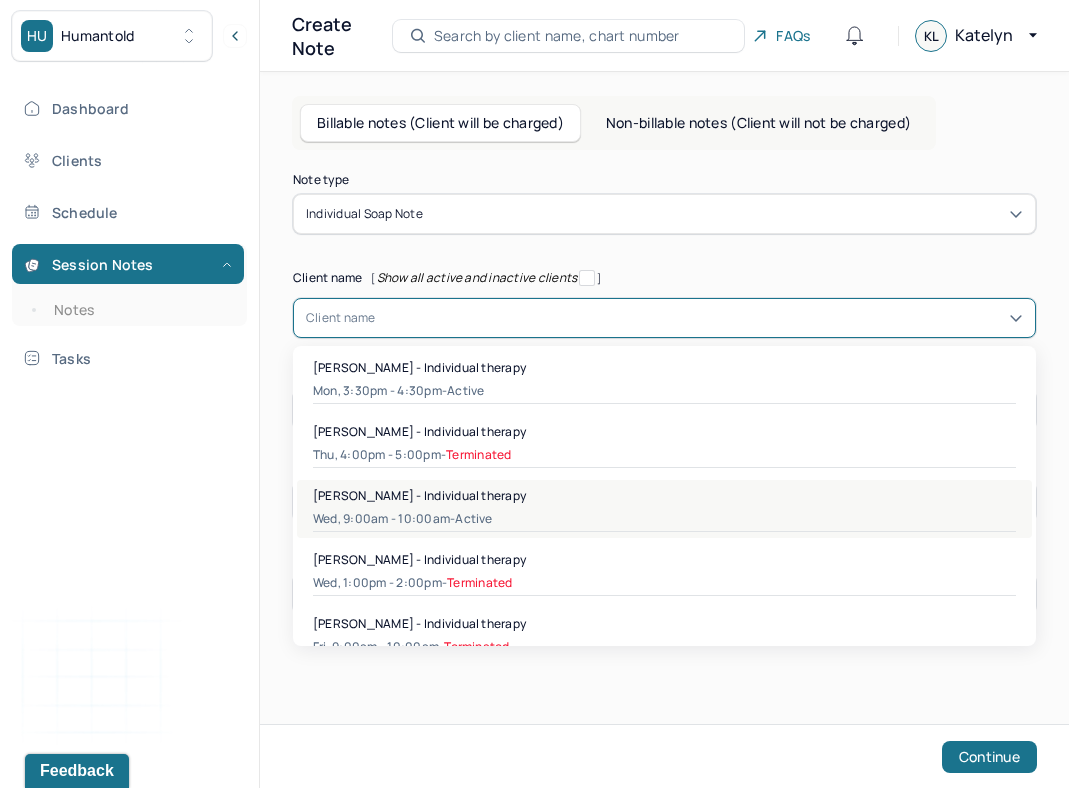 click on "Sarah Hang - Individual therapy" at bounding box center [419, 495] 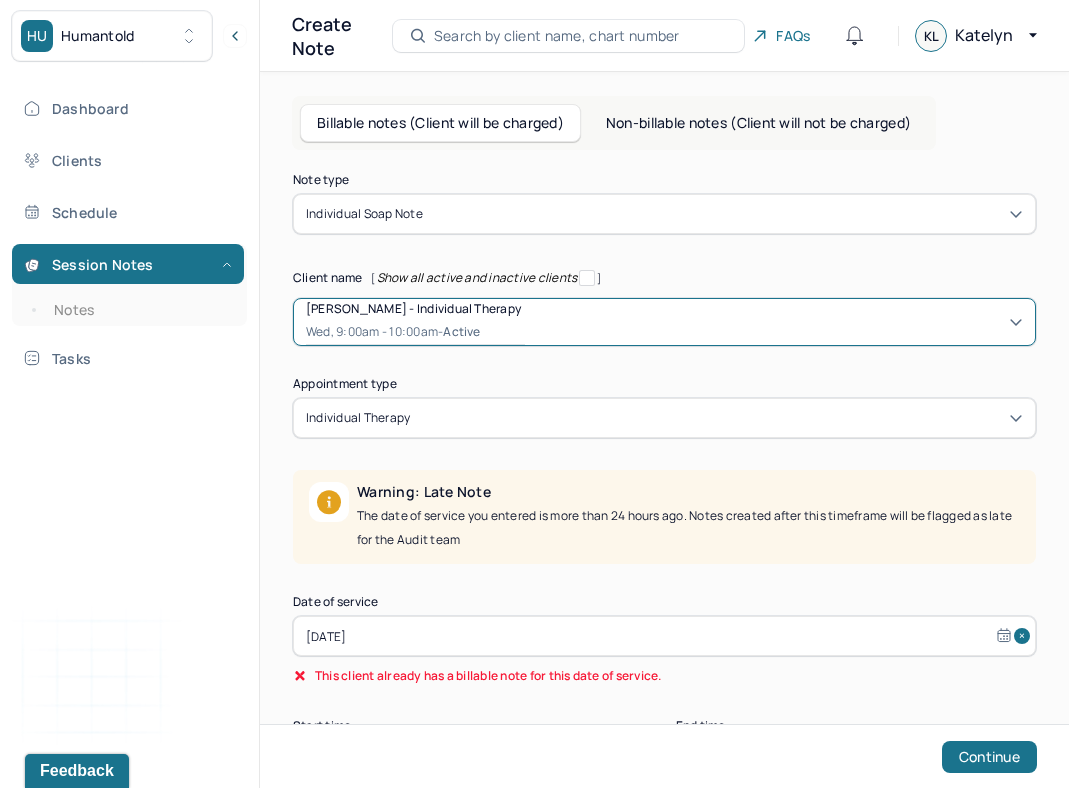 click on "Jul 3, 2025" at bounding box center (664, 636) 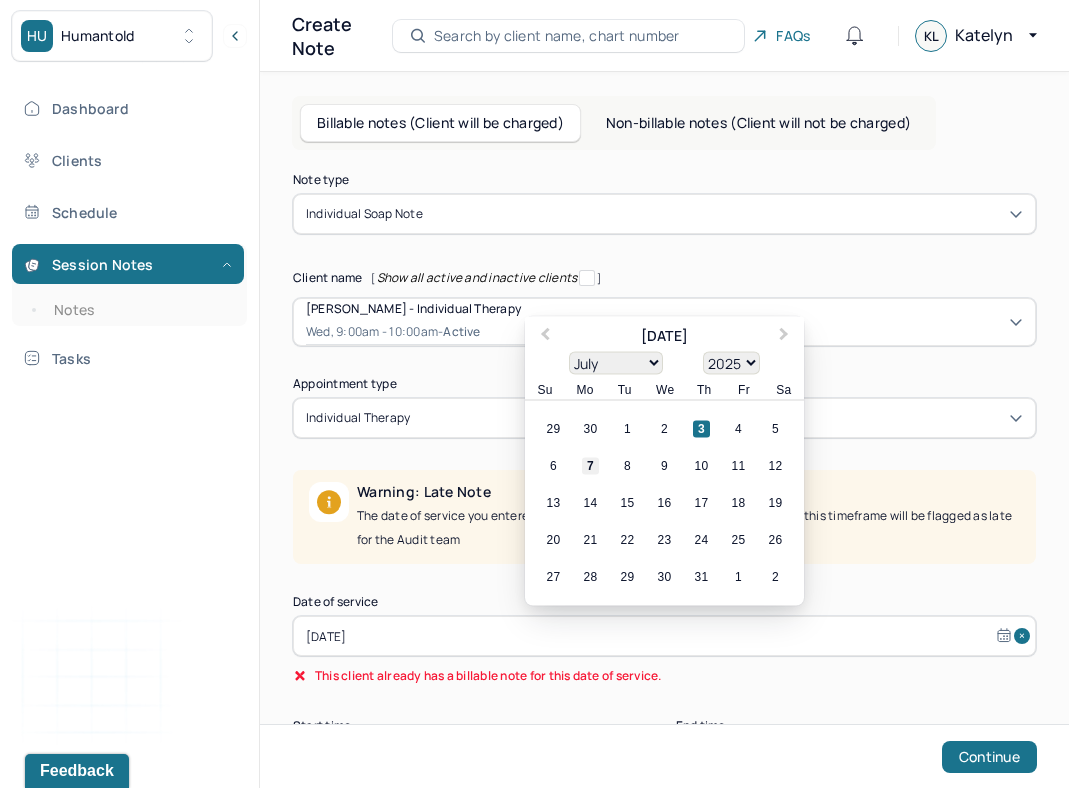 click on "7" at bounding box center (590, 466) 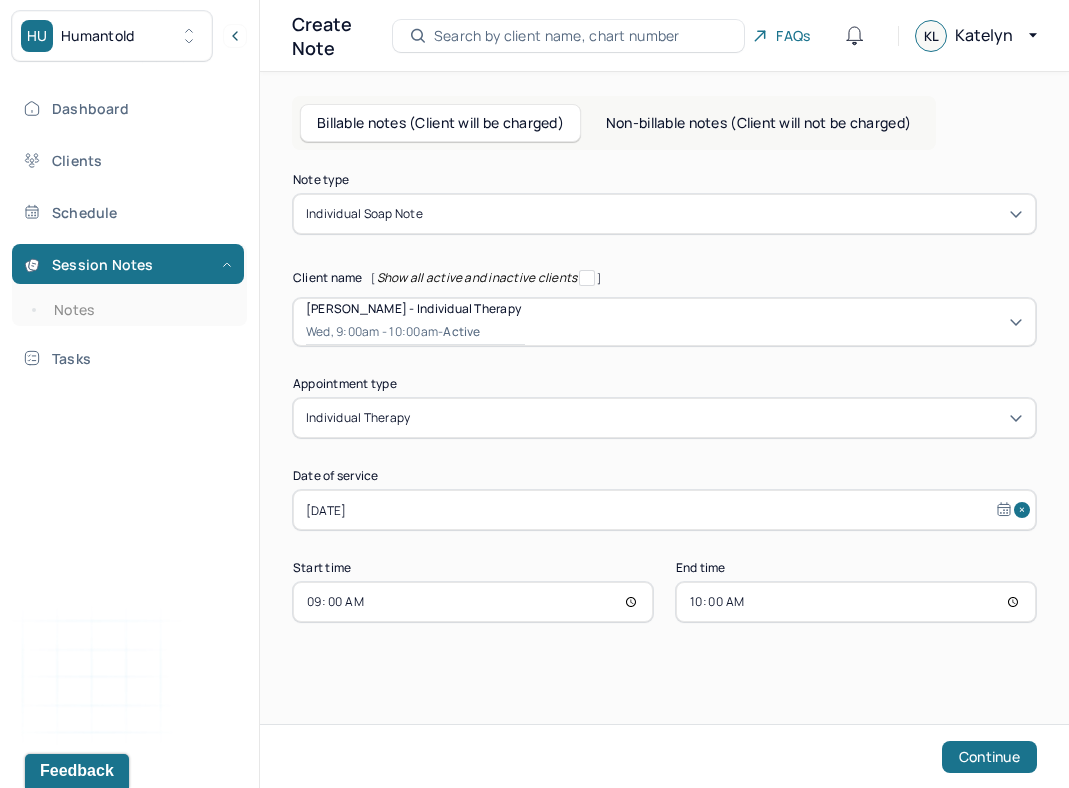 click on "09:00" at bounding box center [473, 602] 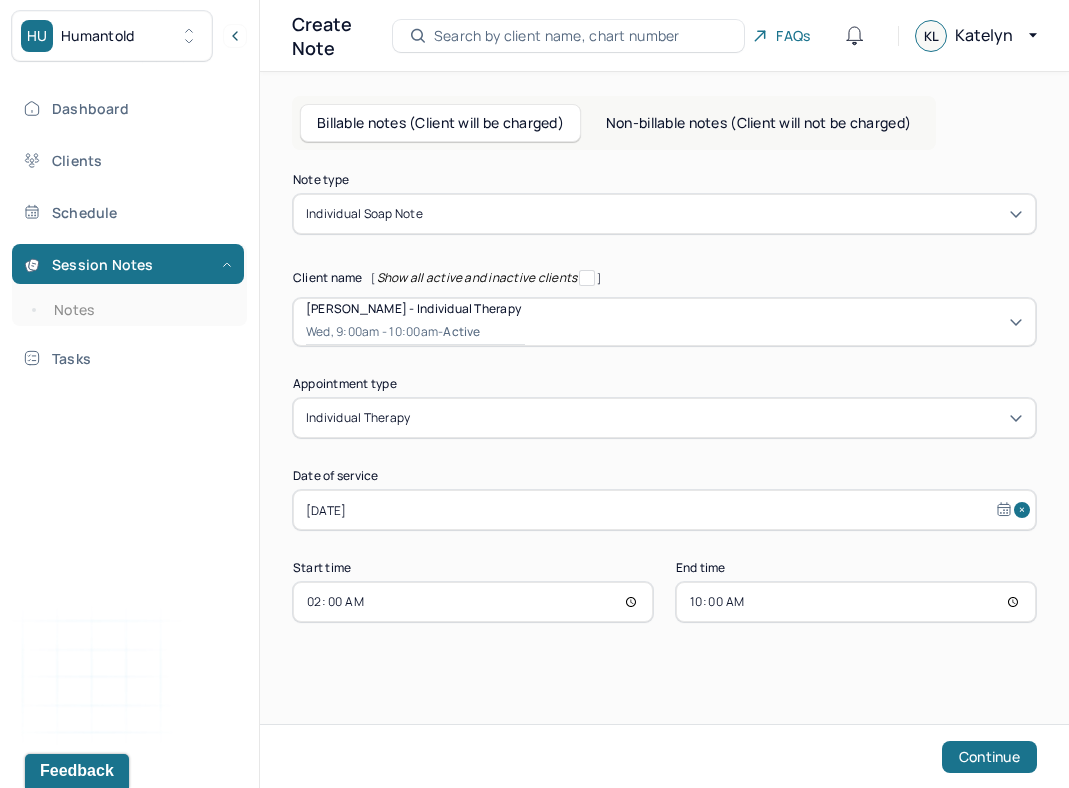 type on "14:00" 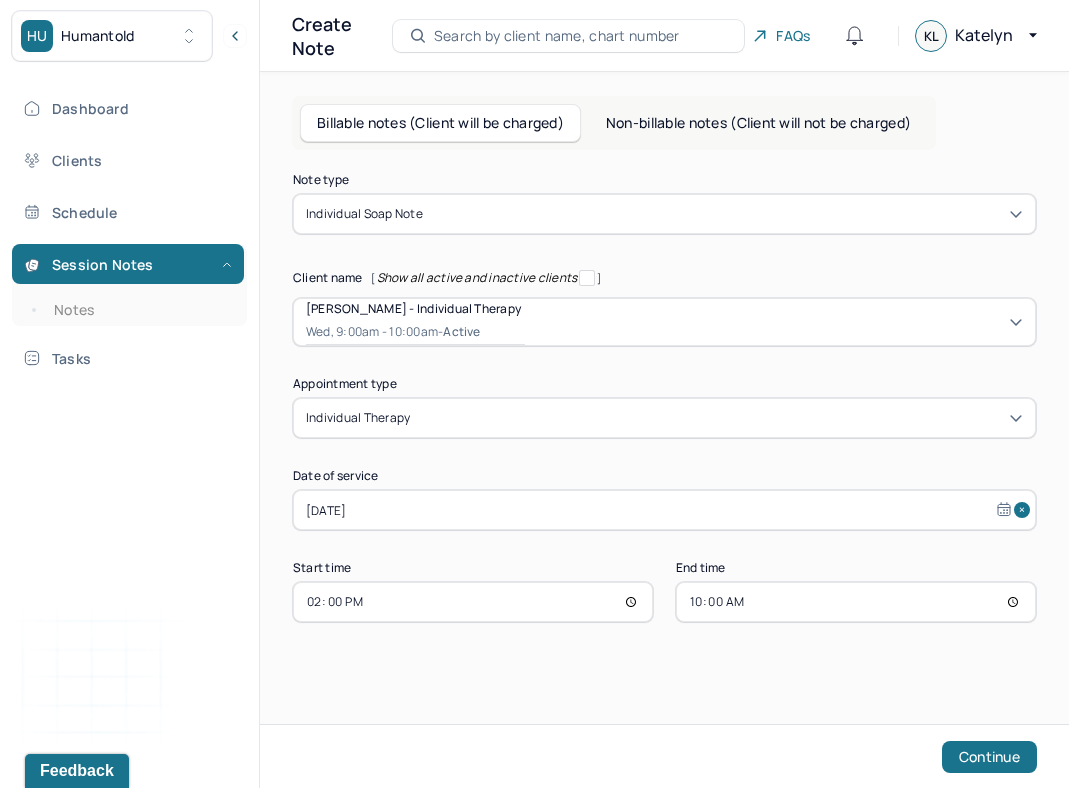 click on "10:00" at bounding box center (856, 602) 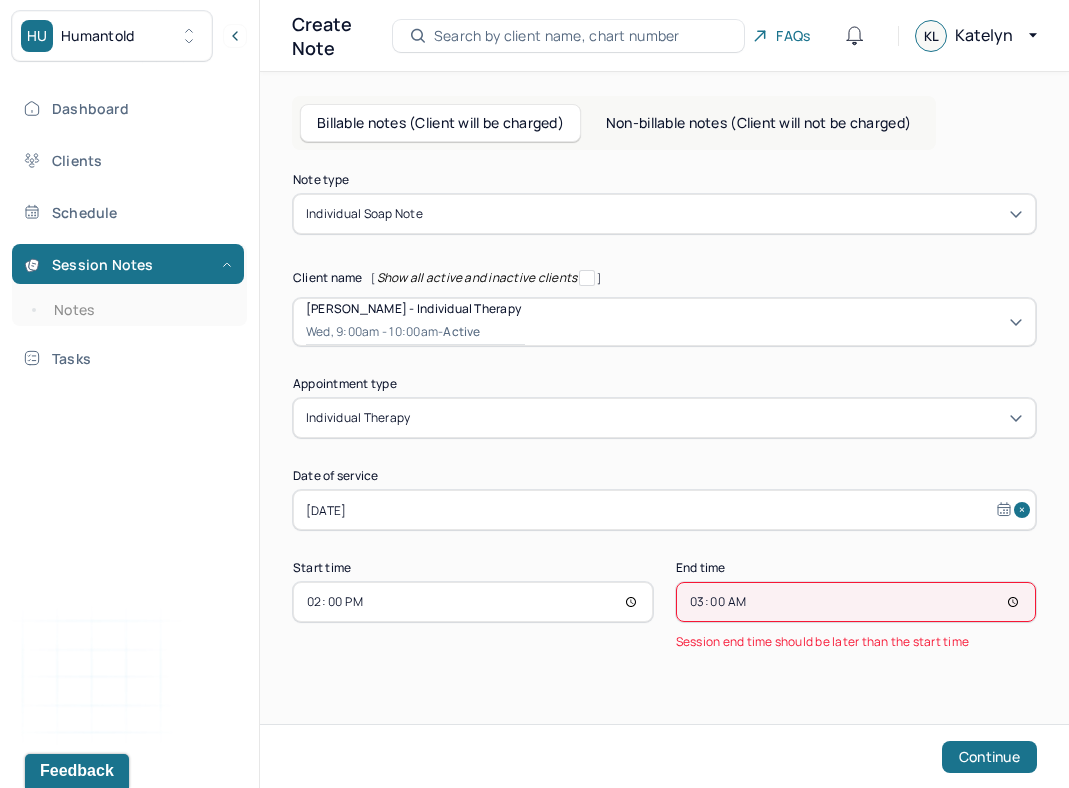 click on "03:00" at bounding box center [856, 602] 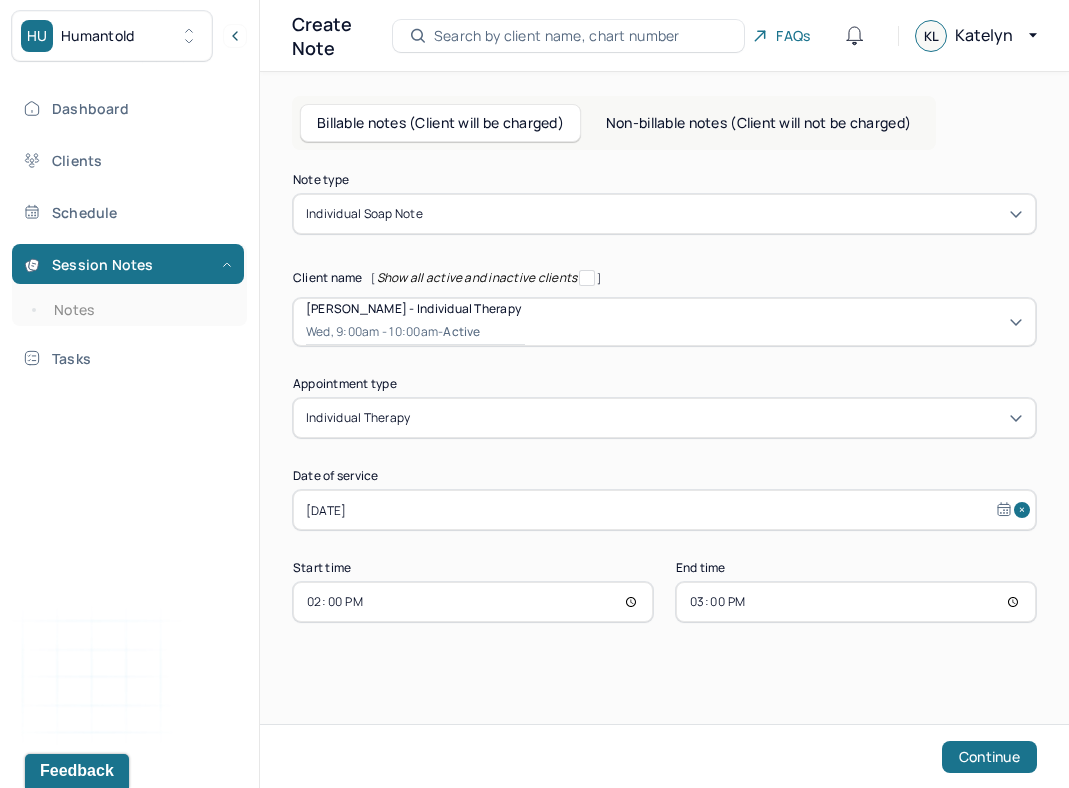 click on "Note type Individual soap note Client name [ Show all active and inactive clients ] Sarah Hang - Individual therapy Wed, 9:00am - 10:00am  -  active Supervisee name Katelyn Leong Appointment type individual therapy Date of service Jul 7, 2025 Start time 14:00 End time 15:00   Continue" at bounding box center [664, 439] 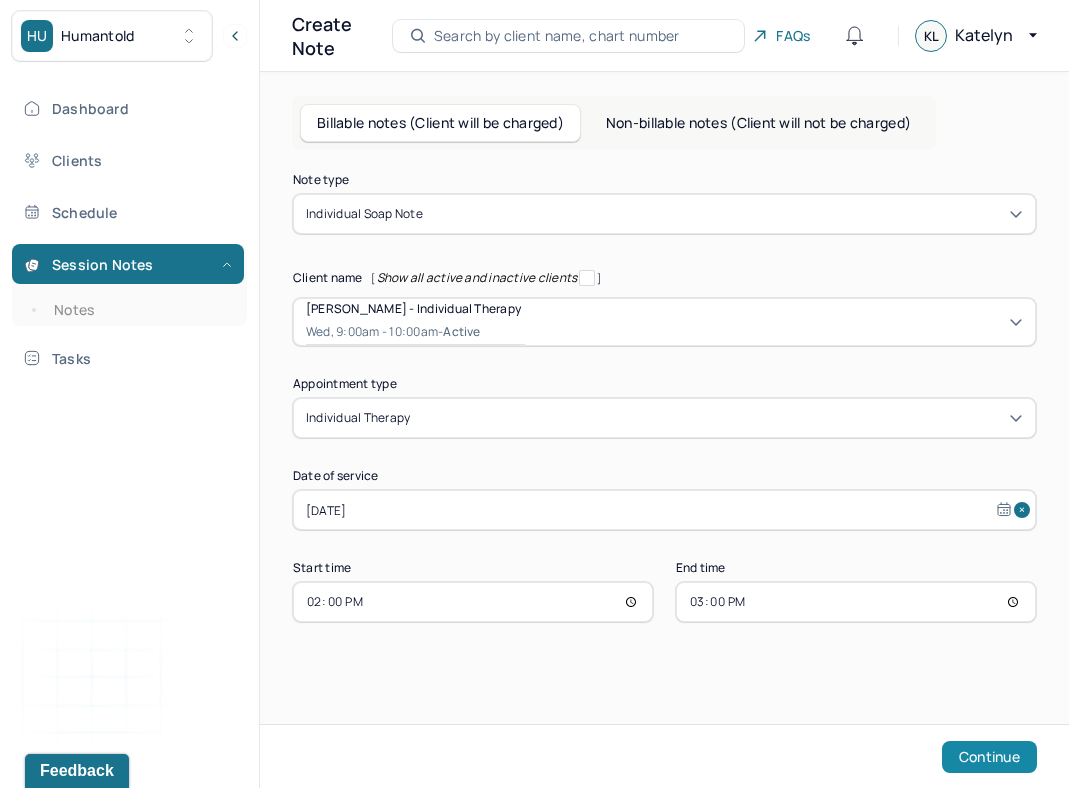 click on "Continue" at bounding box center [989, 757] 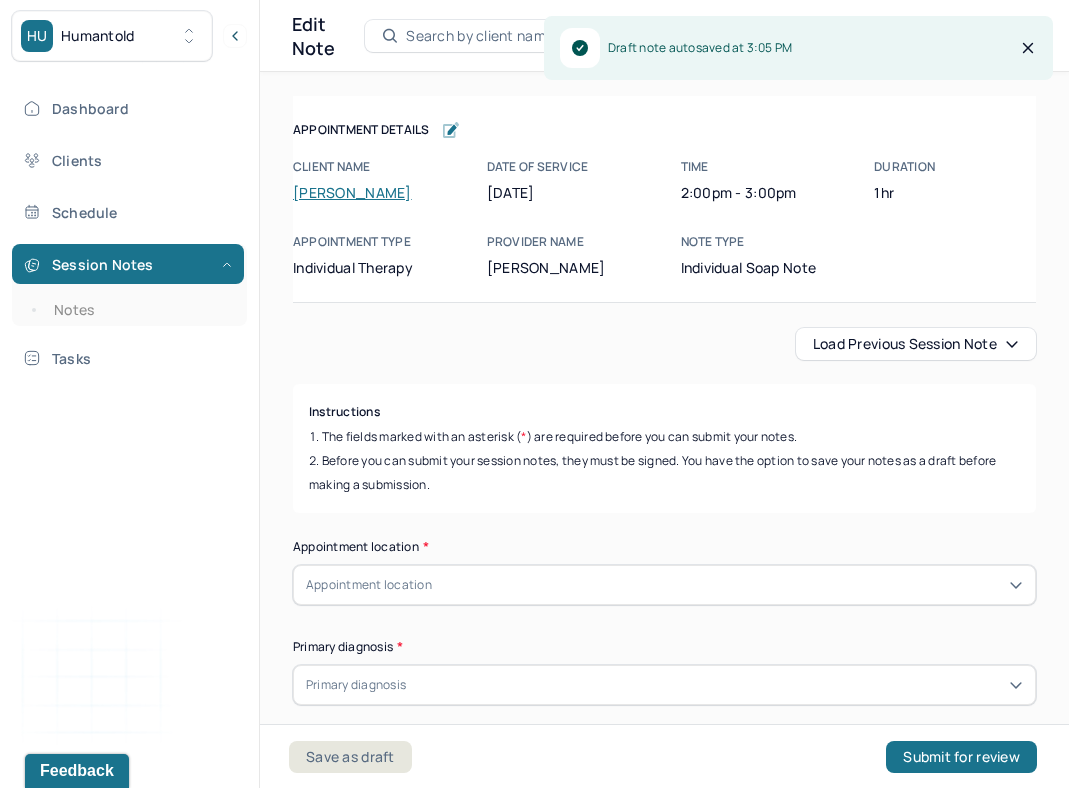 click on "Sarah Hang" at bounding box center (352, 192) 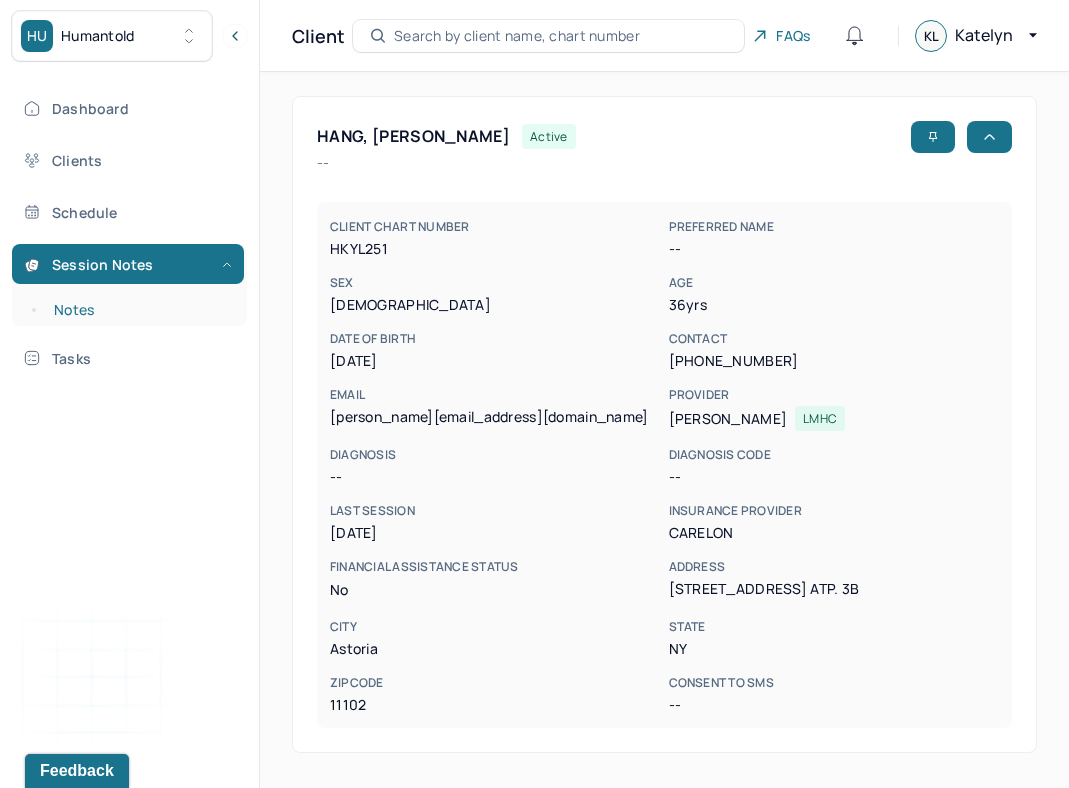 click on "Notes" at bounding box center (139, 310) 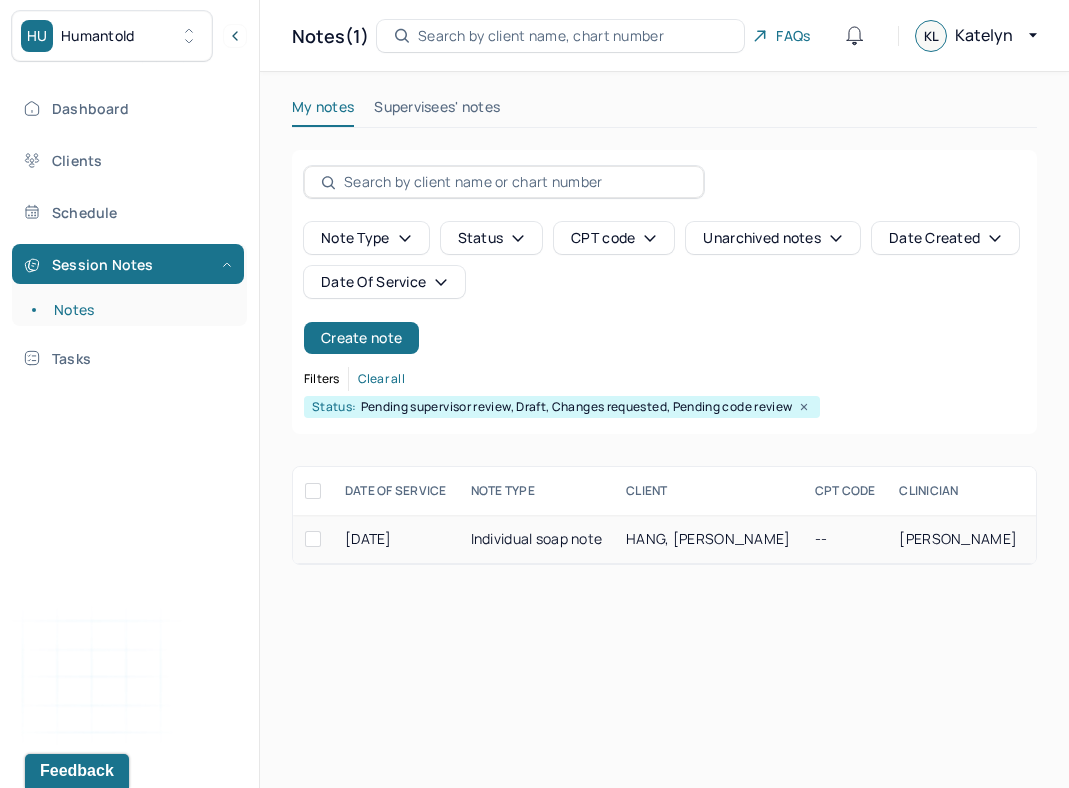 click on "[DATE]" at bounding box center (396, 539) 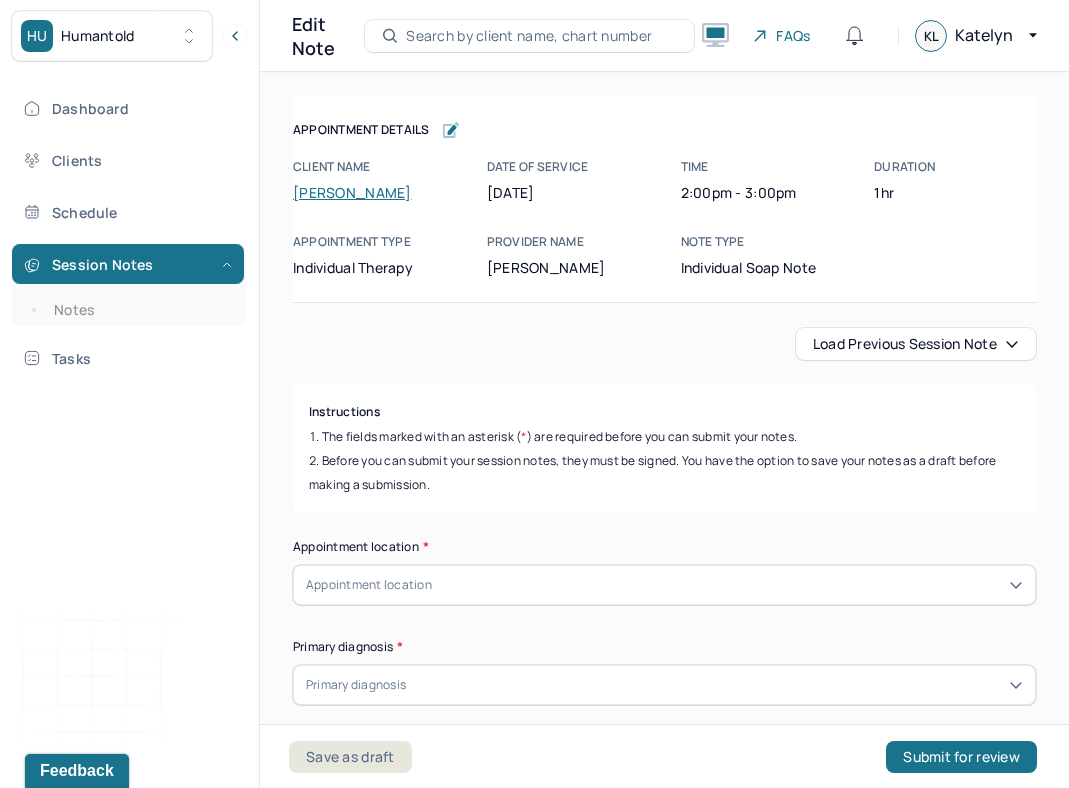 click 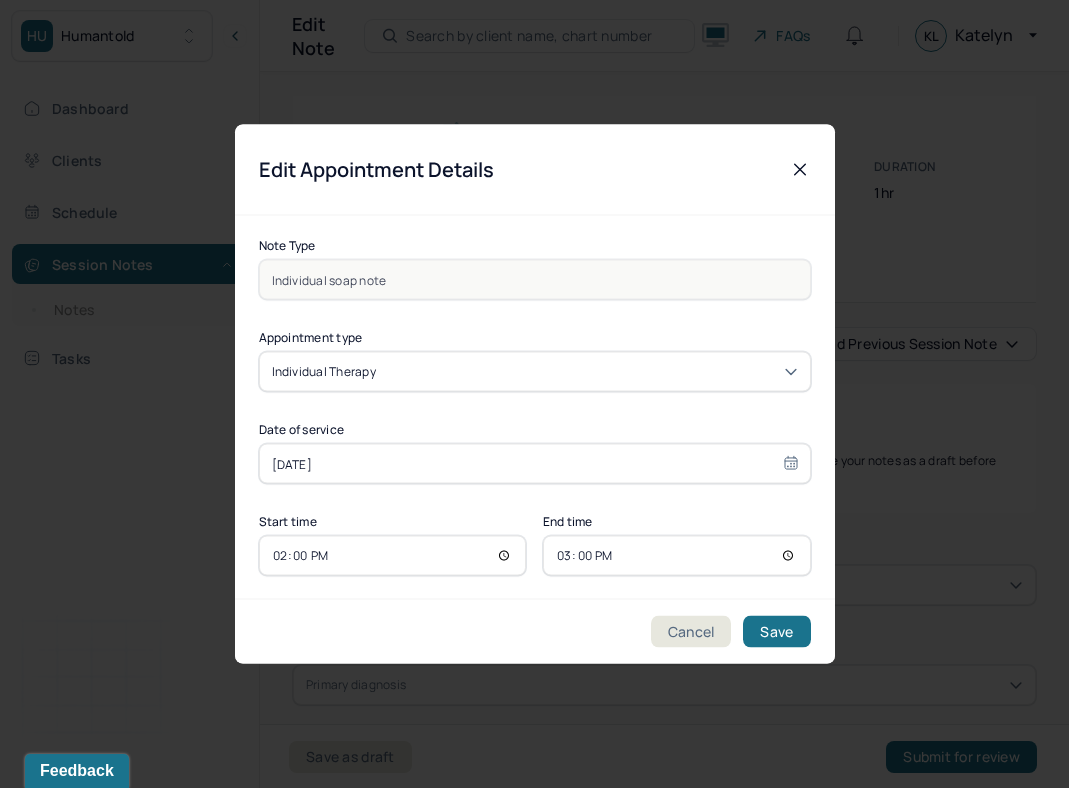 click on "Cancel     Save" at bounding box center [535, 631] 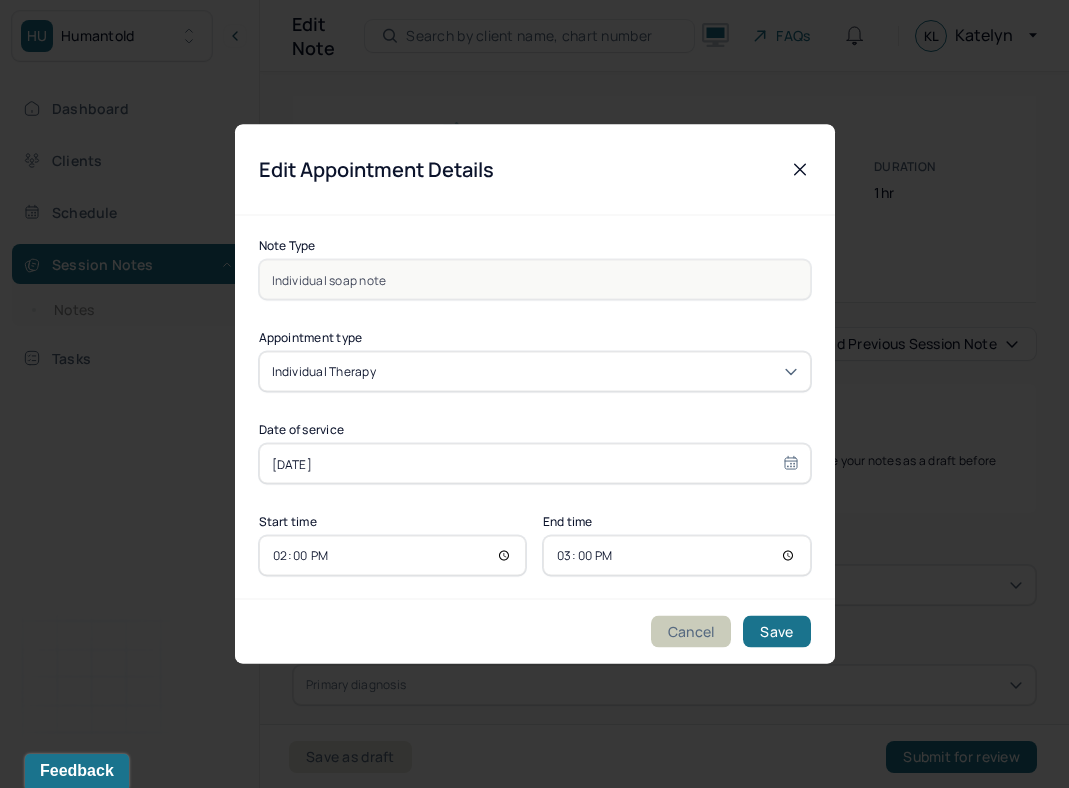 click on "Cancel" at bounding box center [691, 632] 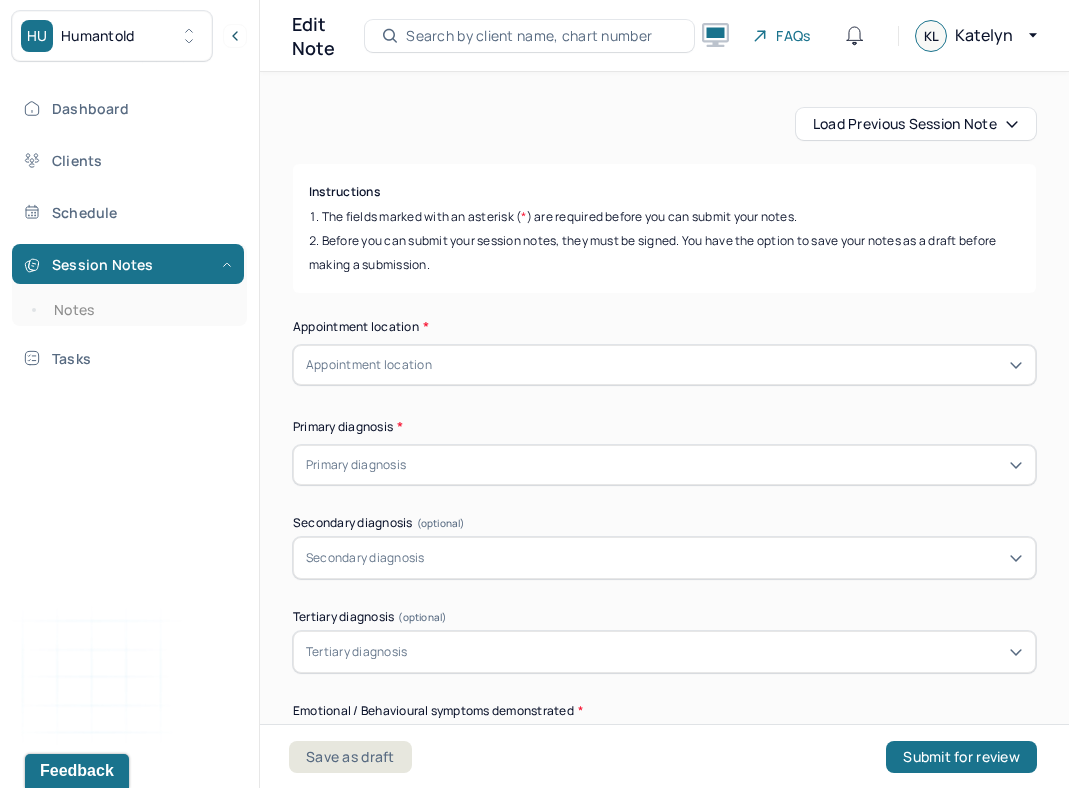 scroll, scrollTop: 0, scrollLeft: 0, axis: both 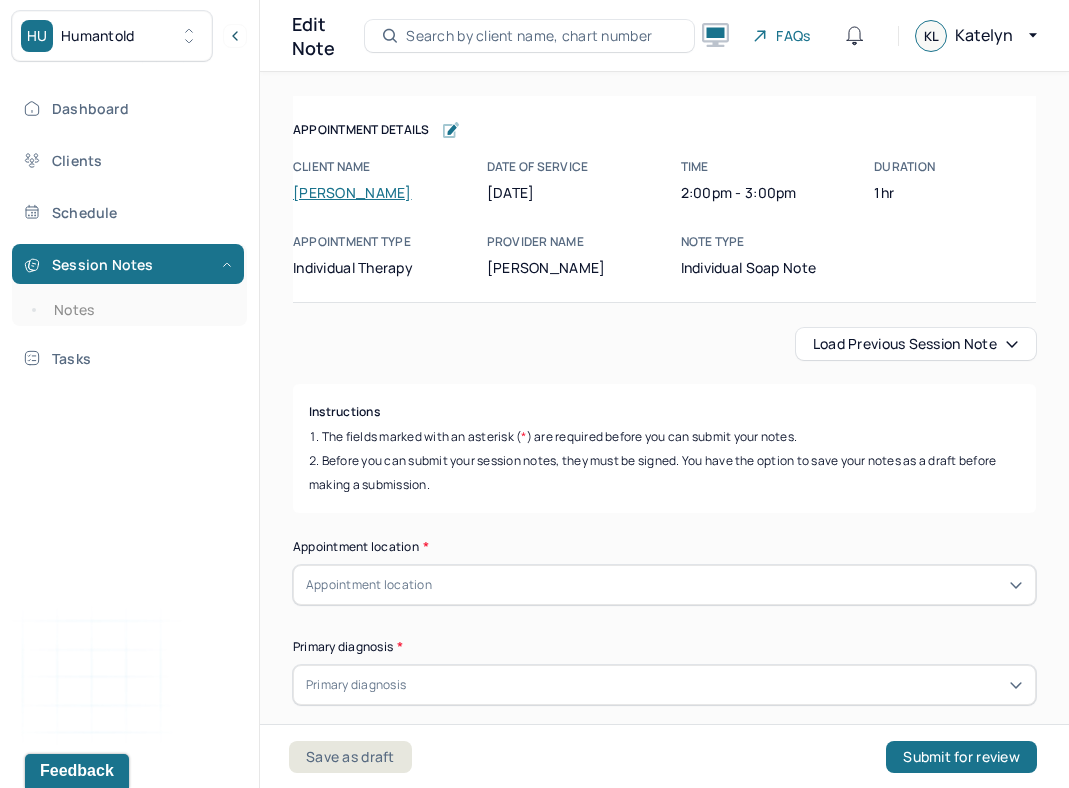 click 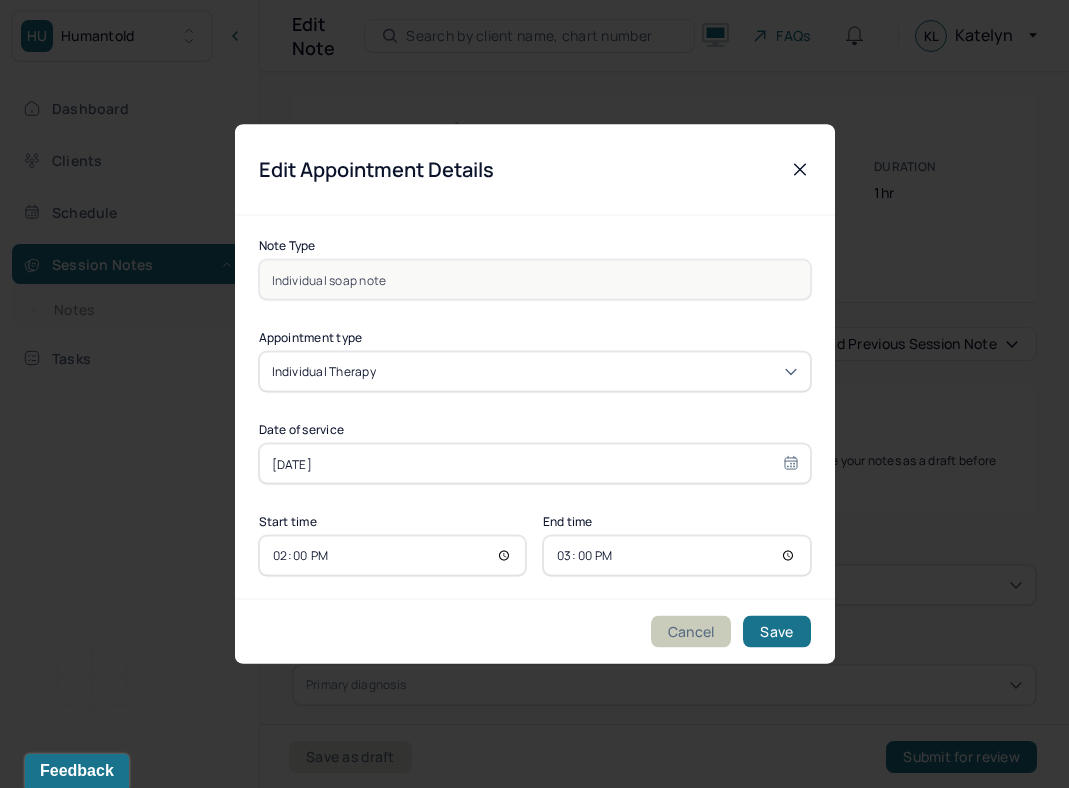 click on "Cancel" at bounding box center (691, 632) 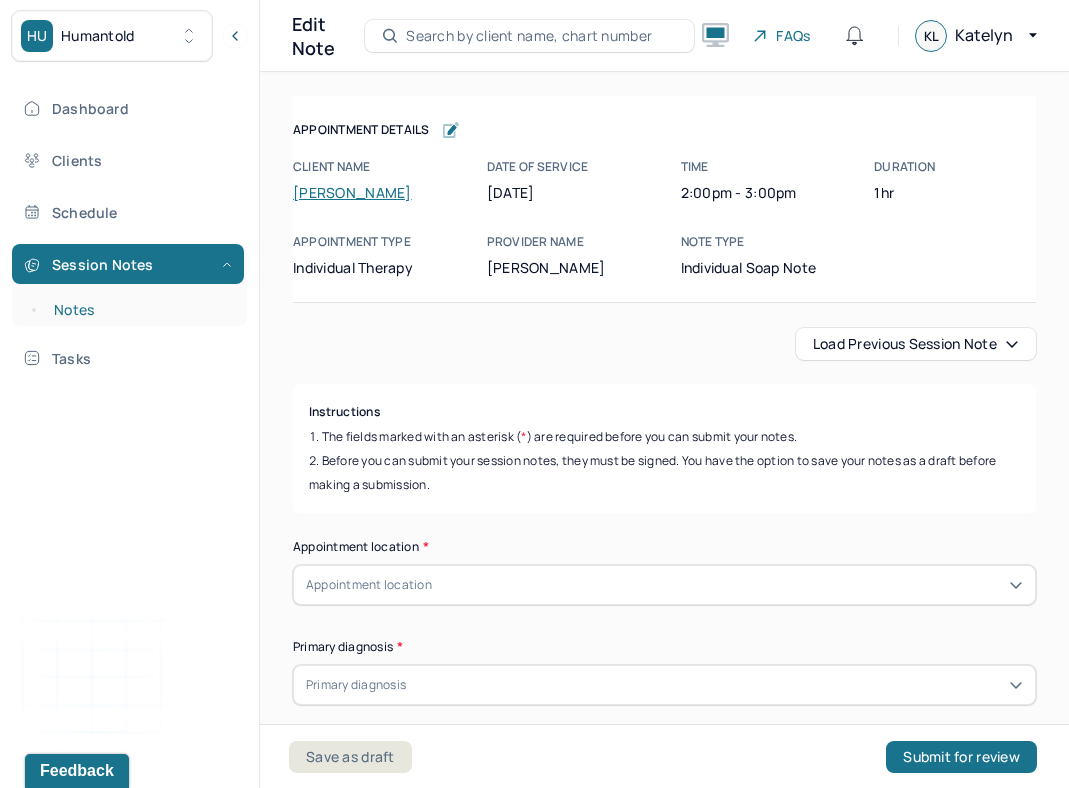 click on "Notes" at bounding box center (139, 310) 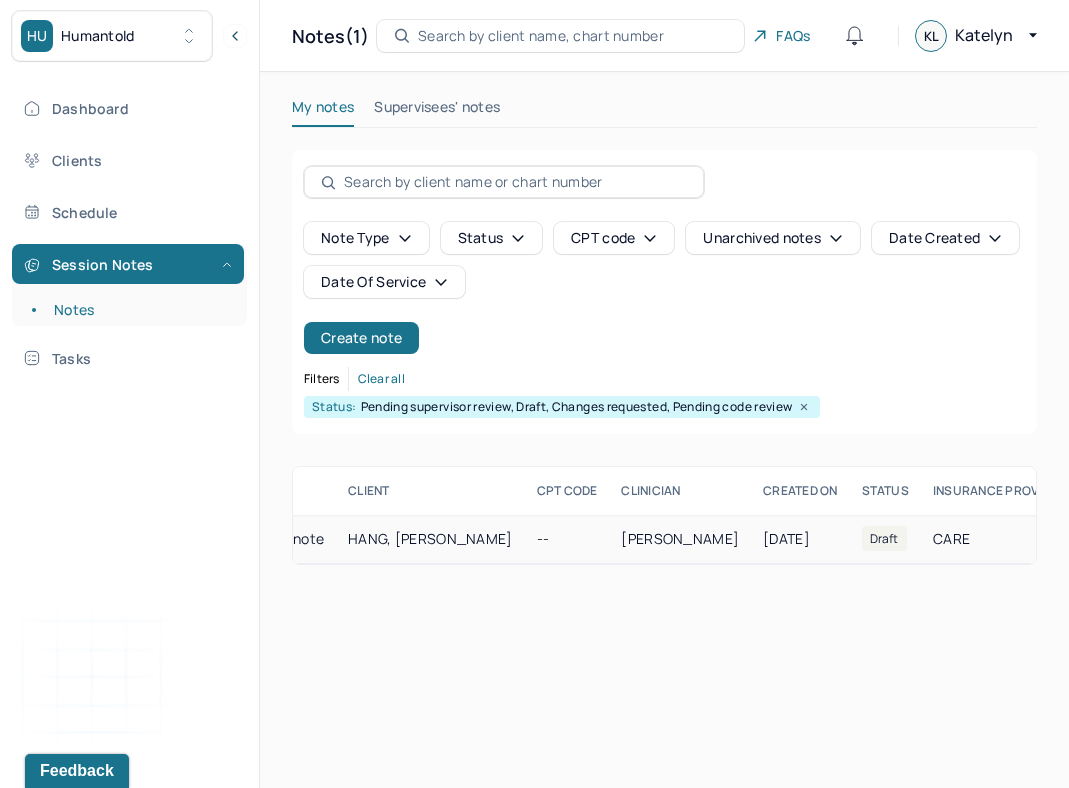scroll, scrollTop: 0, scrollLeft: 285, axis: horizontal 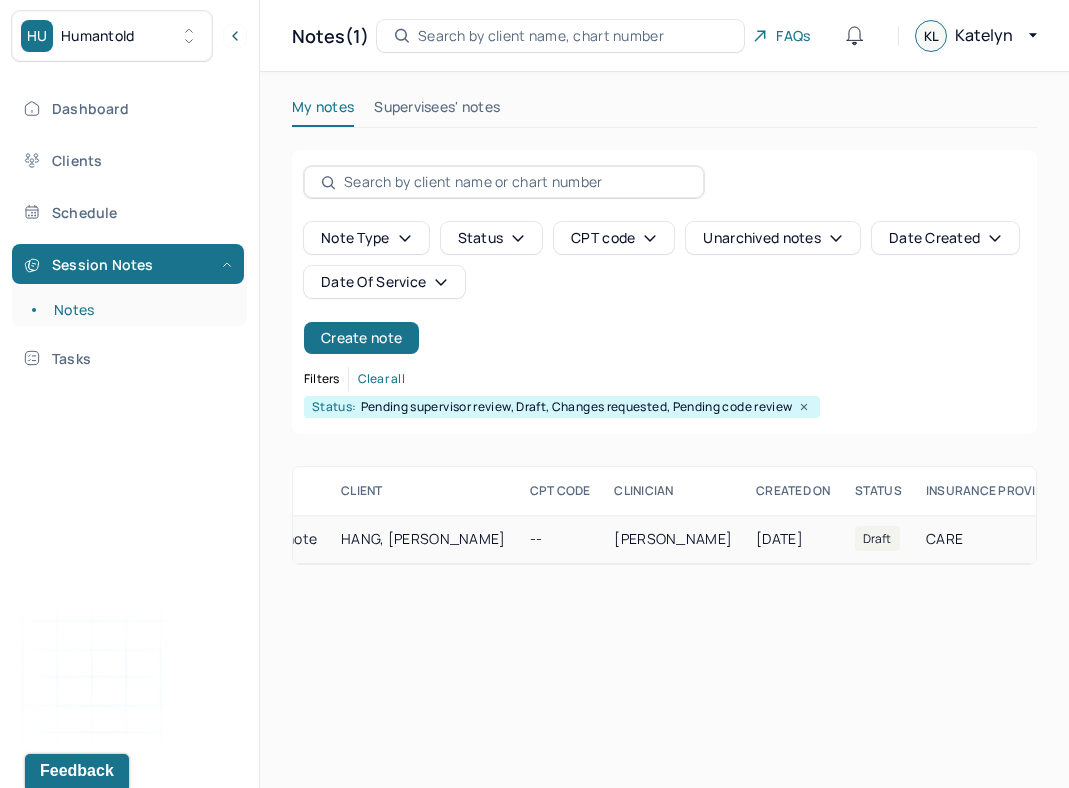 click at bounding box center (1092, 539) 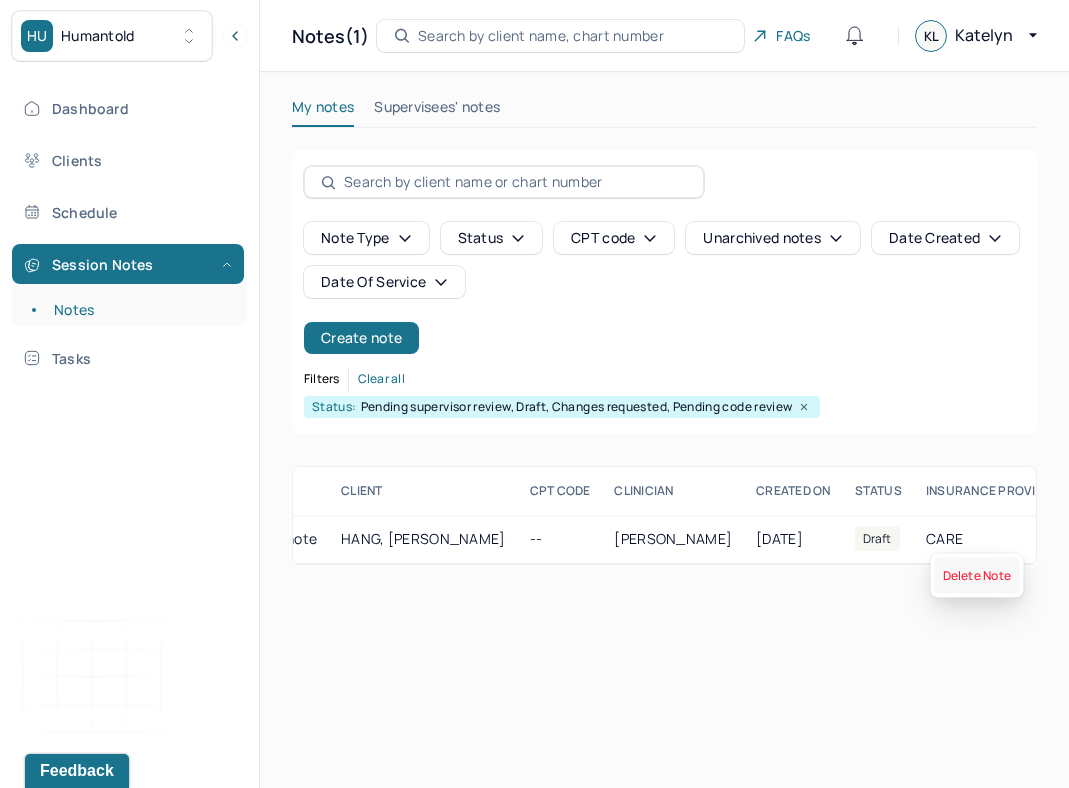 click on "Delete Note" at bounding box center [977, 576] 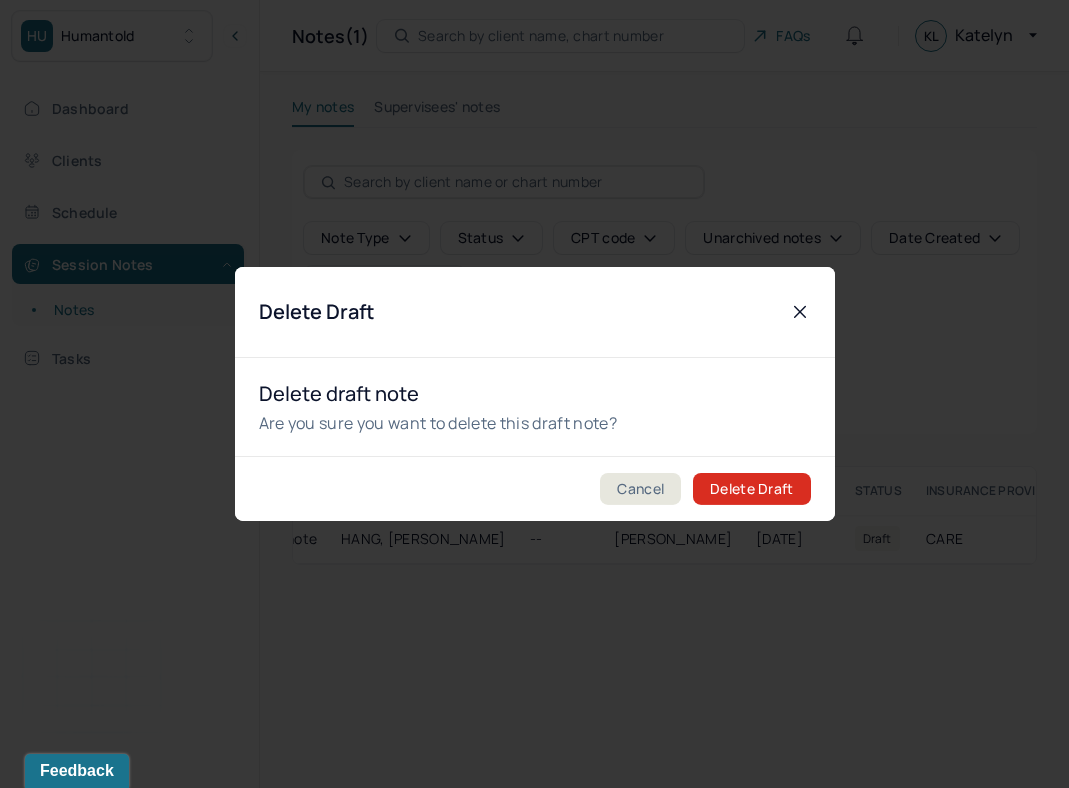 click on "Delete Draft" at bounding box center [751, 489] 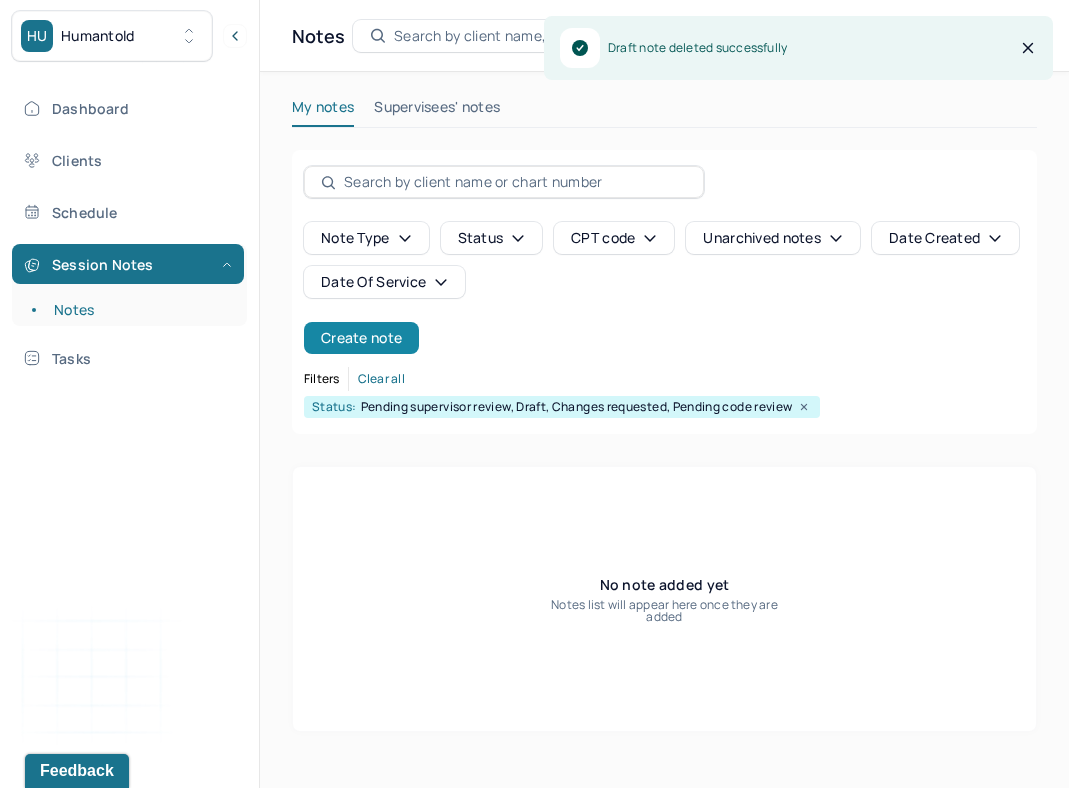 click on "Create note" at bounding box center (361, 338) 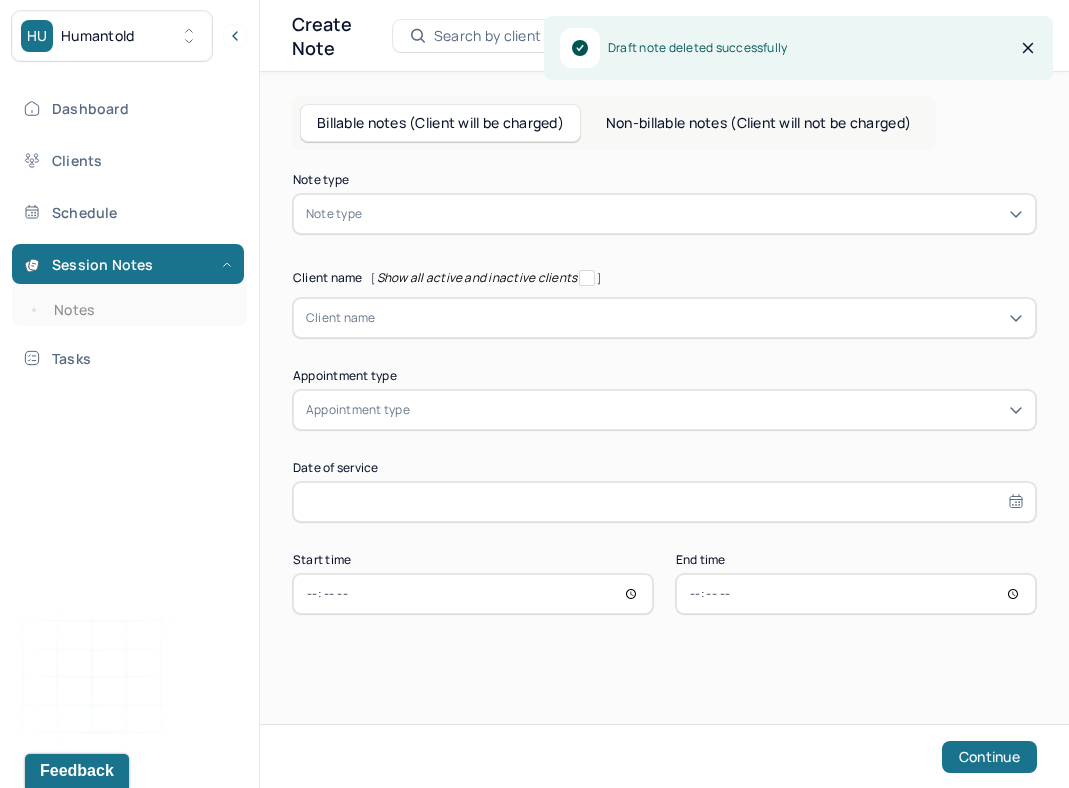 click at bounding box center (699, 318) 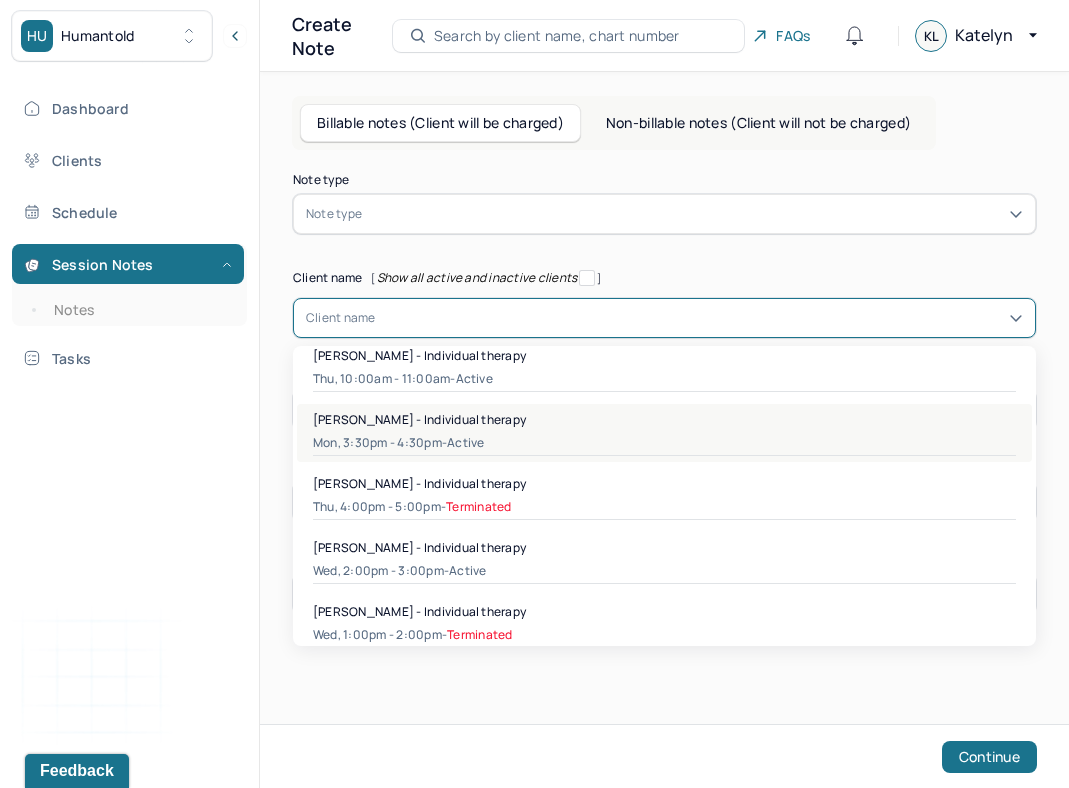 scroll, scrollTop: 1097, scrollLeft: 0, axis: vertical 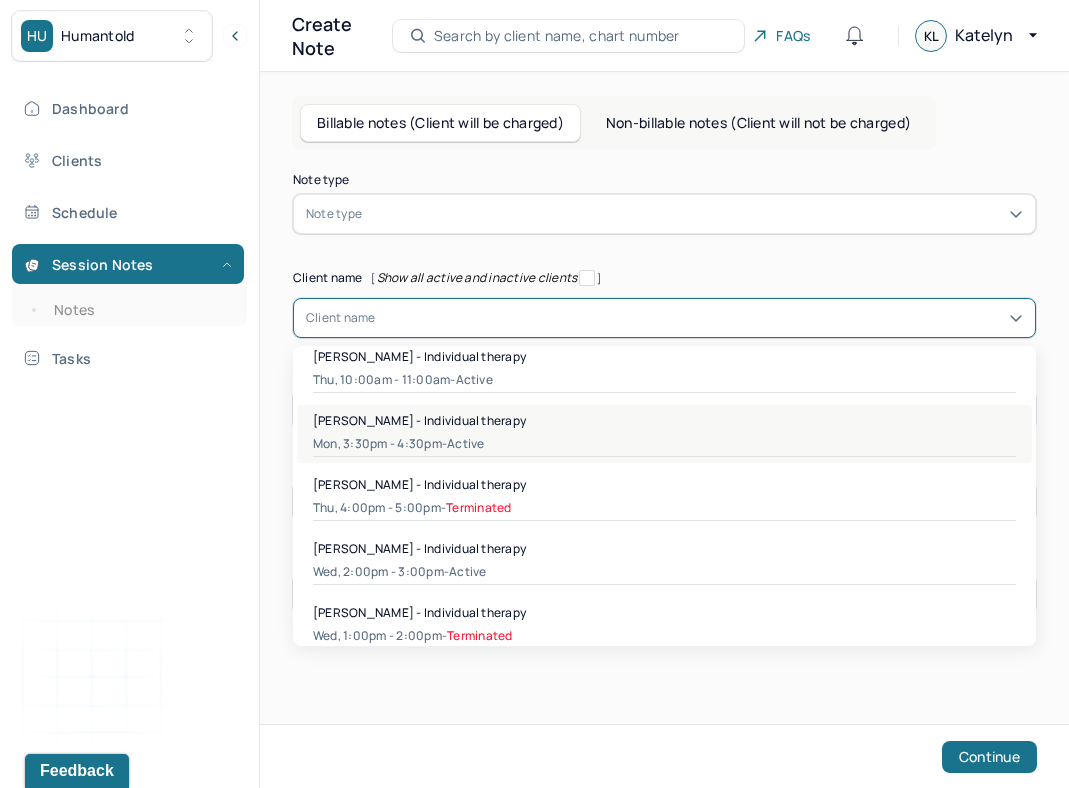 click on "Mon, 3:30pm - 4:30pm  -  active" at bounding box center [664, 444] 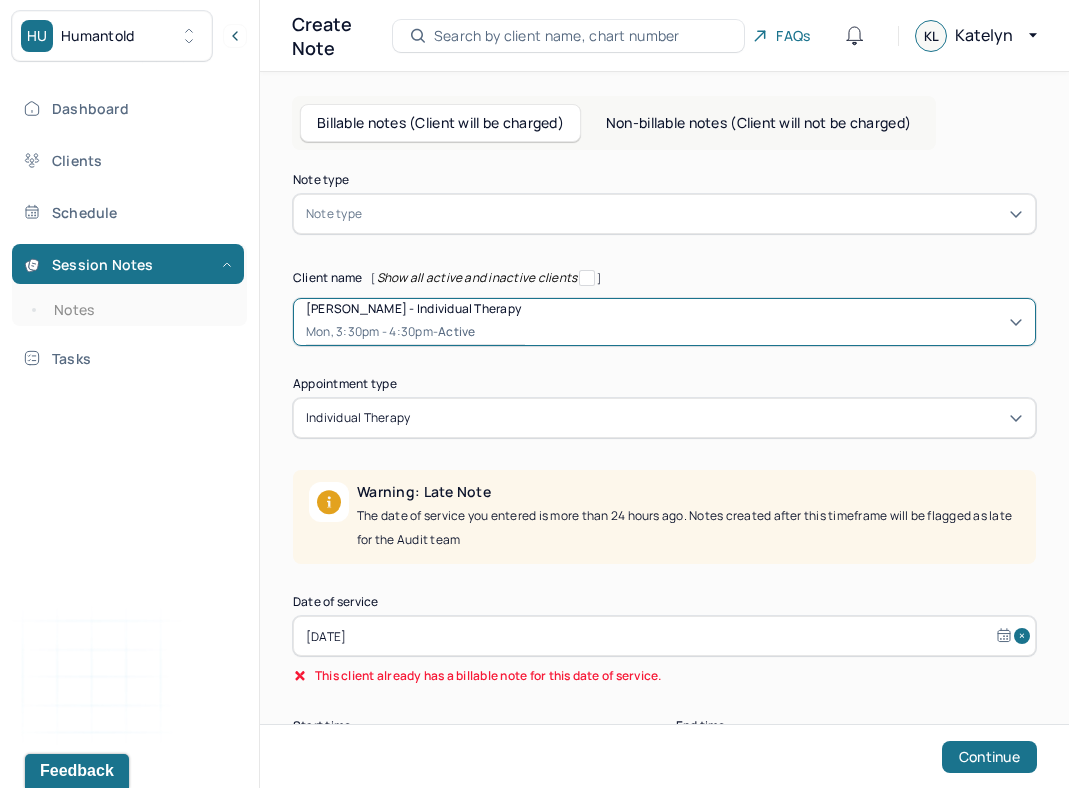 click on "Rebecca Ingersoll - Individual therapy" at bounding box center (413, 308) 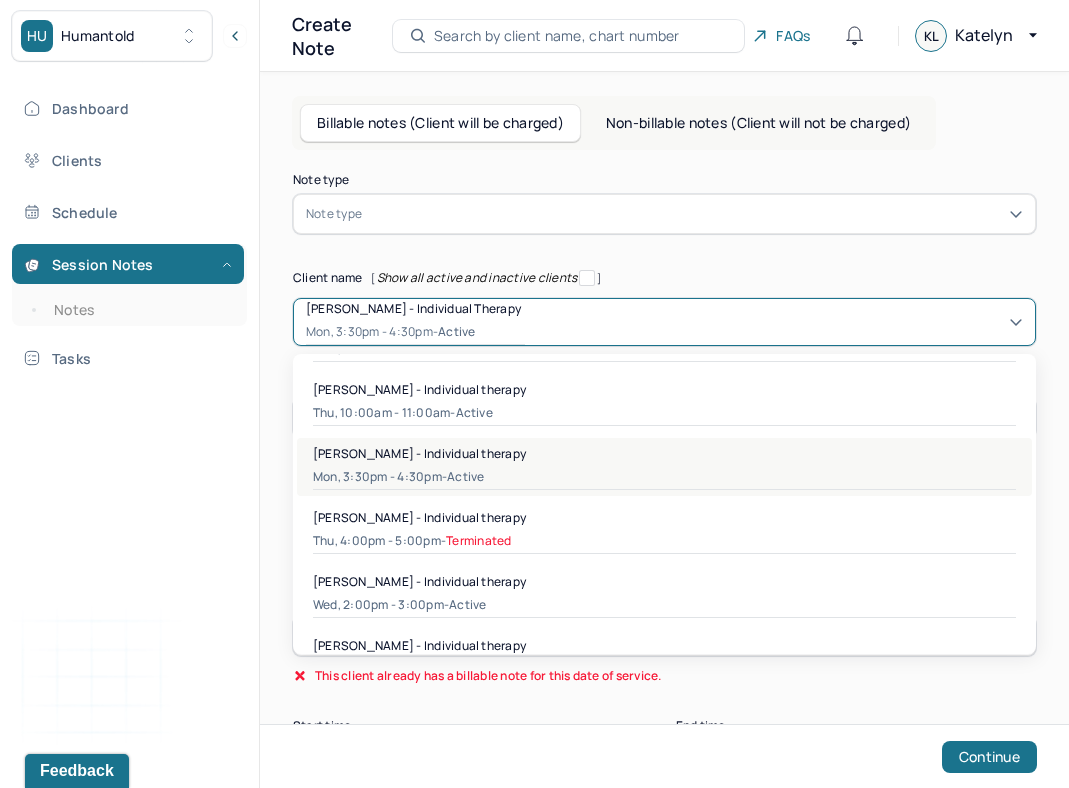 scroll, scrollTop: 1017, scrollLeft: 0, axis: vertical 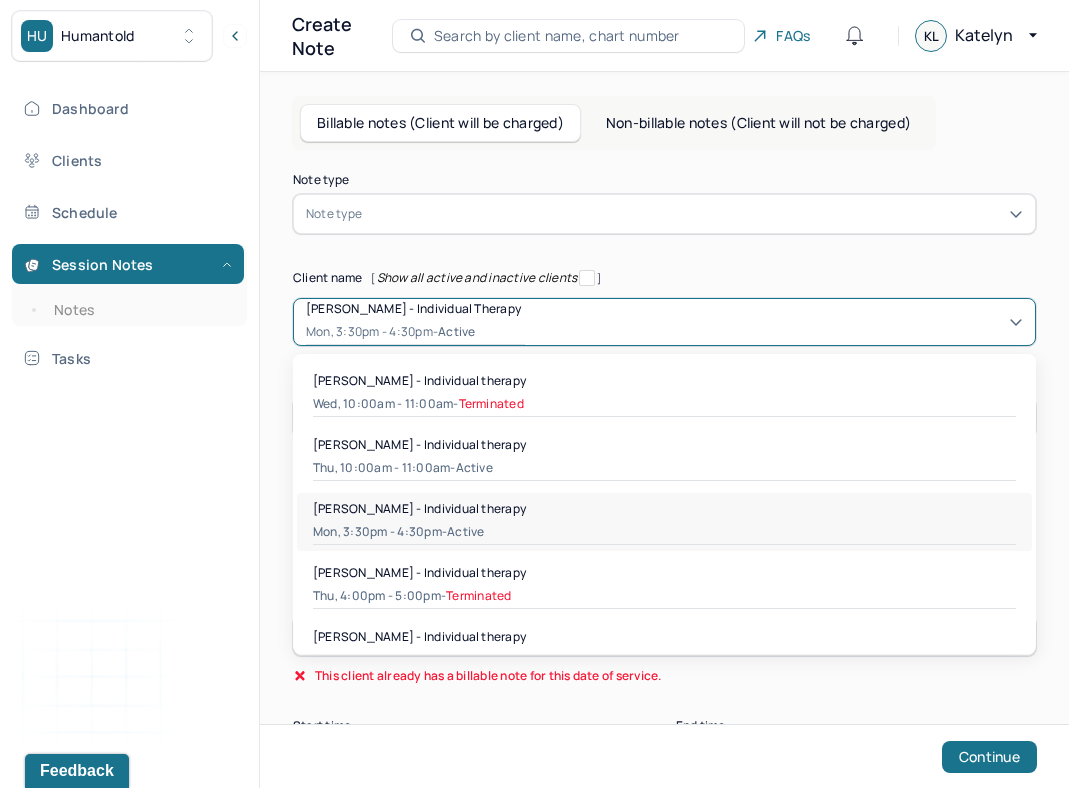 click on "Note type Note type Client name [ Show all active and inactive clients ] option [object Object], selected. [object Object], 17 of 24. 24 results available. Use Up and Down to choose options, press Enter to select the currently focused option, press Escape to exit the menu, press Tab to select the option and exit the menu. Rebecca Ingersoll - Individual therapy Mon, 3:30pm - 4:30pm  -  active Amanda Amilcar - Individual therapy Tue, 5:00pm - 6:00pm  -  Terminated Emily Park - Individual therapy Mon, 1:00pm - 2:00pm  -  Terminated Eva Blanc - Individual therapy Tue, 10:00am - 11:00am  -  active Faith Fasakin - Individual therapy Mon, 3:00pm - 4:00pm  -  Terminated Florenstine Pierre - Individual therapy Mon, 4:00pm - 5:00pm  -  Terminated Heraclio Wyatt  Jr - Individual therapy Wed, 10:00am - 11:00am  -  active Jamie Ackerman - Individual therapy Mon, 4:00pm - 5:00pm  -  active Jamie Ackerman - Individual therapy Tue, 5:00pm - 6:00pm  -  Terminated Jillian Smith - Teletherapy Fri, 1:00pm - 2:00pm  -  active  -" at bounding box center (664, 477) 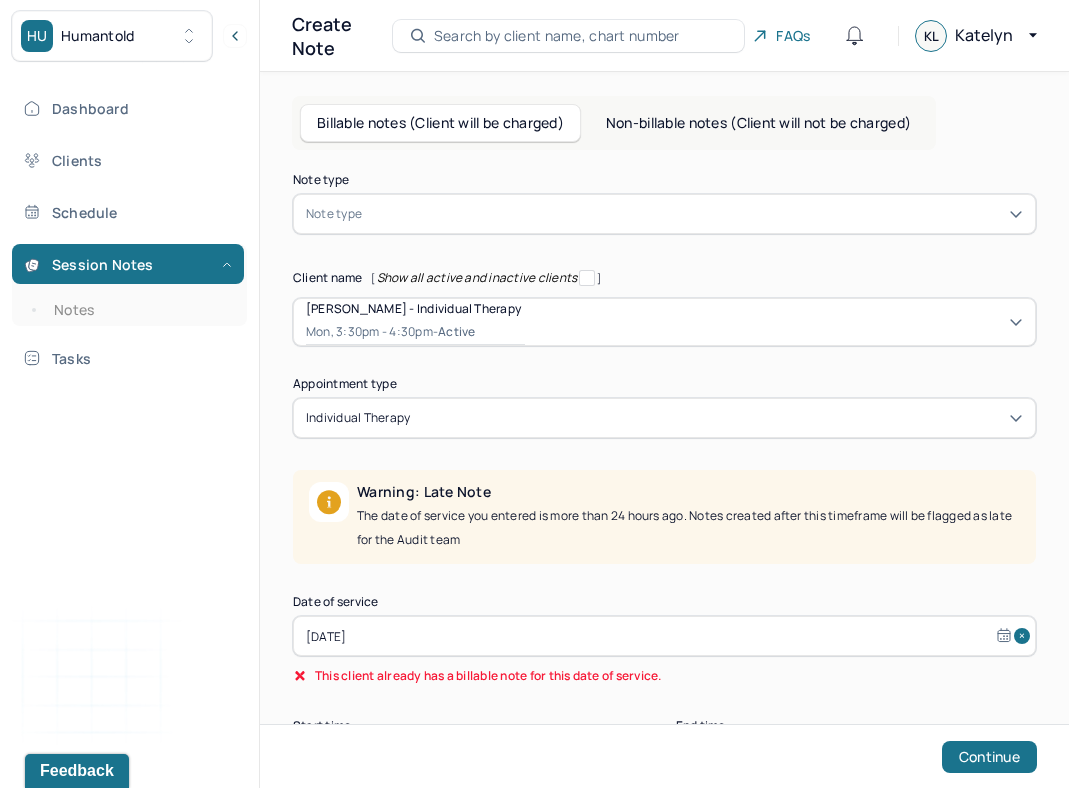 click at bounding box center [694, 214] 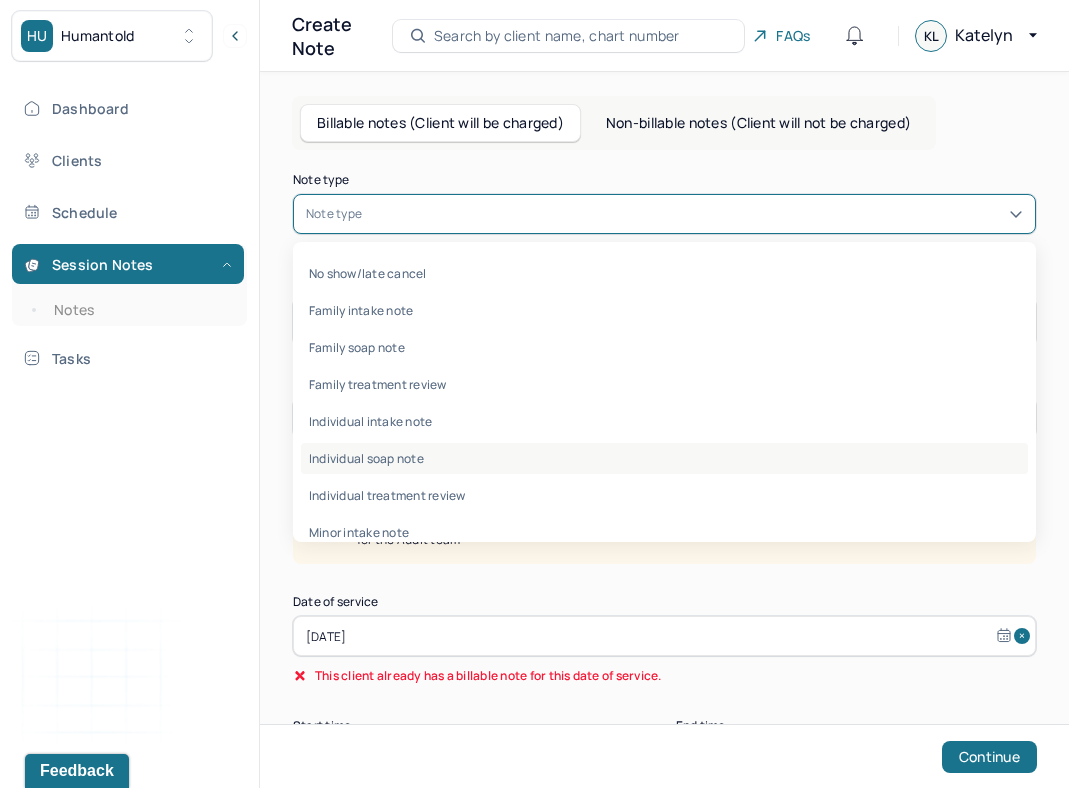click on "Individual soap note" at bounding box center [664, 458] 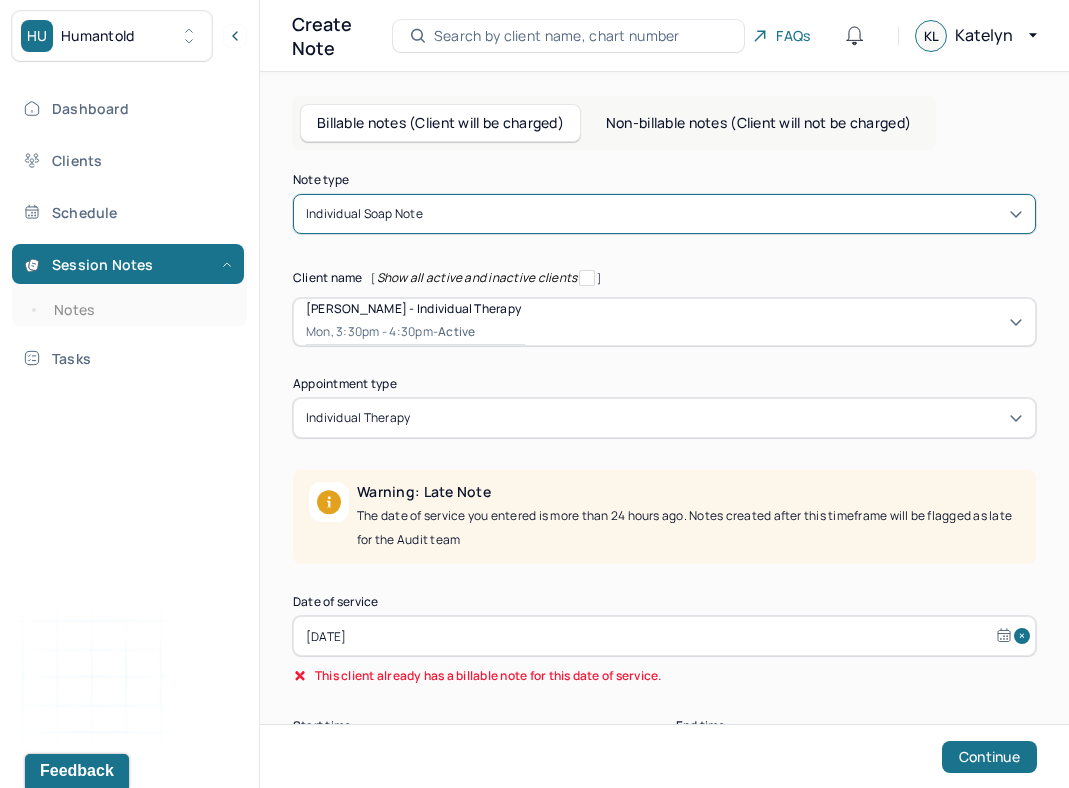 click on "Jul 2, 2025" at bounding box center (664, 636) 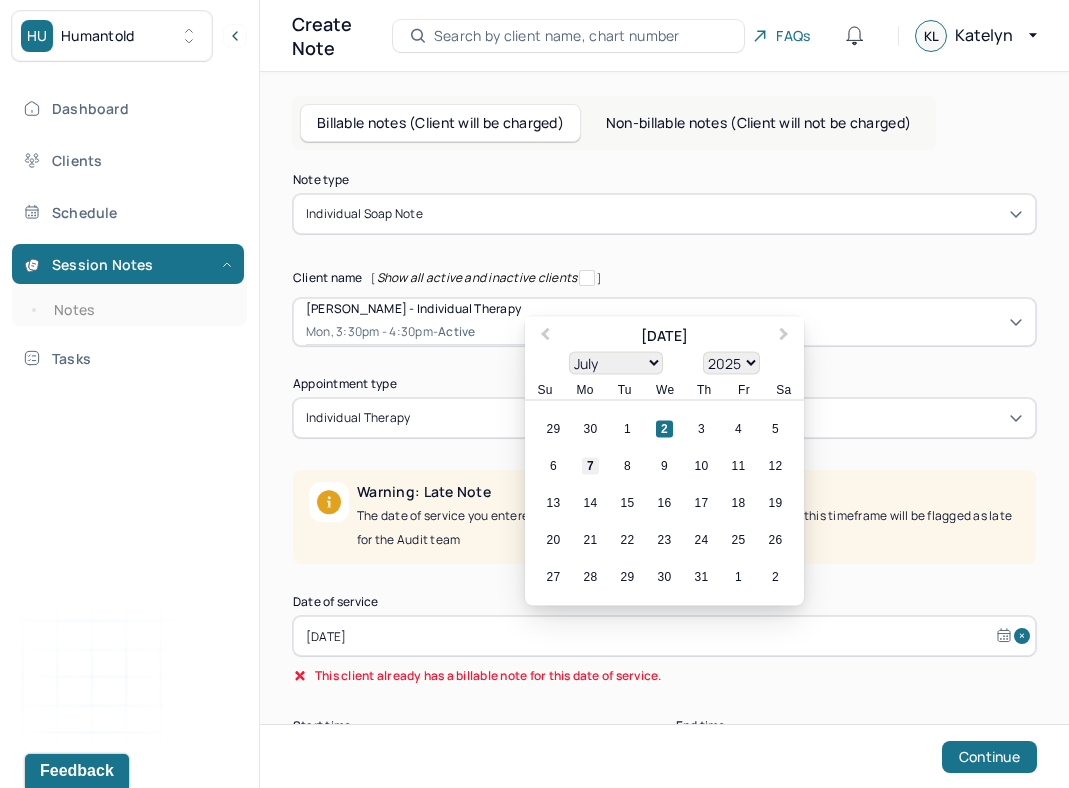click on "7" at bounding box center (590, 466) 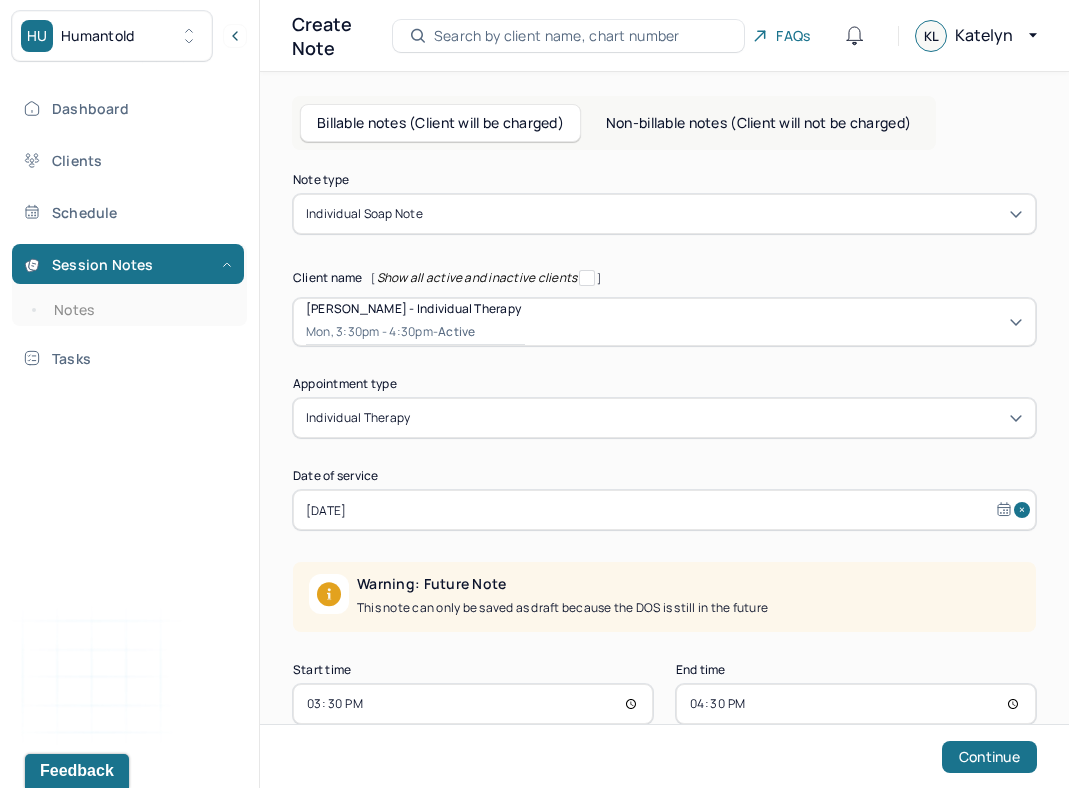 click on "15:30" at bounding box center [473, 704] 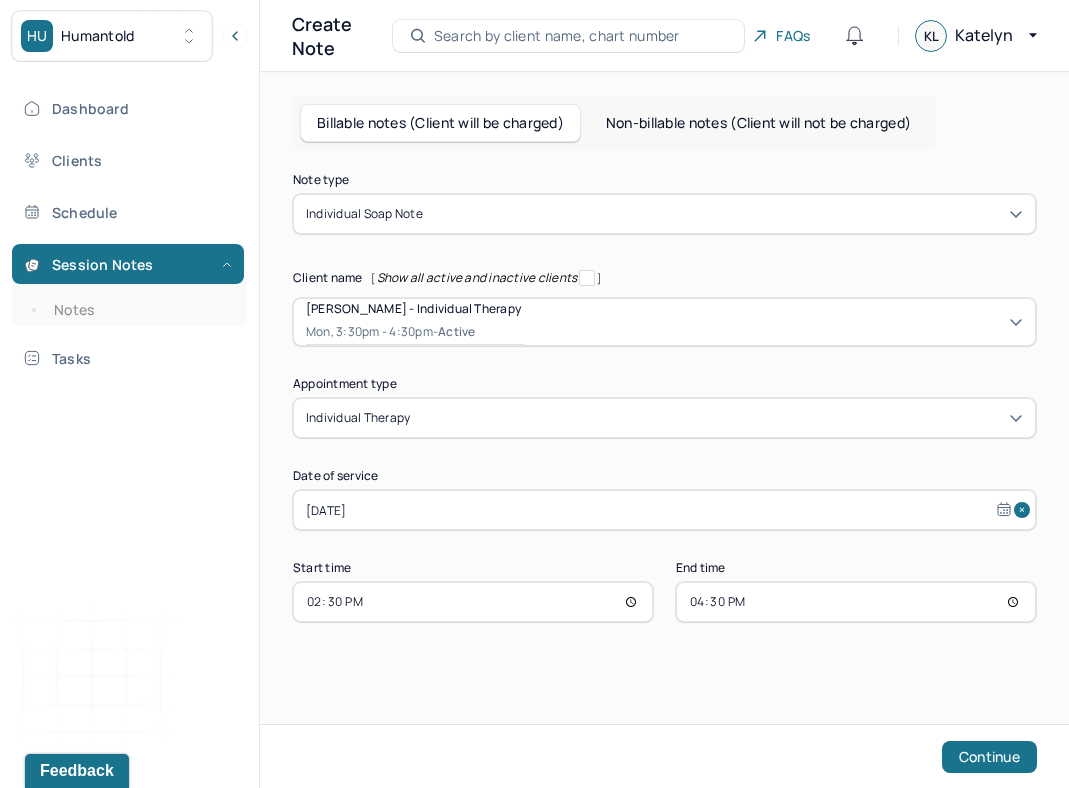 type on "14:00" 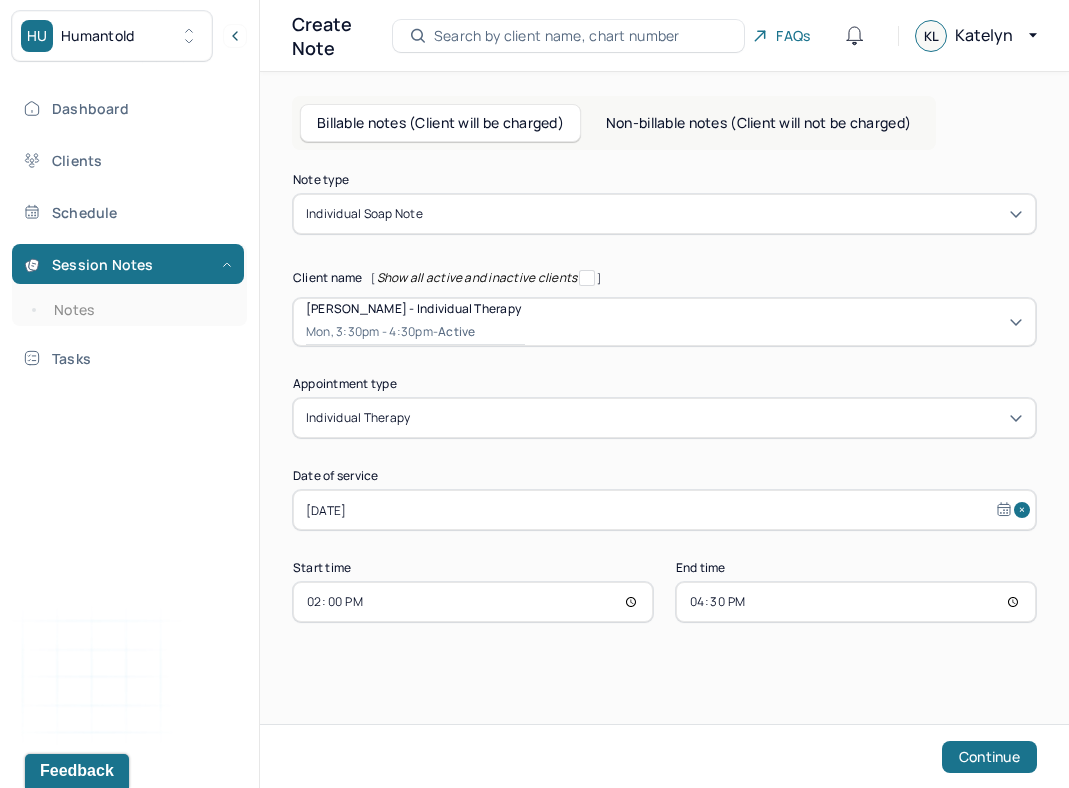 click on "16:30" at bounding box center [856, 602] 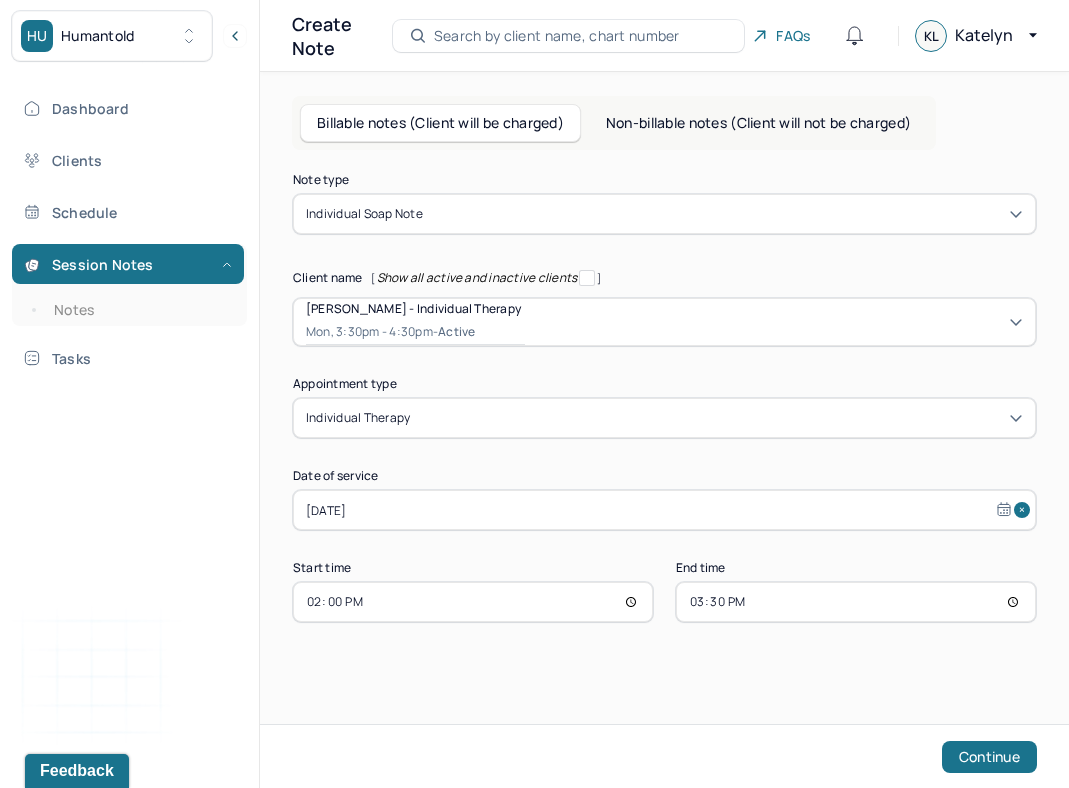 type on "15:00" 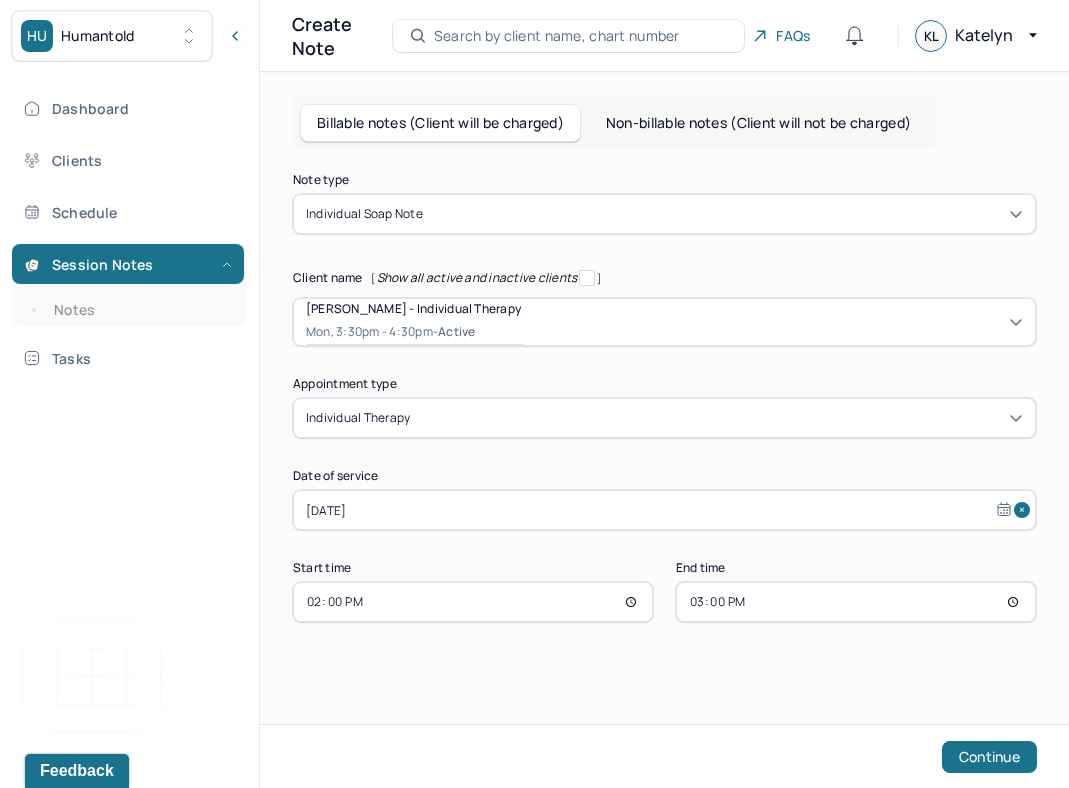 click on "Note type Individual soap note Client name [ Show all active and inactive clients ] Rebecca Ingersoll - Individual therapy Mon, 3:30pm - 4:30pm  -  active Supervisee name Katelyn Leong Appointment type individual therapy Date of service Jul 7, 2025 Start time 14:00 End time 15:00   Continue" at bounding box center (664, 439) 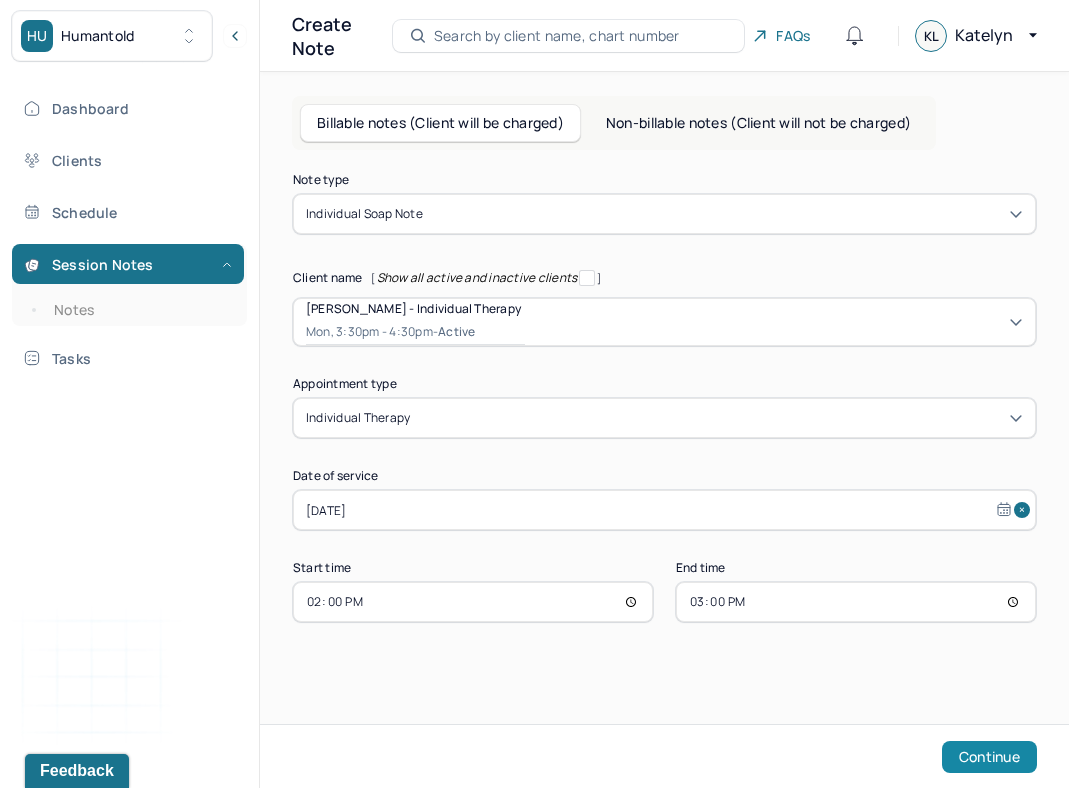 click on "Continue" at bounding box center [989, 757] 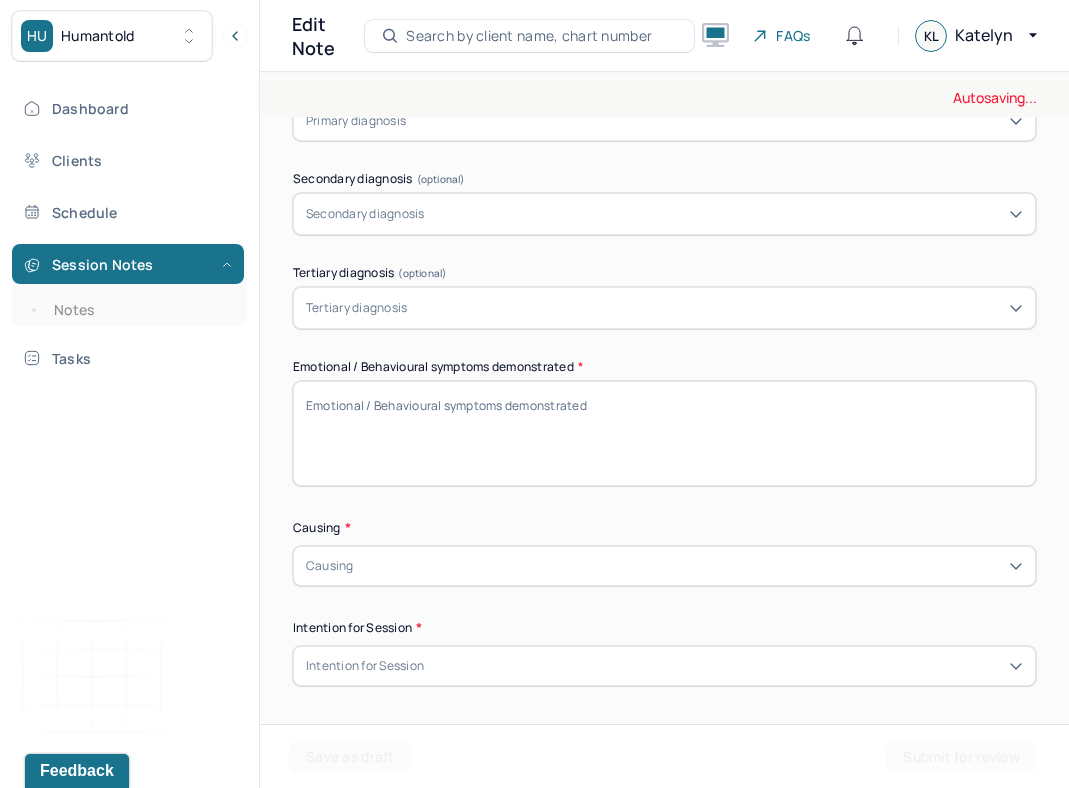 scroll, scrollTop: 0, scrollLeft: 0, axis: both 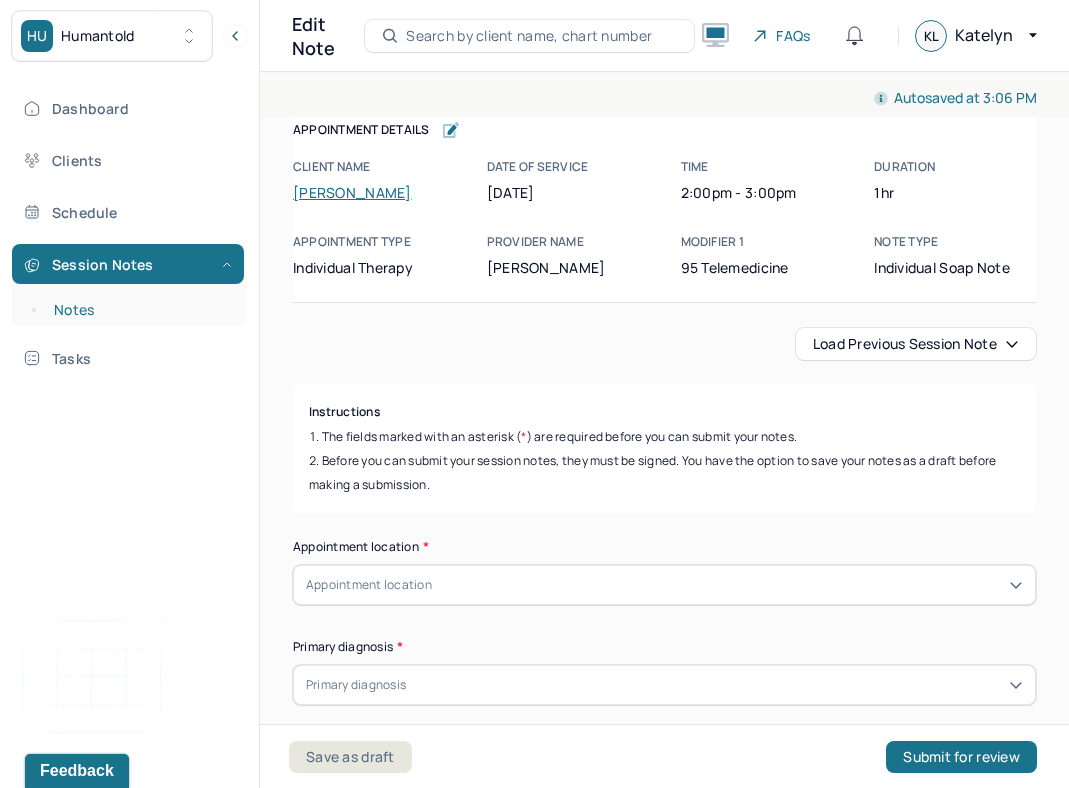 click on "Notes" at bounding box center (139, 310) 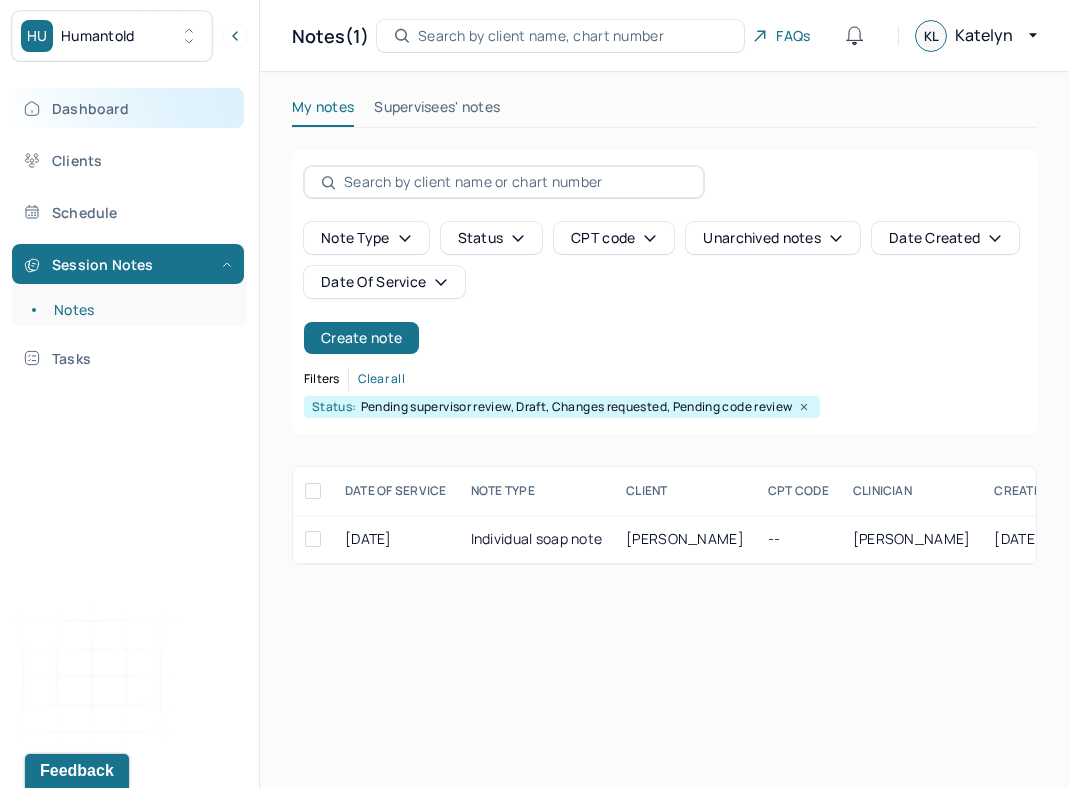 click on "Dashboard" at bounding box center (128, 108) 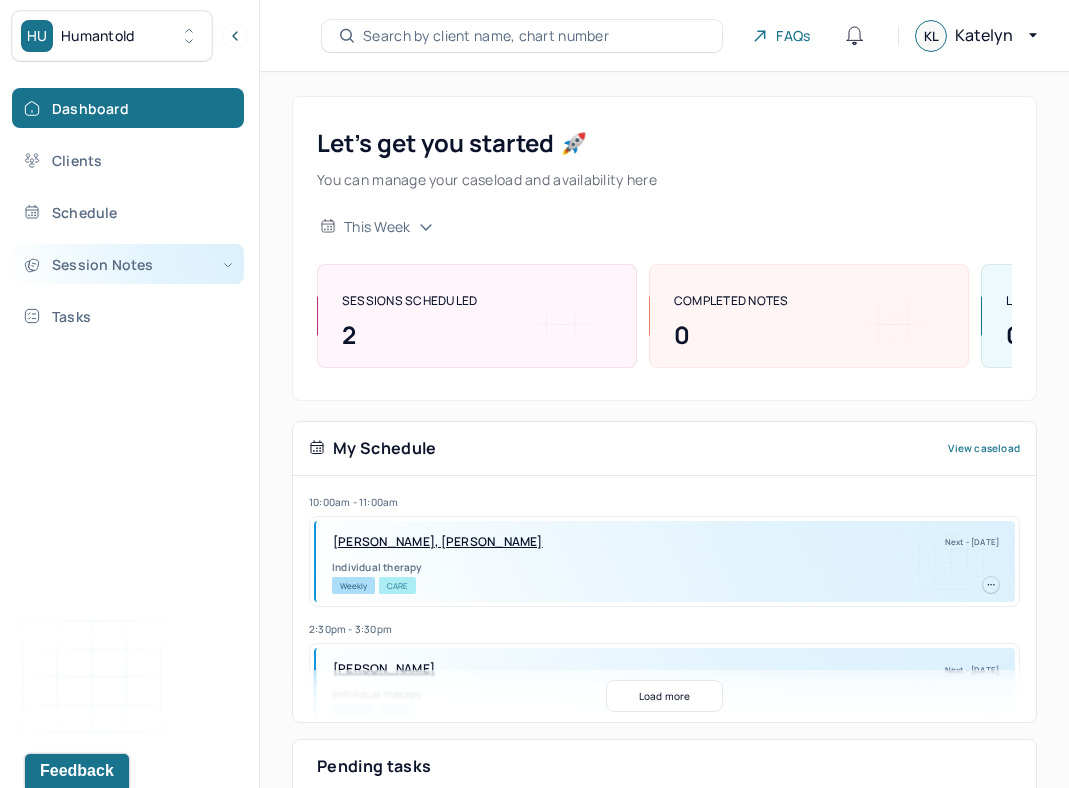 click on "Session Notes" at bounding box center [128, 264] 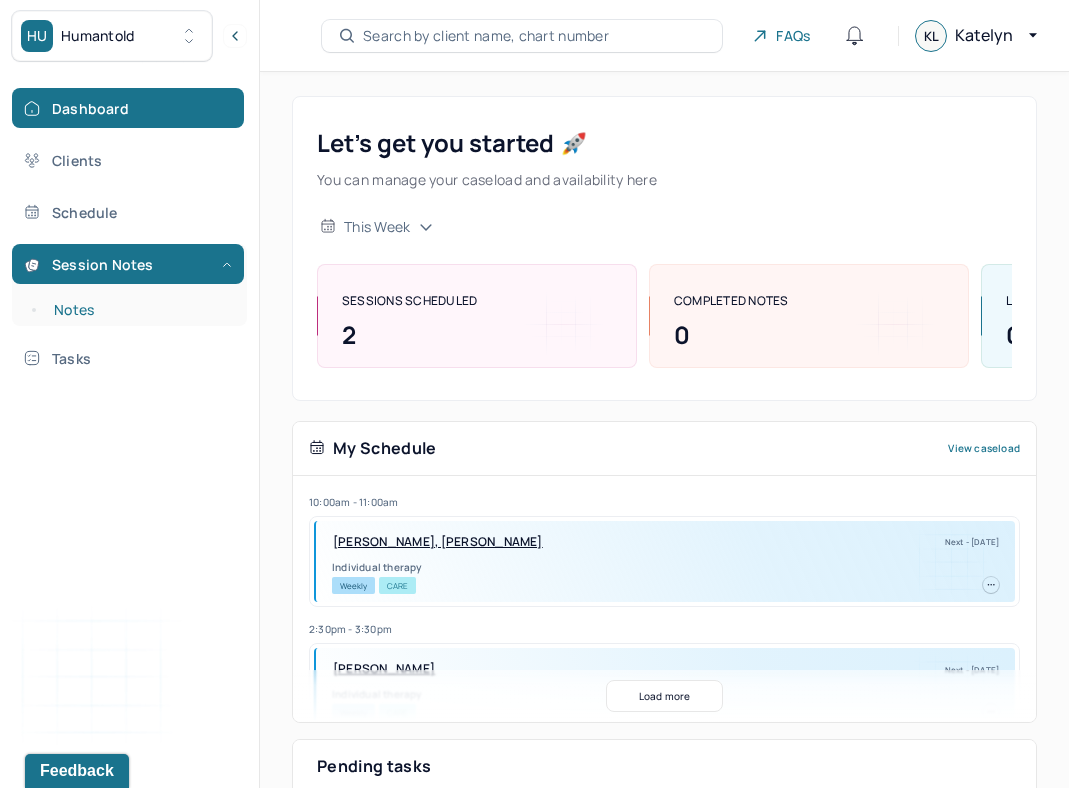 click on "Notes" at bounding box center (139, 310) 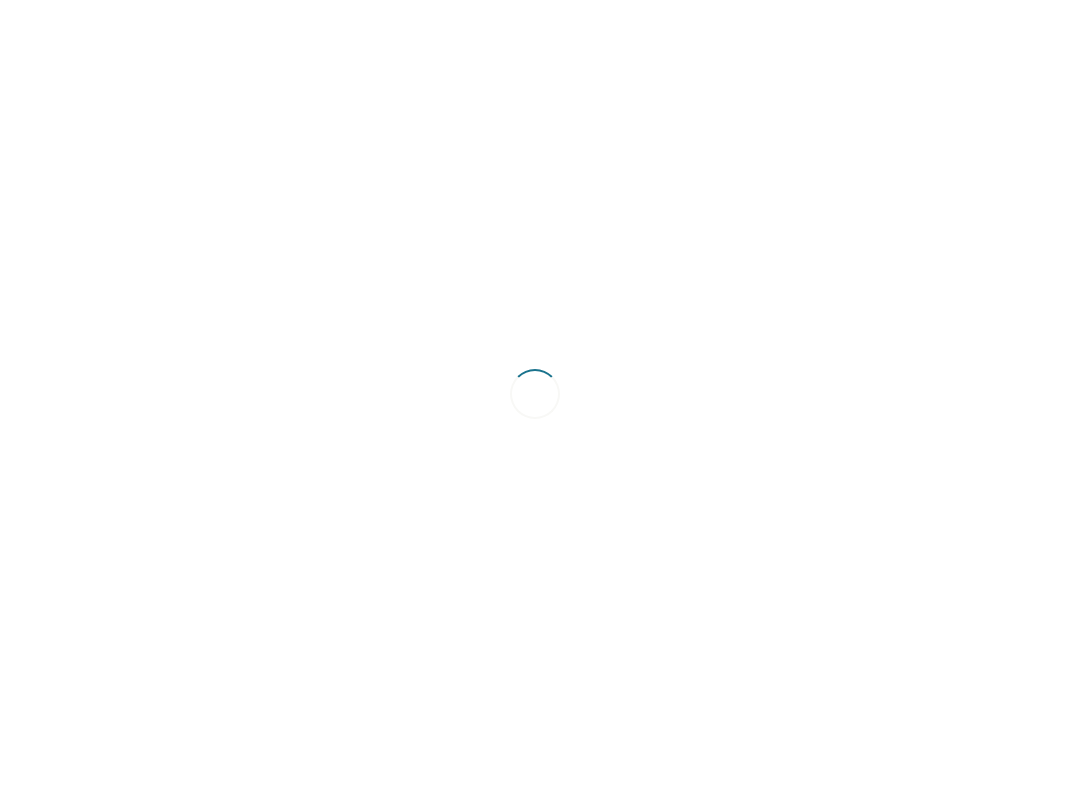 scroll, scrollTop: 0, scrollLeft: 0, axis: both 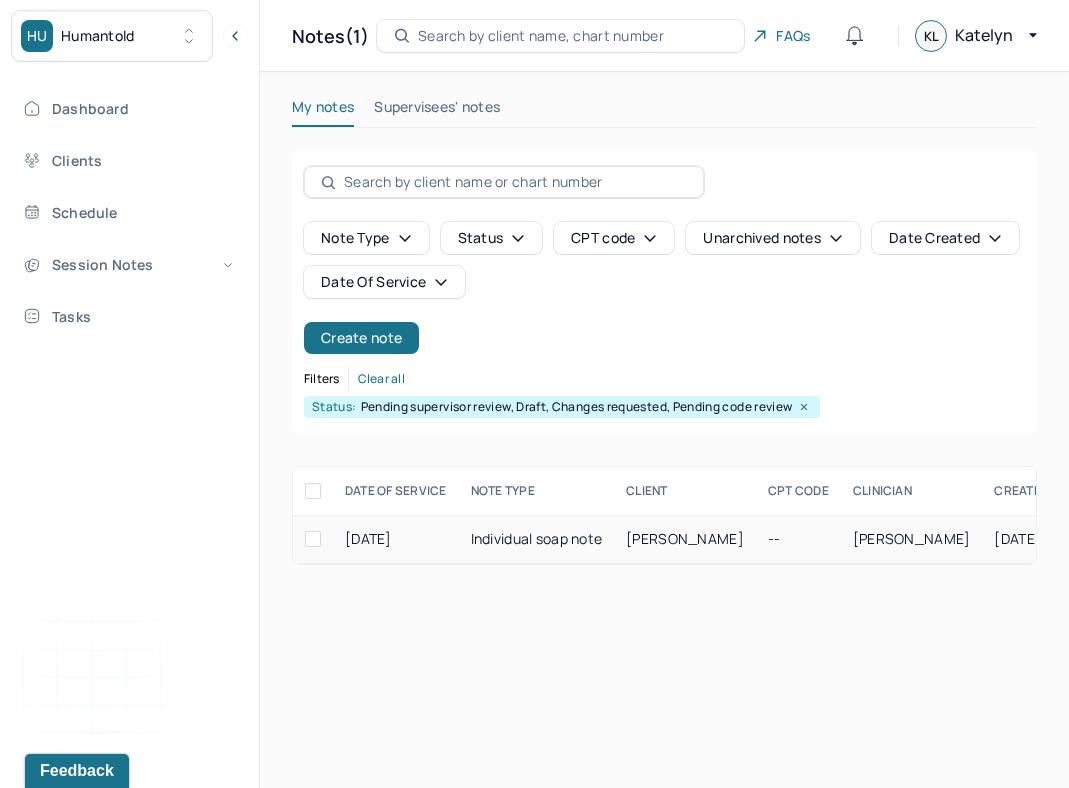 click on "Individual soap note" at bounding box center [537, 539] 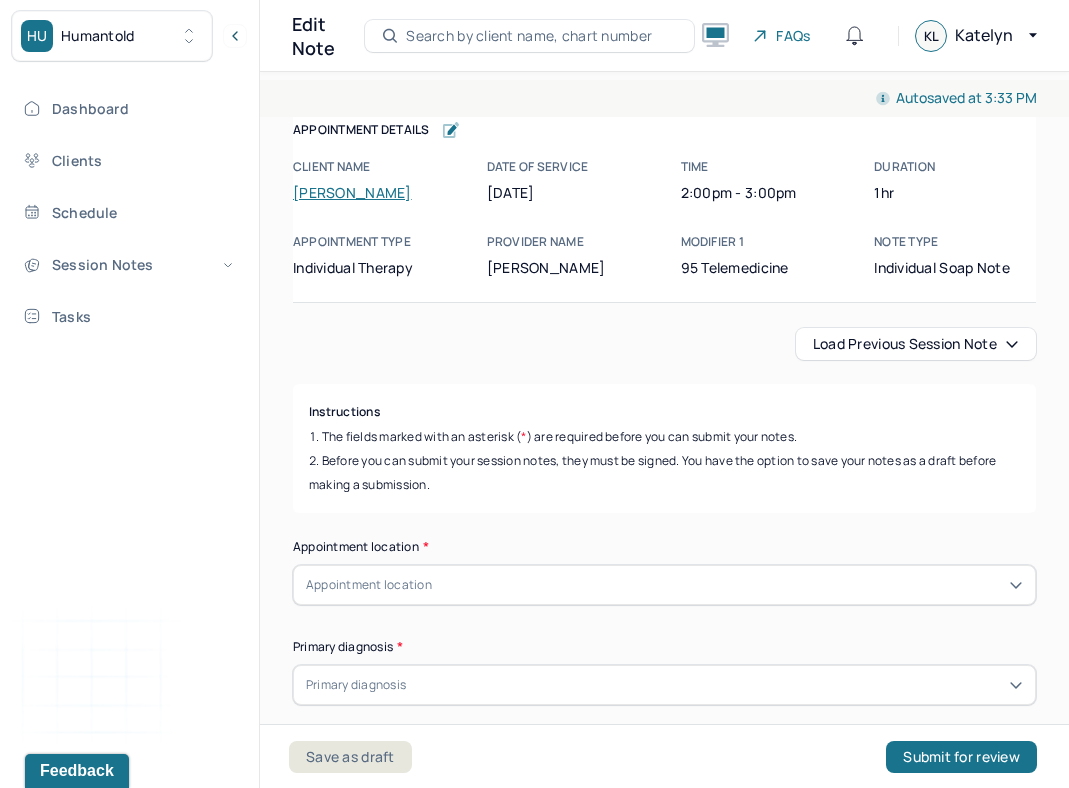 click on "Load previous session note" at bounding box center (916, 344) 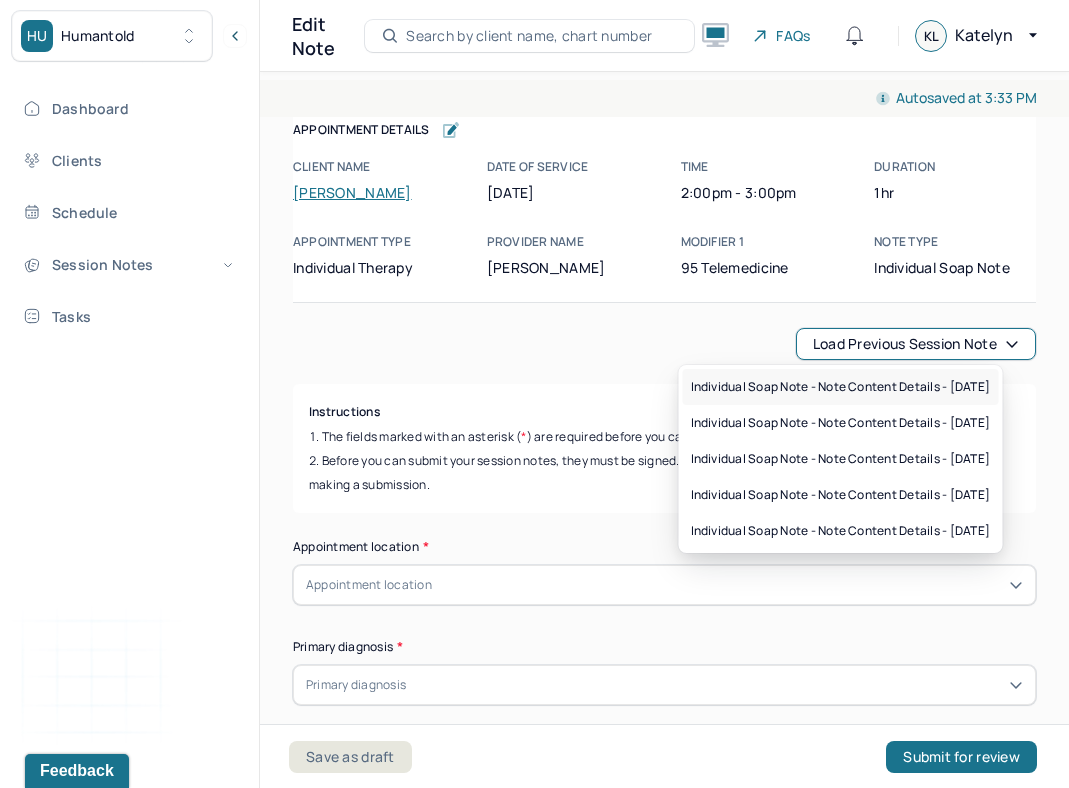 click on "Individual soap note   - Note content Details -   [DATE]" at bounding box center (841, 387) 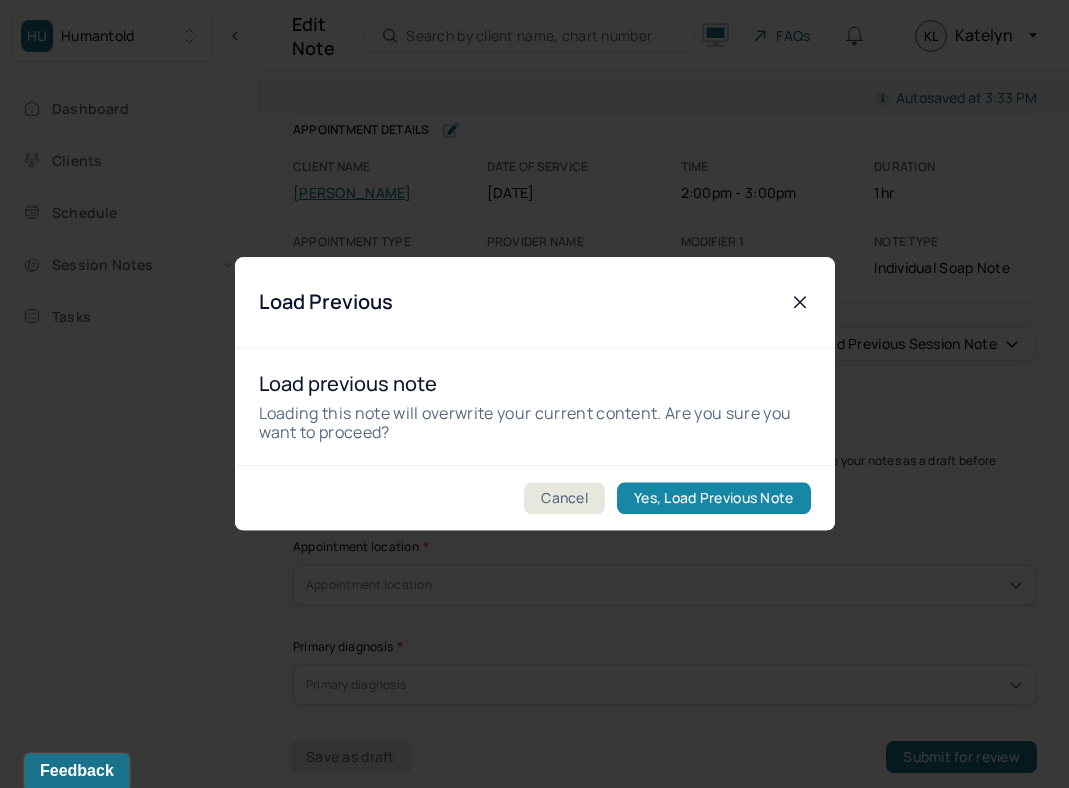 click on "Yes, Load Previous Note" at bounding box center [713, 499] 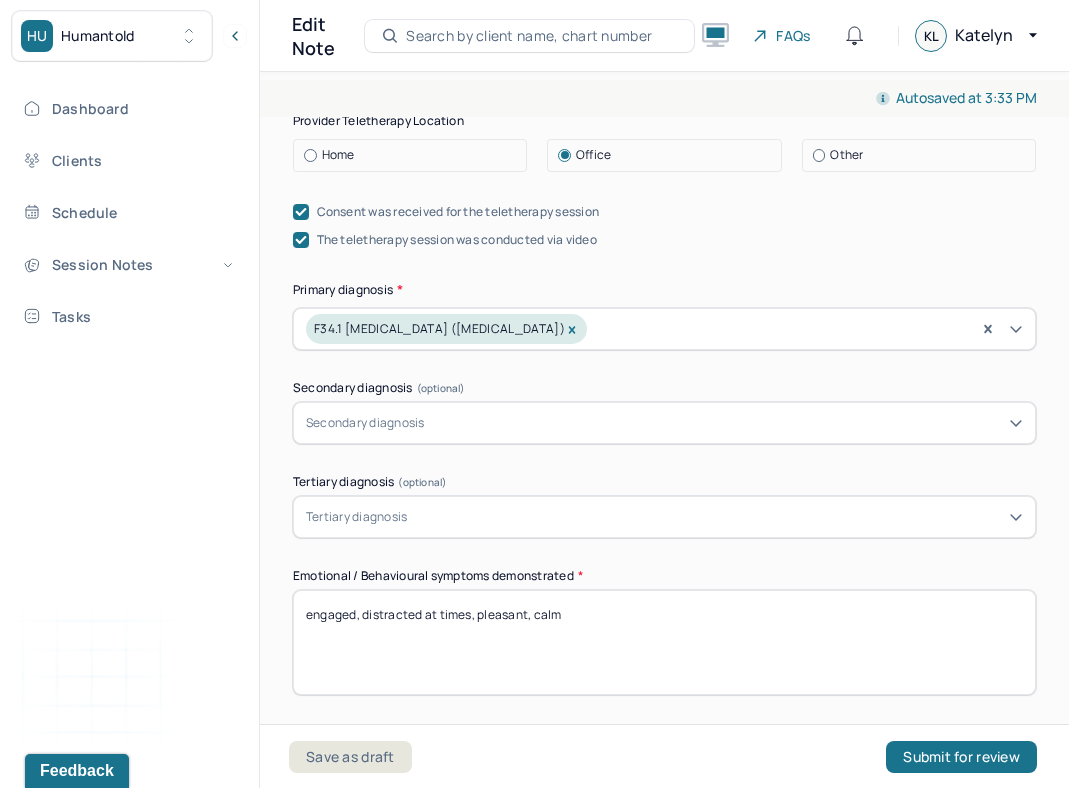 scroll, scrollTop: 621, scrollLeft: 0, axis: vertical 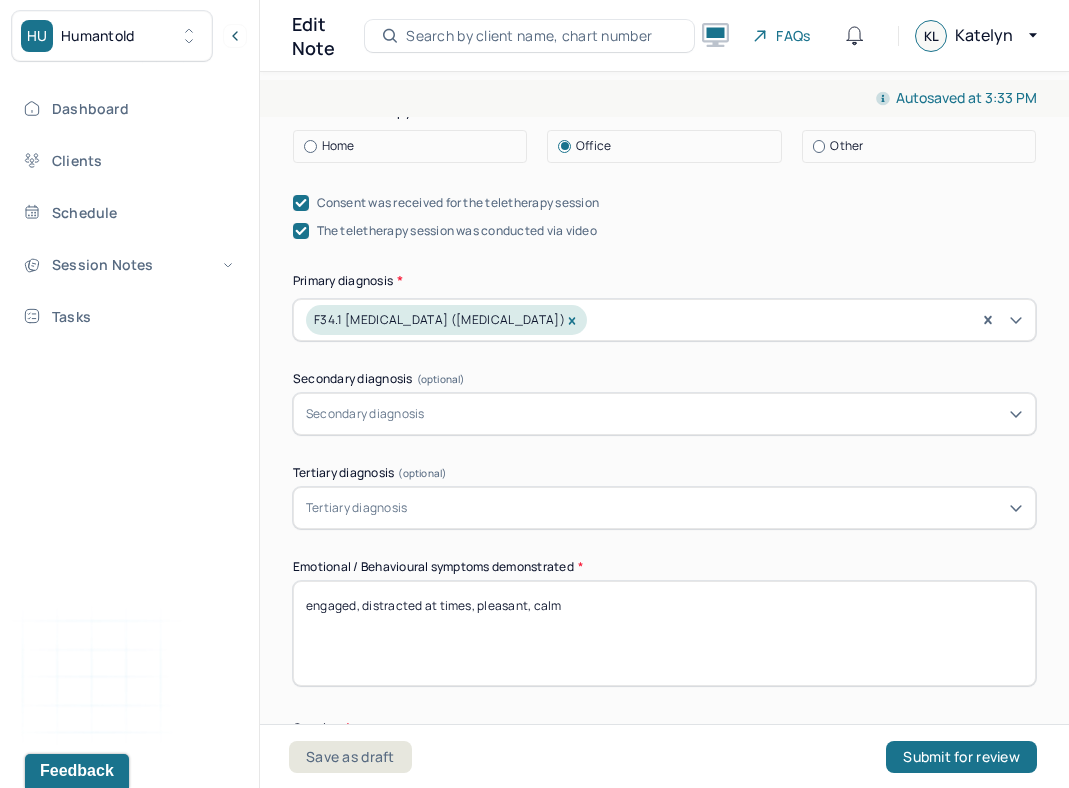 click on "engaged, distracted at times, pleasant, calm" at bounding box center [664, 633] 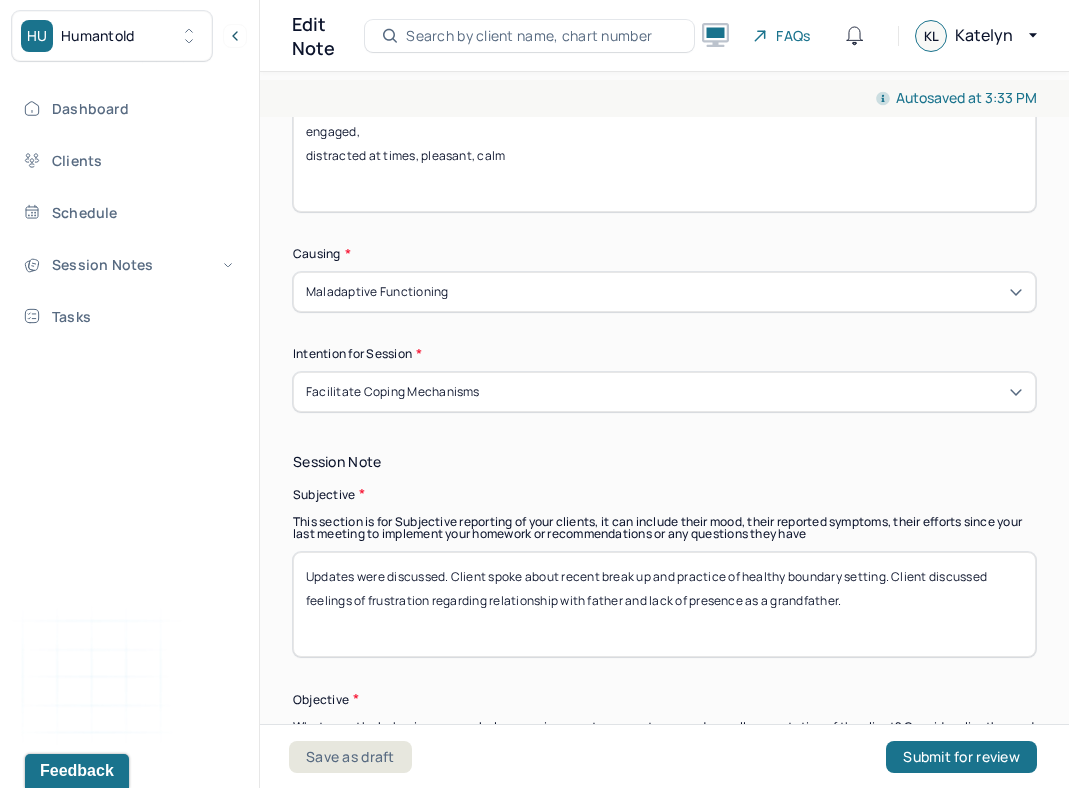 scroll, scrollTop: 1096, scrollLeft: 0, axis: vertical 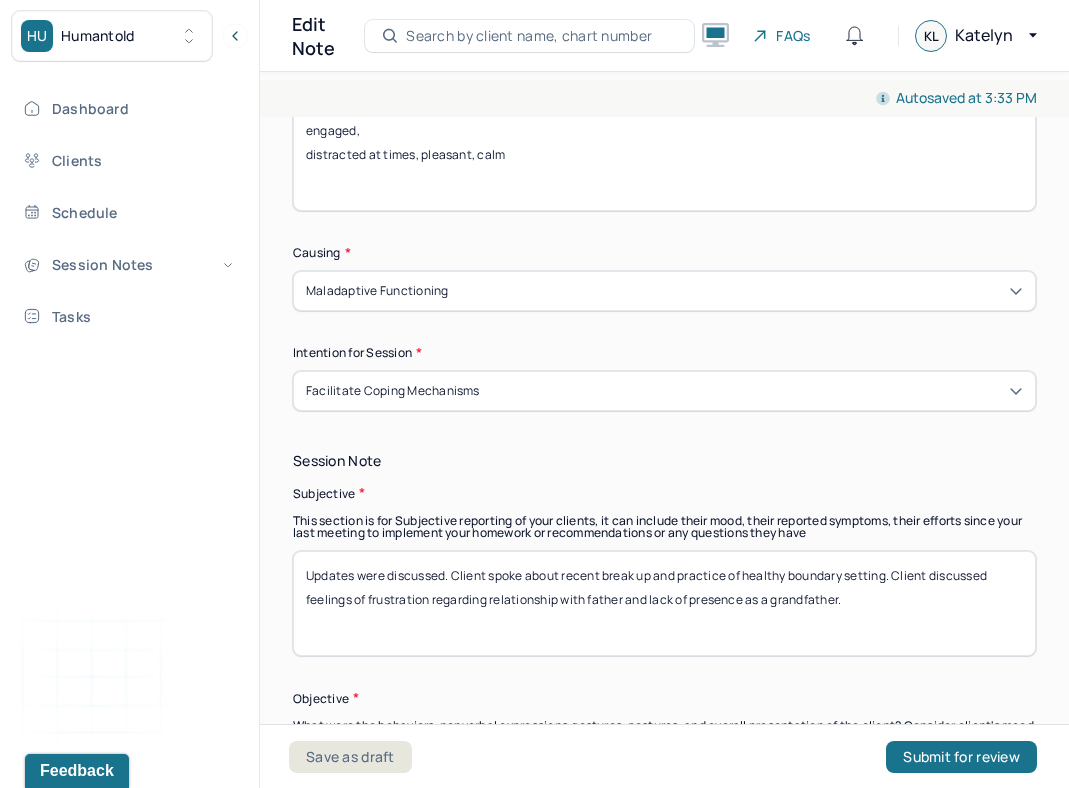 type on "engaged,
distracted at times, pleasant, calm" 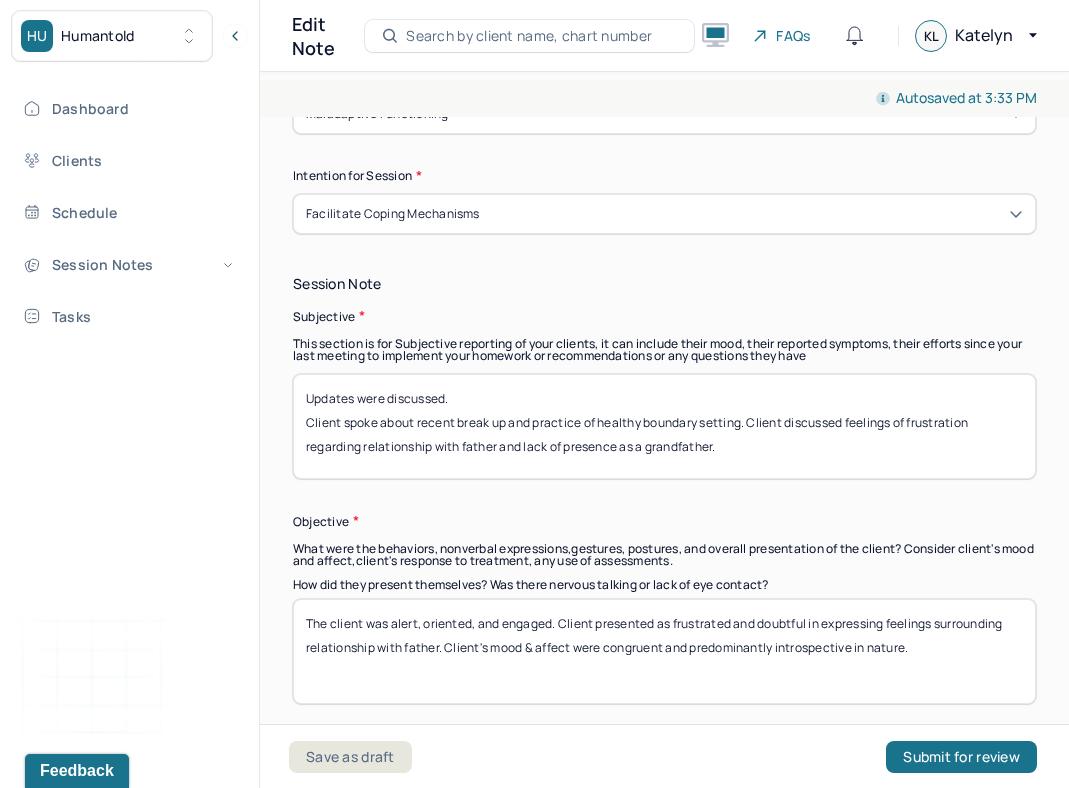 scroll, scrollTop: 1299, scrollLeft: 0, axis: vertical 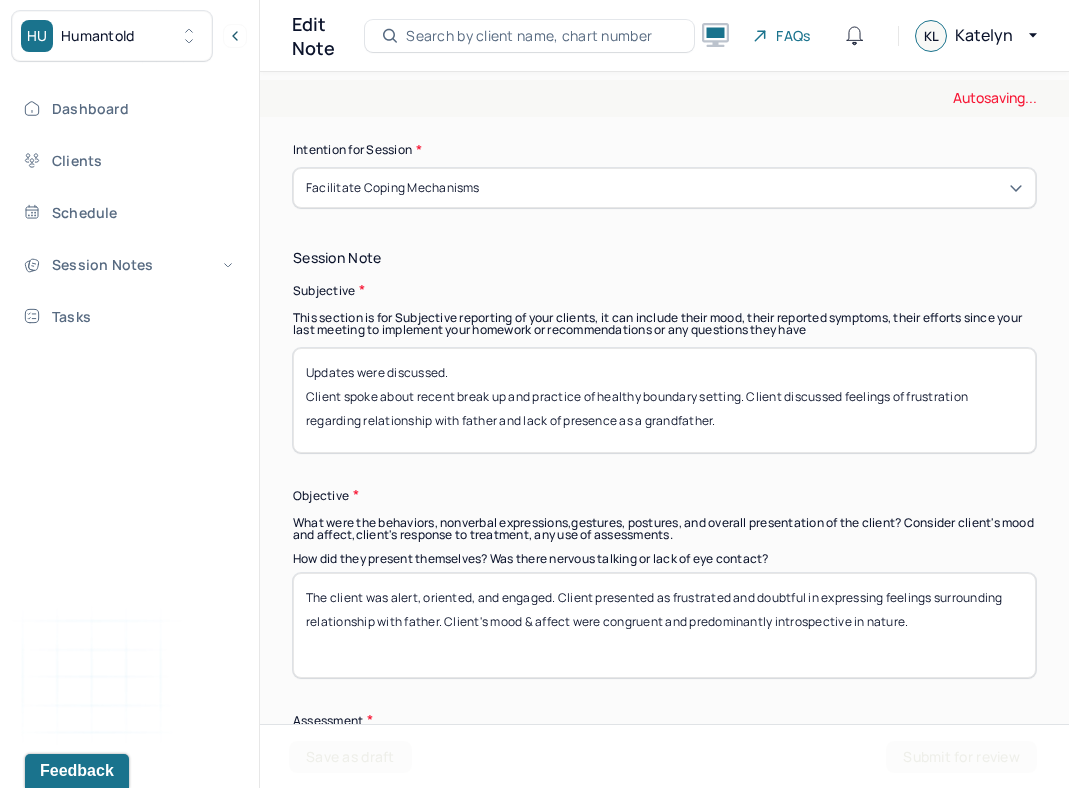 type on "Updates were discussed.
Client spoke about recent break up and practice of healthy boundary setting. Client discussed feelings of frustration regarding relationship with father and lack of presence as a grandfather." 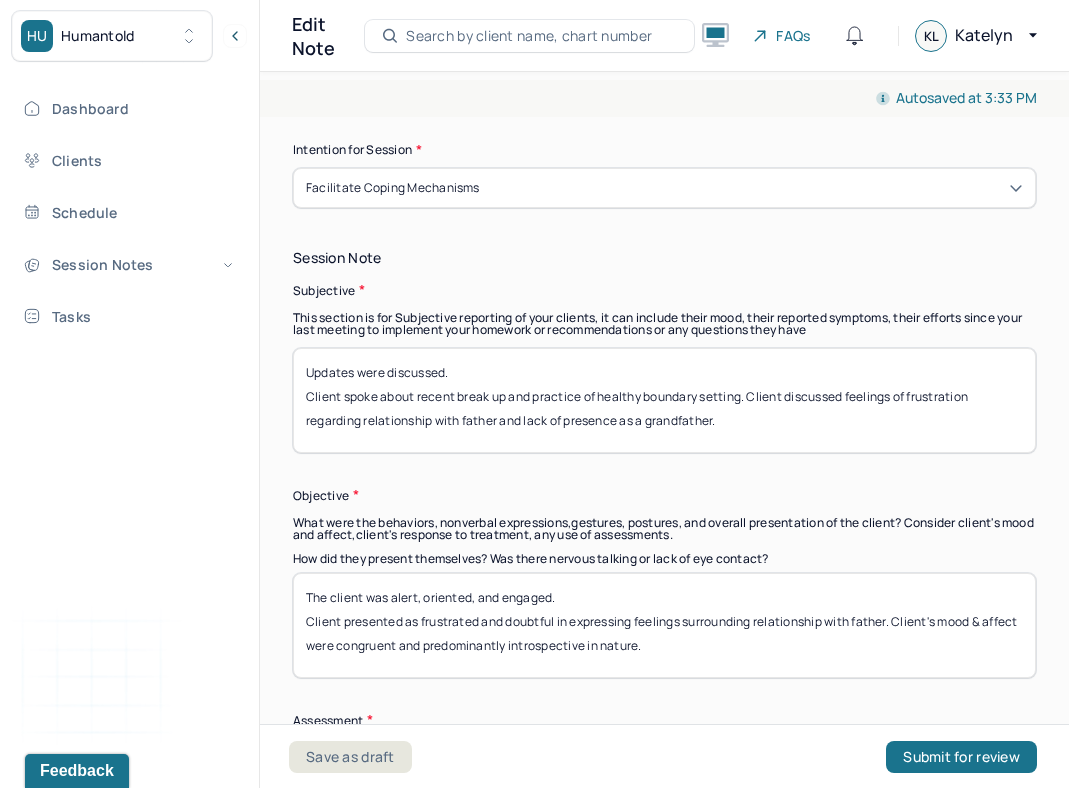type on "The client was alert, oriented, and engaged.
Client presented as frustrated and doubtful in expressing feelings surrounding relationship with father. Client's mood & affect were congruent and predominantly introspective in nature." 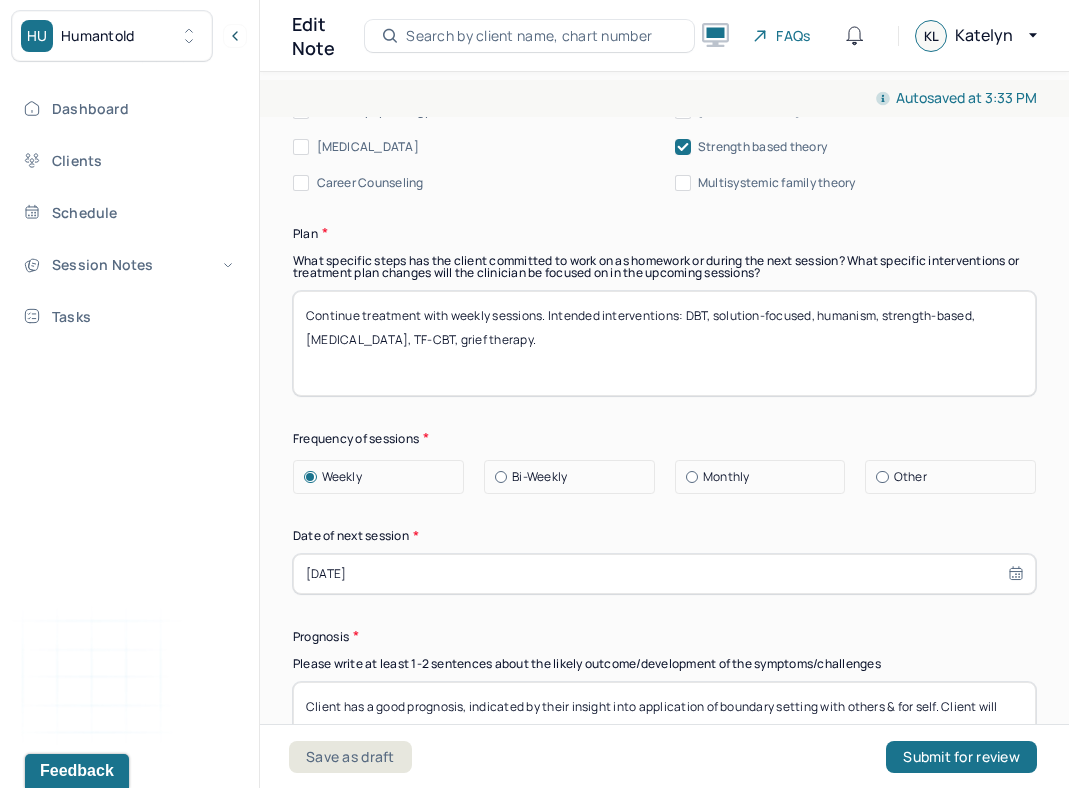 scroll, scrollTop: 2749, scrollLeft: 0, axis: vertical 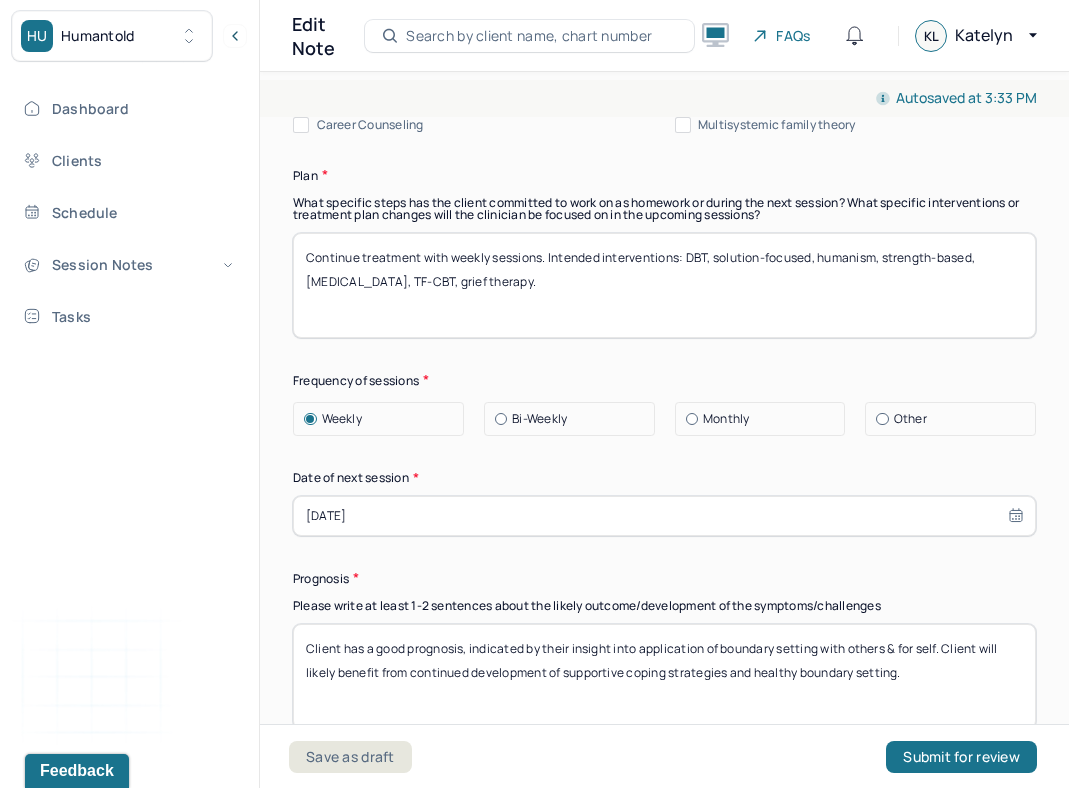 click on "Therapy Intervention Techniques Please select at least 1 intervention used Cognitive-Behavioral therapies Cognitive-Behavioral therapy (CBT) Dialectical Behavioral therapy (DBT) Modeling and skills training Trauma-focused CBT EDMR Rational Emotive [MEDICAL_DATA] Acceptance Commitment Therapy Solution Based [MEDICAL_DATA] [MEDICAL_DATA] Relationship based Interventions Attachment-oriented interventions Parent-child interaction therapy Parent interventions Other Client centered therapy/ Humanism [MEDICAL_DATA] [MEDICAL_DATA] Feminist therapy Psychodynamic therapy Grief therapy Internal family systems (IFS) [MEDICAL_DATA] Positive psychology [MEDICAL_DATA] [MEDICAL_DATA] Strength based theory Career Counseling Multisystemic family theory Plan What specific steps has the client committed to work on as homework or during the next session? What specific interventions or treatment plan changes will the clinician be focused on in the upcoming sessions? Frequency of sessions Weekly Other" at bounding box center [664, 197] 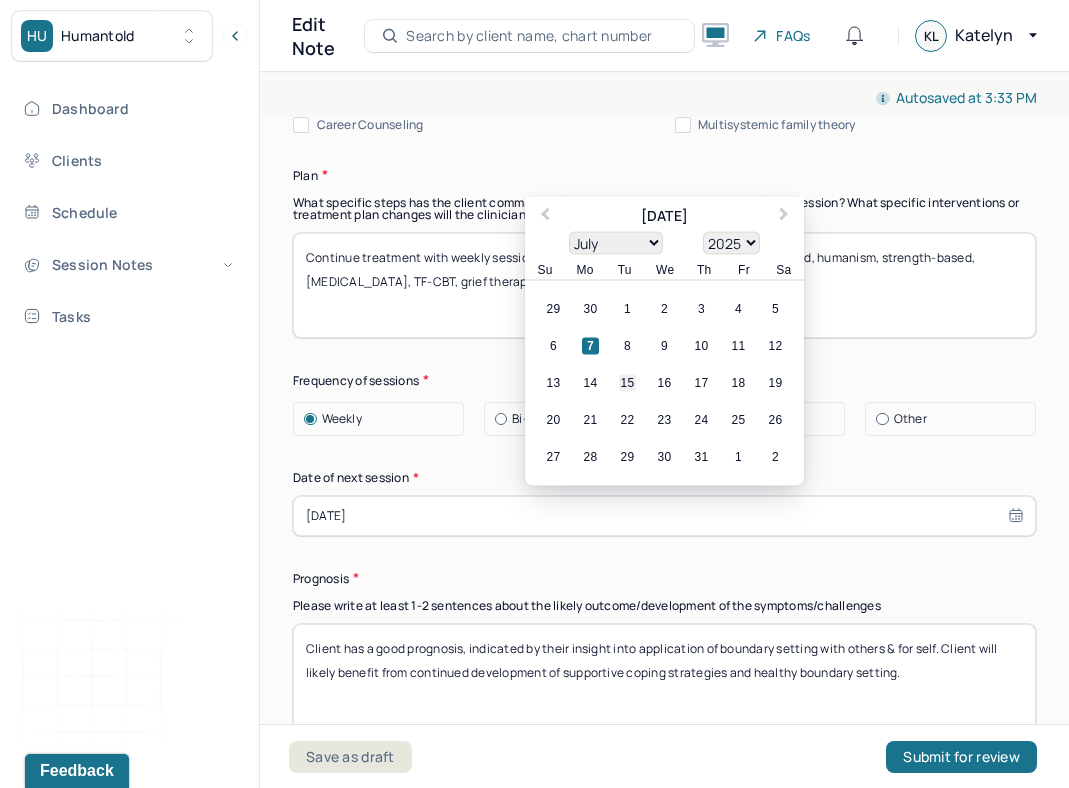 click on "15" at bounding box center [627, 382] 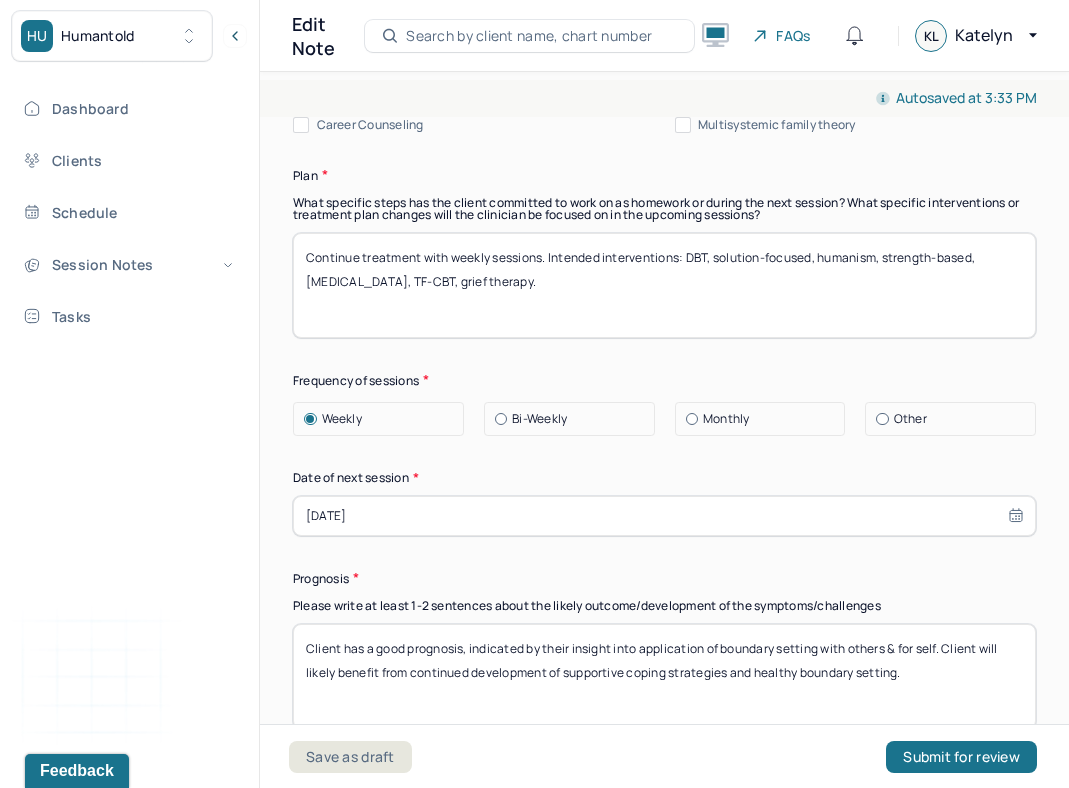 click on "Therapy Intervention Techniques Please select at least 1 intervention used Cognitive-Behavioral therapies Cognitive-Behavioral therapy (CBT) Dialectical Behavioral therapy (DBT) Modeling and skills training Trauma-focused CBT EDMR Rational Emotive [MEDICAL_DATA] Acceptance Commitment Therapy Solution Based [MEDICAL_DATA] [MEDICAL_DATA] Relationship based Interventions Attachment-oriented interventions Parent-child interaction therapy Parent interventions Other Client centered therapy/ Humanism [MEDICAL_DATA] [MEDICAL_DATA] Feminist therapy Psychodynamic therapy Grief therapy Internal family systems (IFS) [MEDICAL_DATA] Positive psychology [MEDICAL_DATA] [MEDICAL_DATA] Strength based theory Career Counseling Multisystemic family theory Plan What specific steps has the client committed to work on as homework or during the next session? What specific interventions or treatment plan changes will the clinician be focused on in the upcoming sessions? Frequency of sessions Weekly Other" at bounding box center [664, 197] 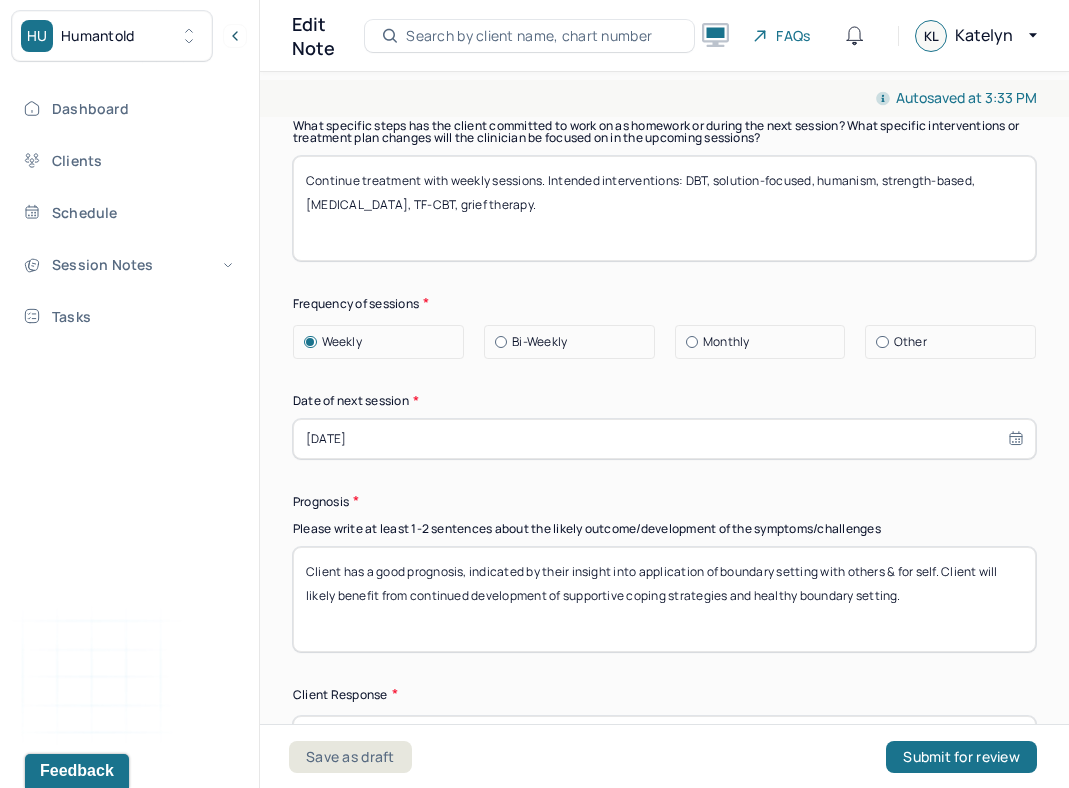 scroll, scrollTop: 2841, scrollLeft: 0, axis: vertical 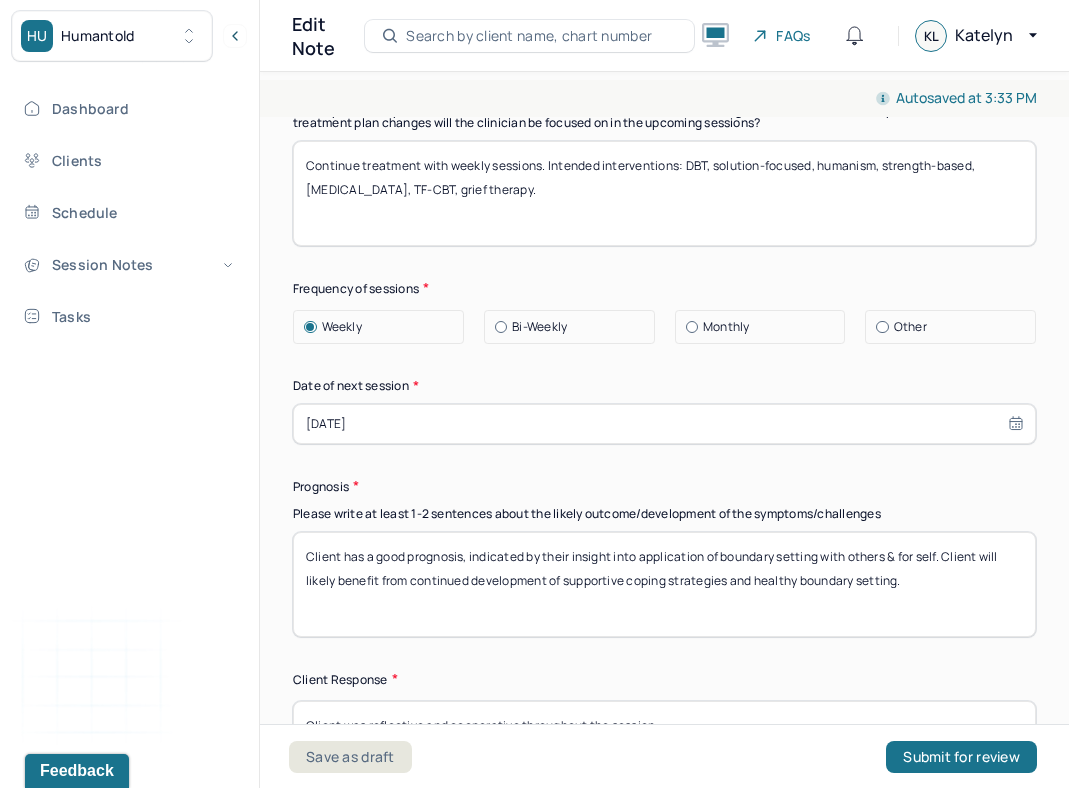 click on "Client has a good prognosis, indicated by their insight into application of boundary setting with others & for self. Client will likely benefit from continued development of supportive coping strategies and healthy boundary setting." at bounding box center [664, 584] 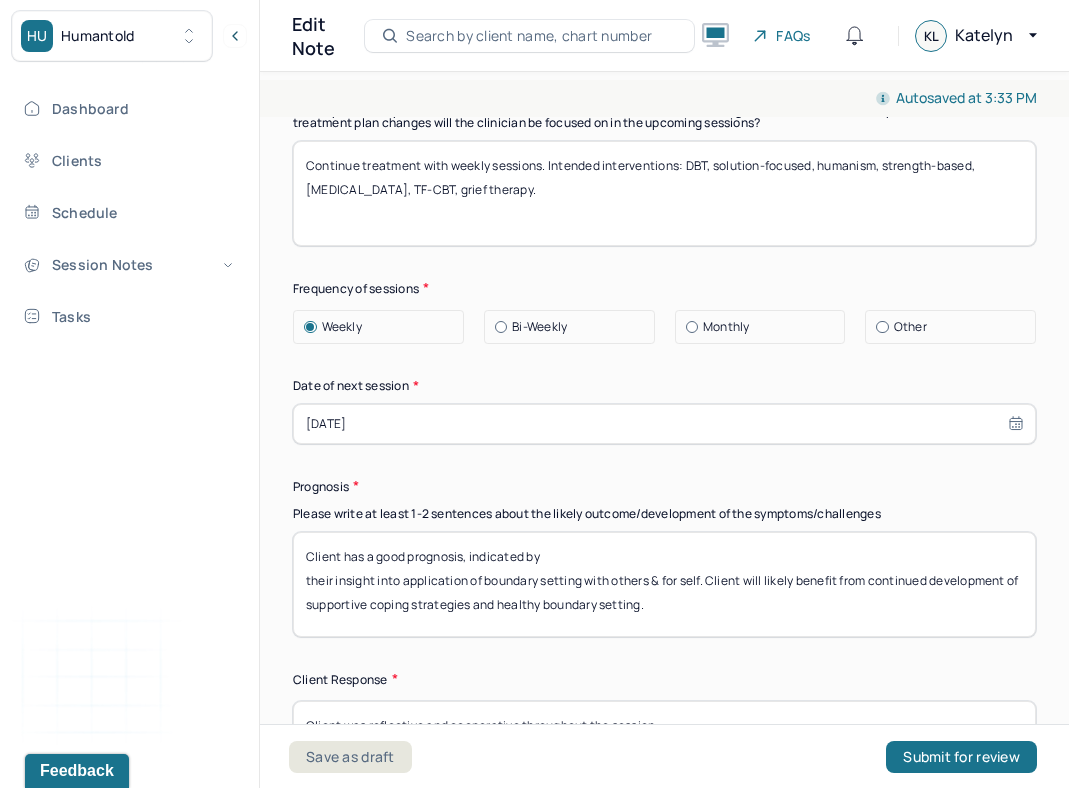 type on "Client has a good prognosis, indicated by
their insight into application of boundary setting with others & for self. Client will likely benefit from continued development of supportive coping strategies and healthy boundary setting." 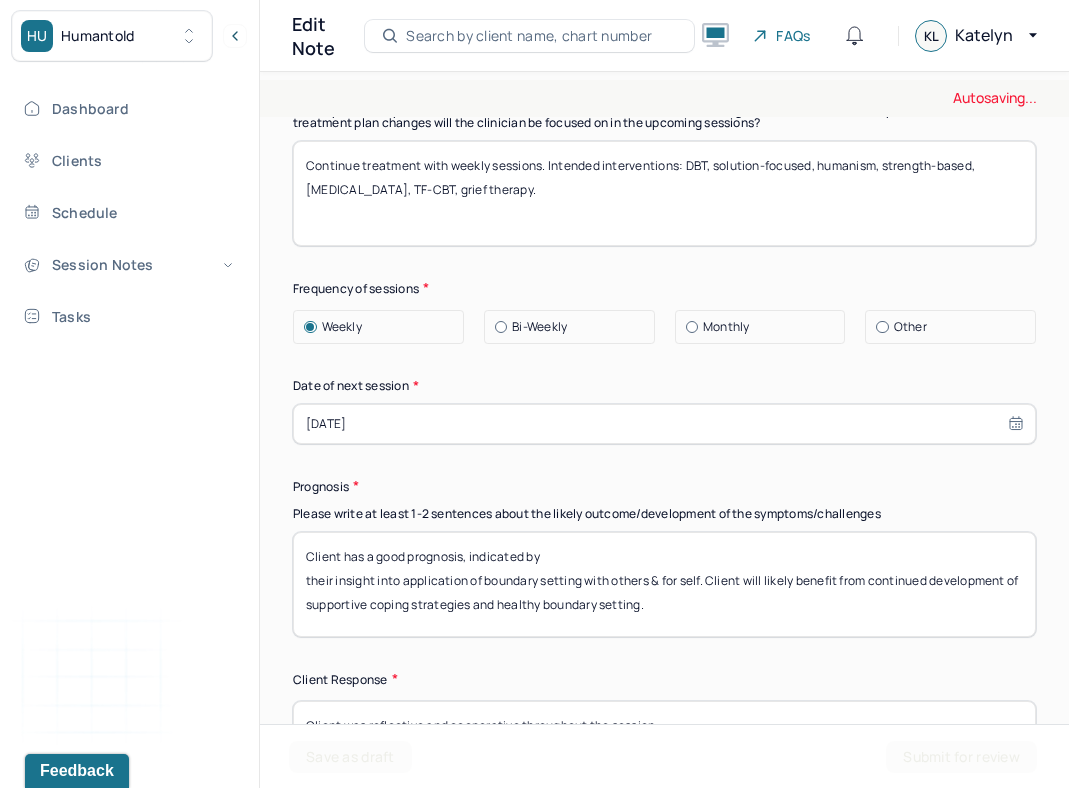 click on "Please write at least 1-2 sentences about the likely outcome/development of the symptoms/challenges" at bounding box center (664, 514) 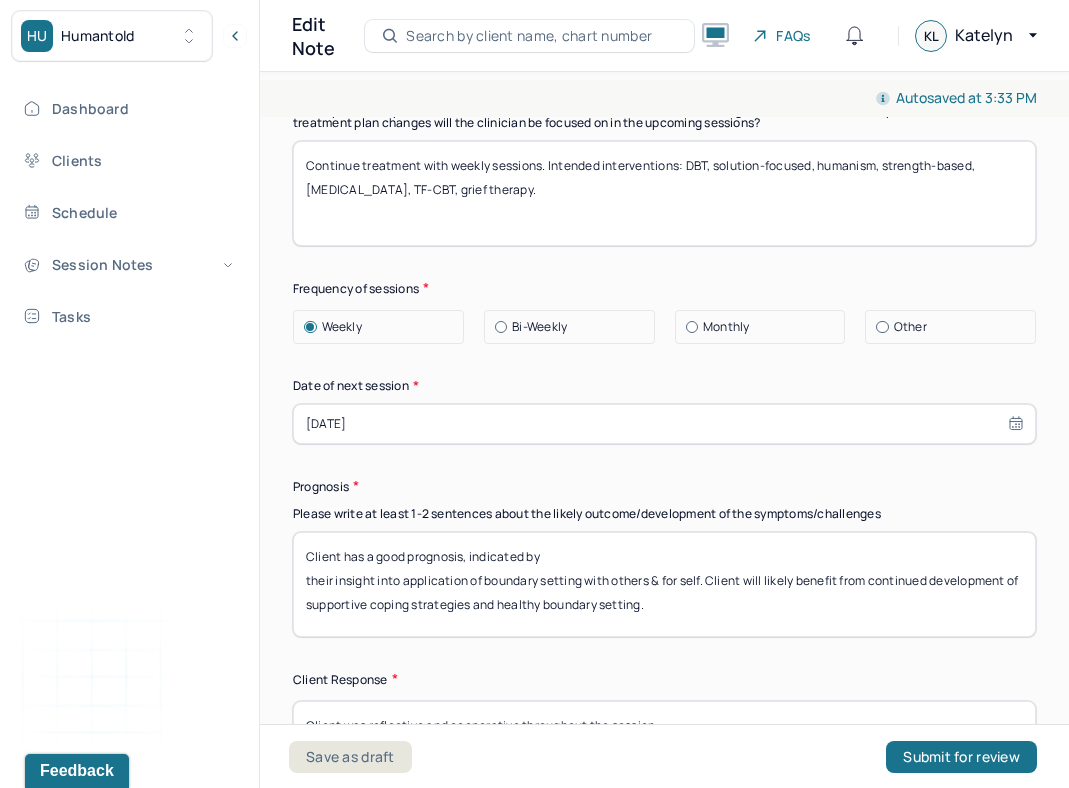 click on "Client has a good prognosis, indicated by
their insight into application of boundary setting with others & for self. Client will likely benefit from continued development of supportive coping strategies and healthy boundary setting." at bounding box center (664, 584) 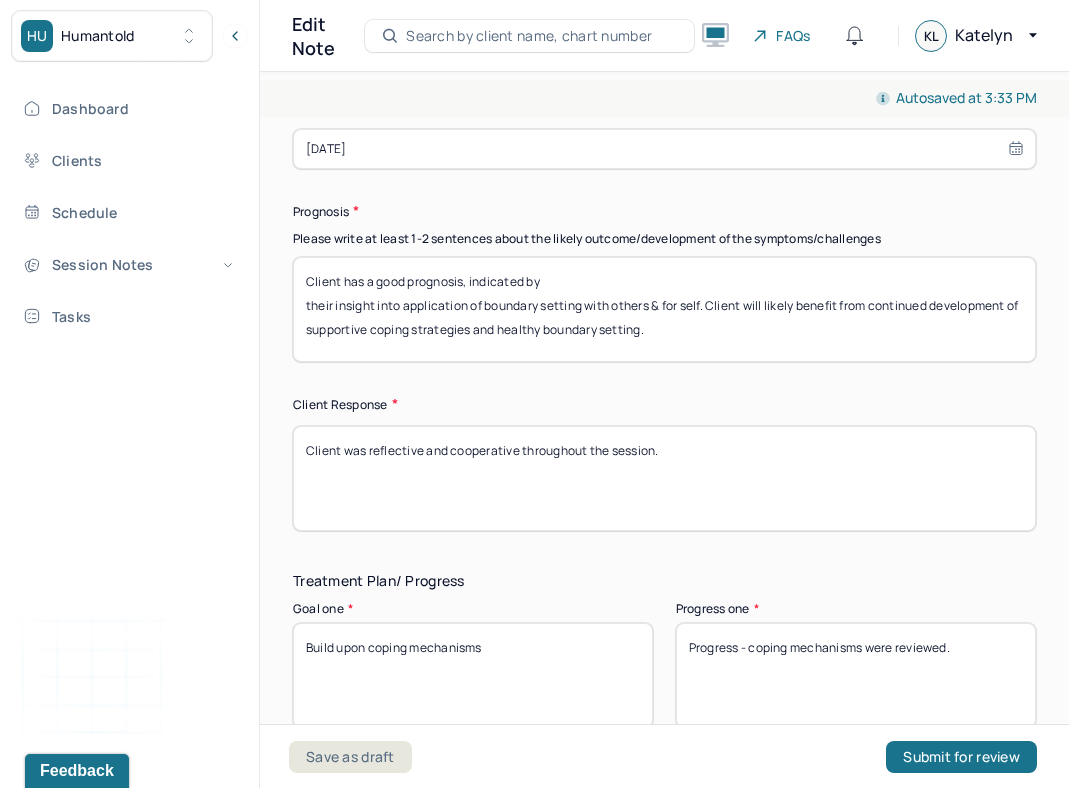 scroll, scrollTop: 3129, scrollLeft: 0, axis: vertical 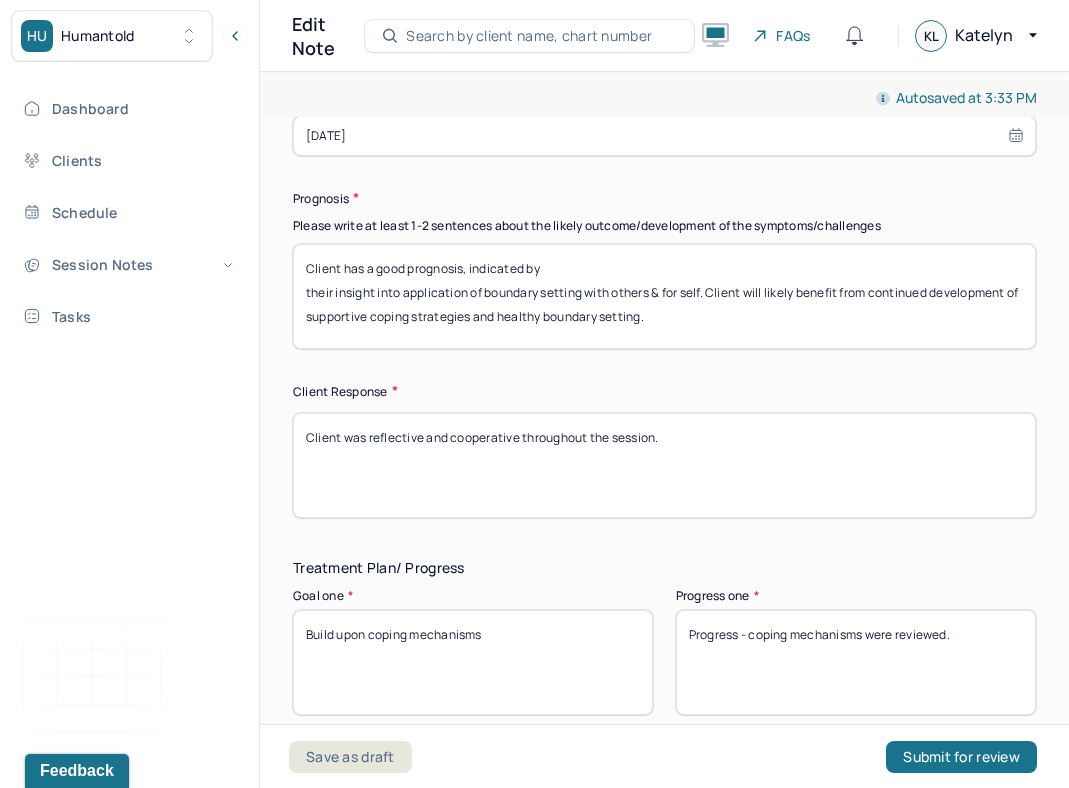 click on "Client was reflective and cooperative throughout the session." at bounding box center (664, 465) 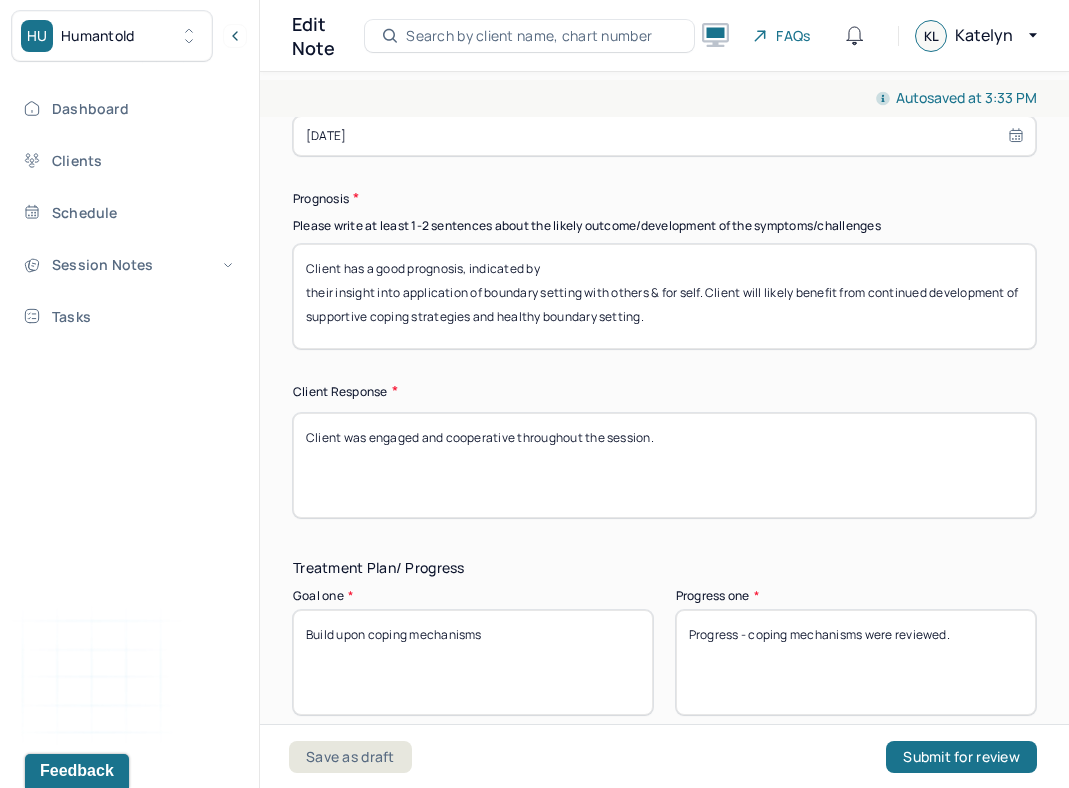 click on "Client was reflective and cooperative throughout the session." at bounding box center (664, 465) 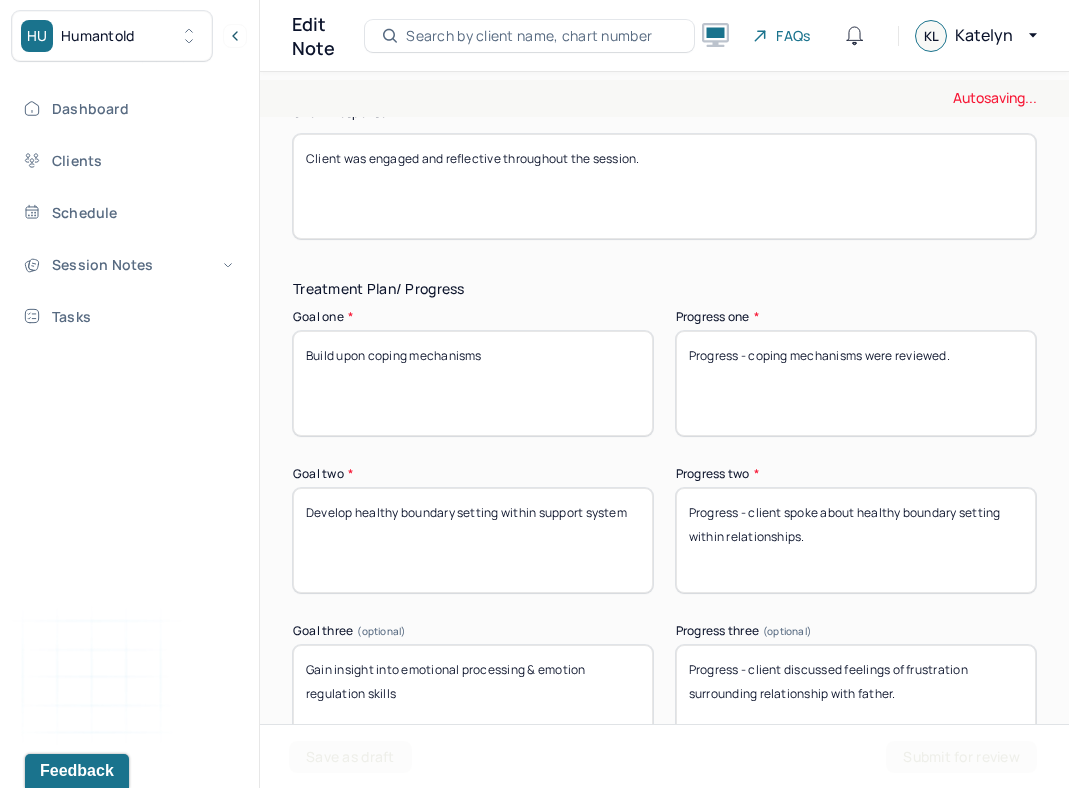 scroll, scrollTop: 3406, scrollLeft: 0, axis: vertical 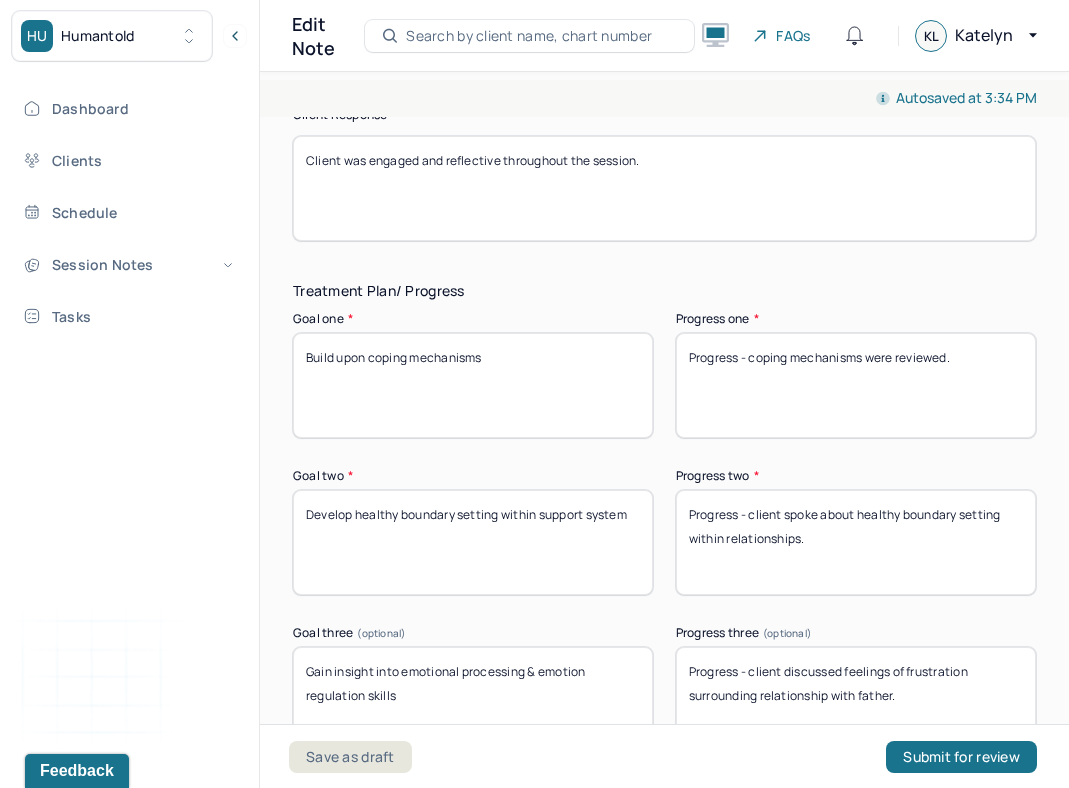 type on "Client was engaged and reflective throughout the session." 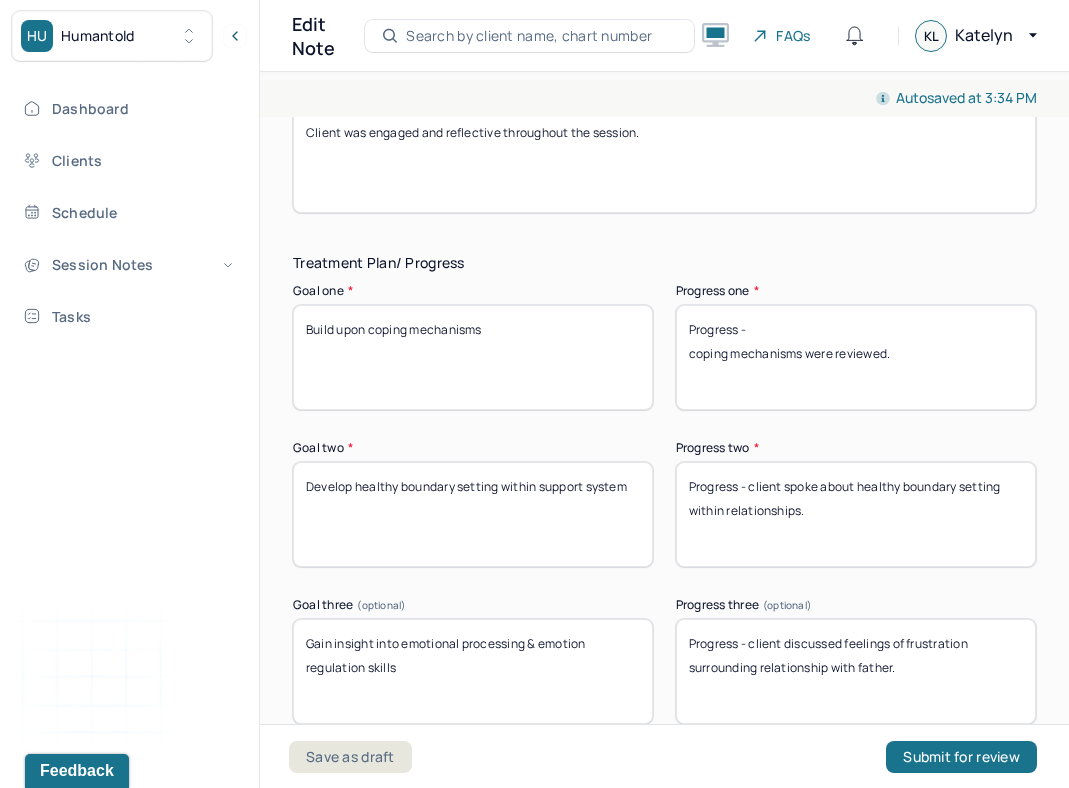 type on "Progress -
coping mechanisms were reviewed." 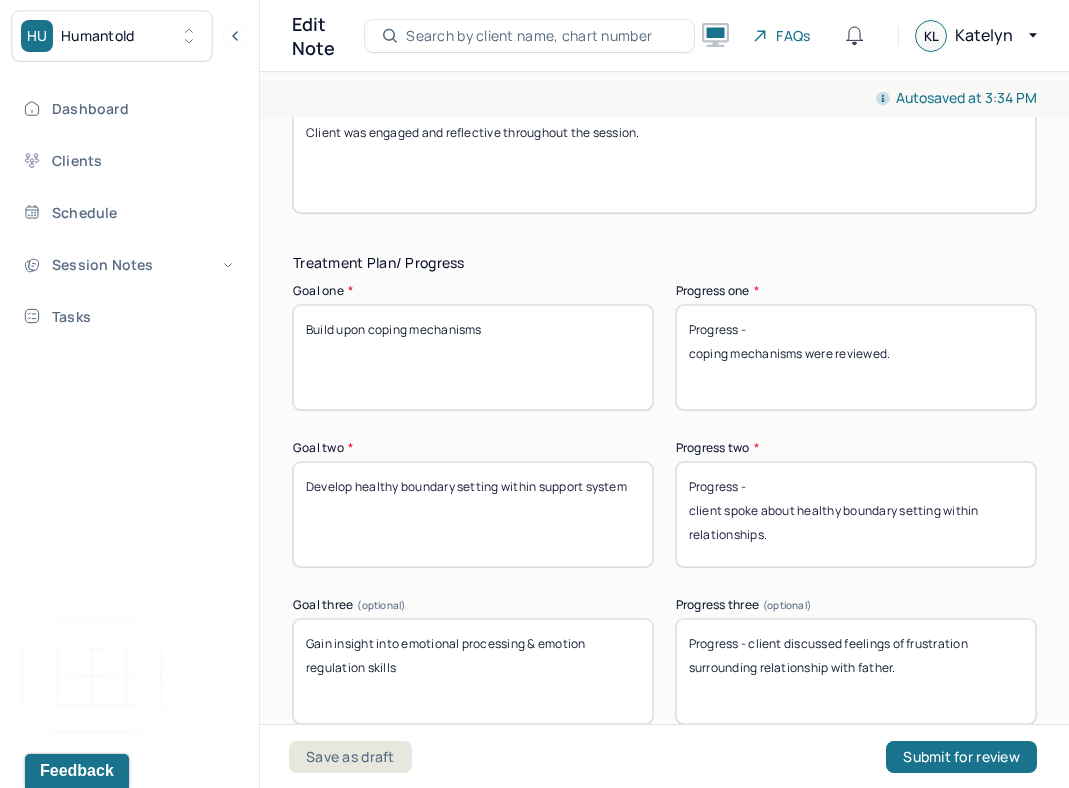 type on "Progress -
client spoke about healthy boundary setting within relationships." 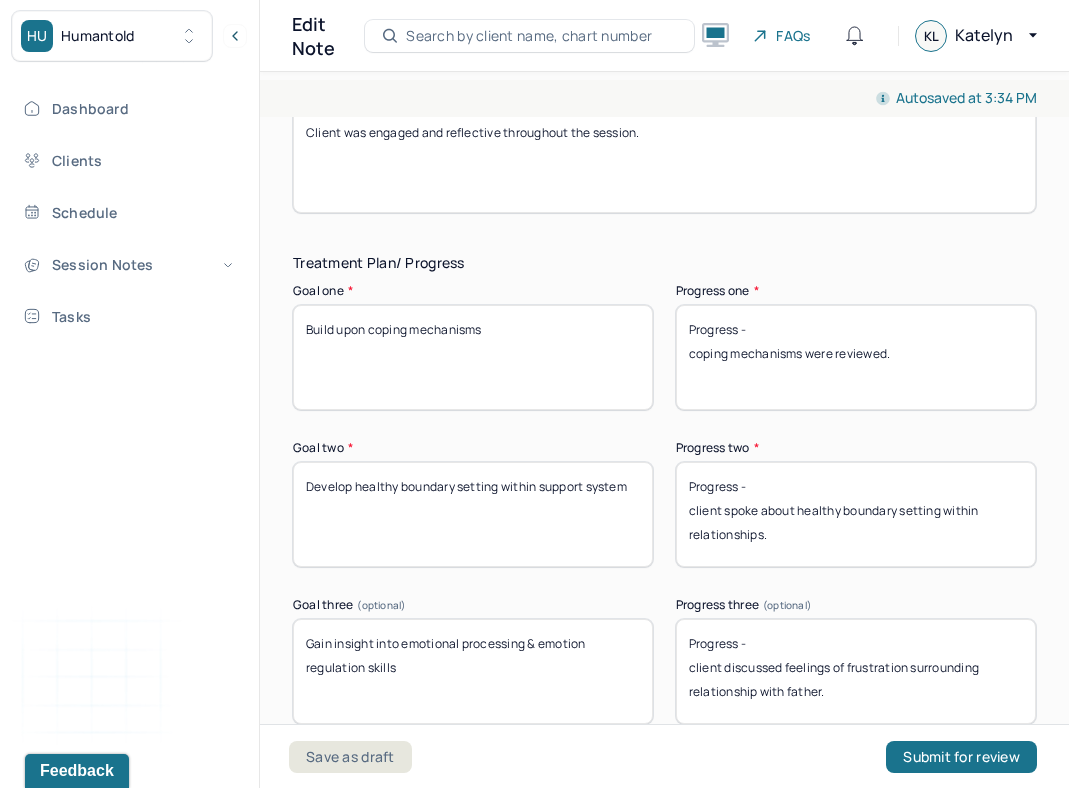type on "Progress -
client discussed feelings of frustration surrounding relationship with father." 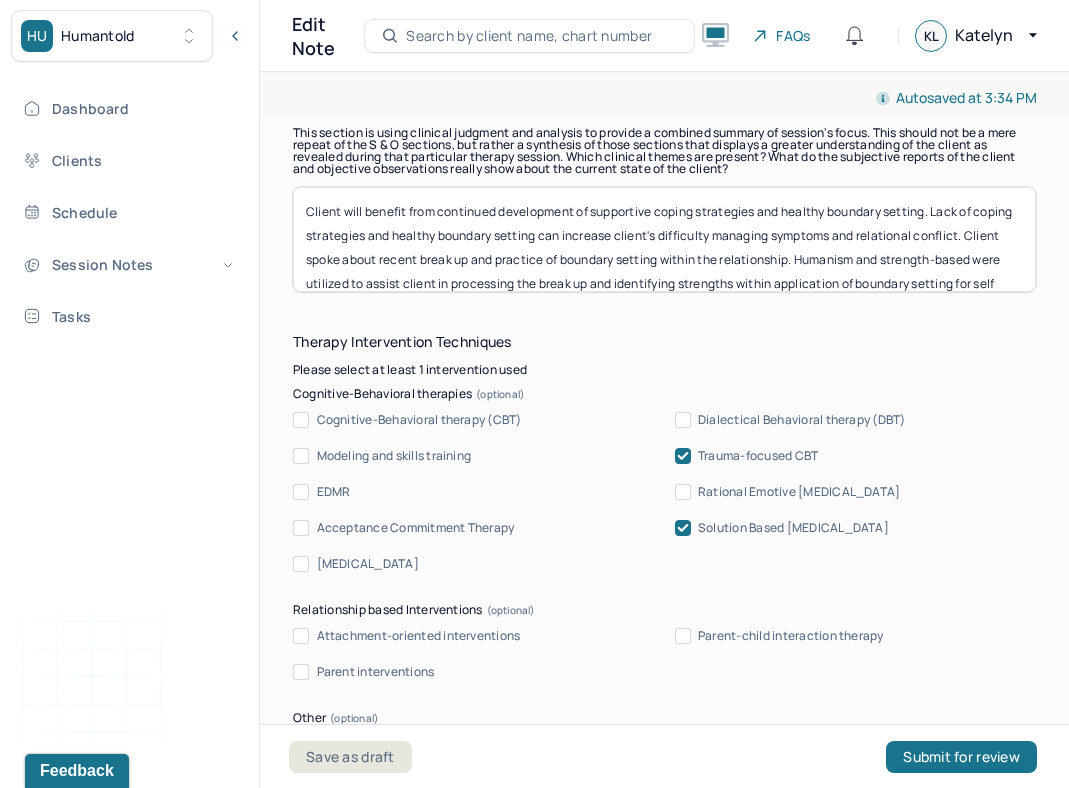 scroll, scrollTop: 1900, scrollLeft: 0, axis: vertical 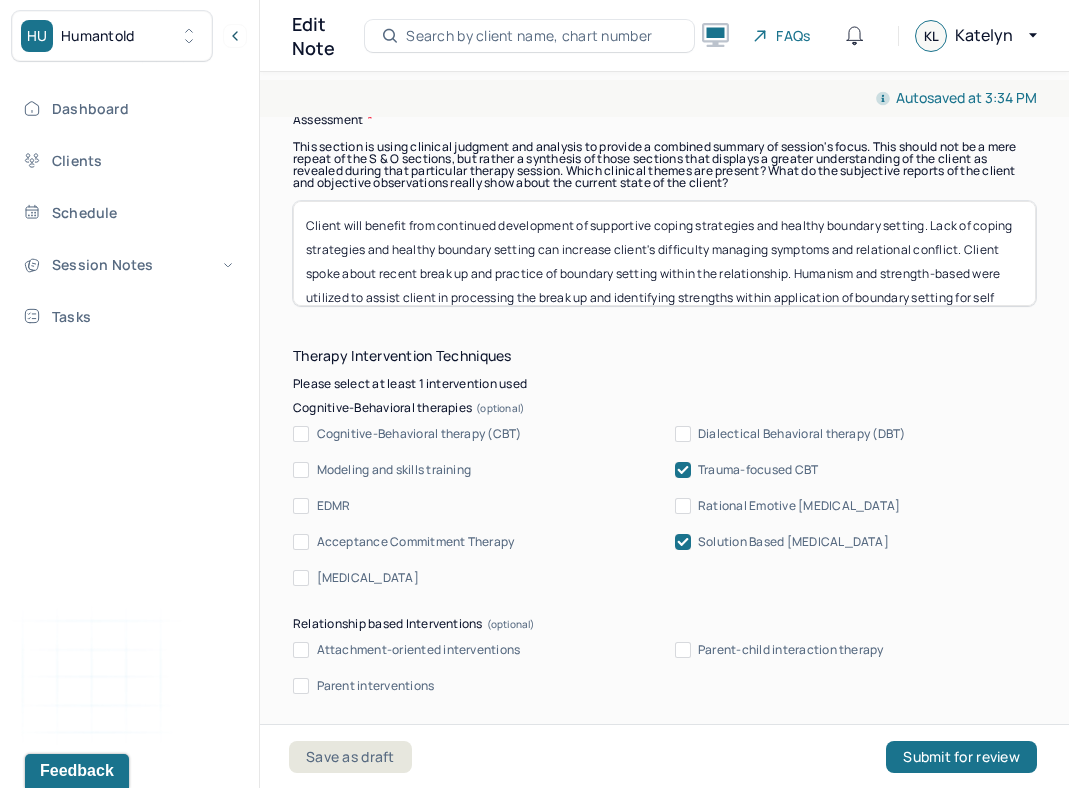 click on "Client will benefit from continued development of supportive coping strategies and healthy boundary setting. Lack of coping strategies and healthy boundary setting can increase client's difficulty managing symptoms and relational conflict. Client spoke about recent break up and practice of boundary setting within the relationship. Humanism and strength-based were utilized to assist client in processing the break up and identifying strengths within application of boundary setting for self throughout the relationship. Client discussed feelings of frustration regarding relationship with father and lack of presence as a grandfather. TF-CBT and solution-focused were utilized to explore history of client's relationship with their father, review coping strategies, and discuss role of past trauma." at bounding box center (664, 253) 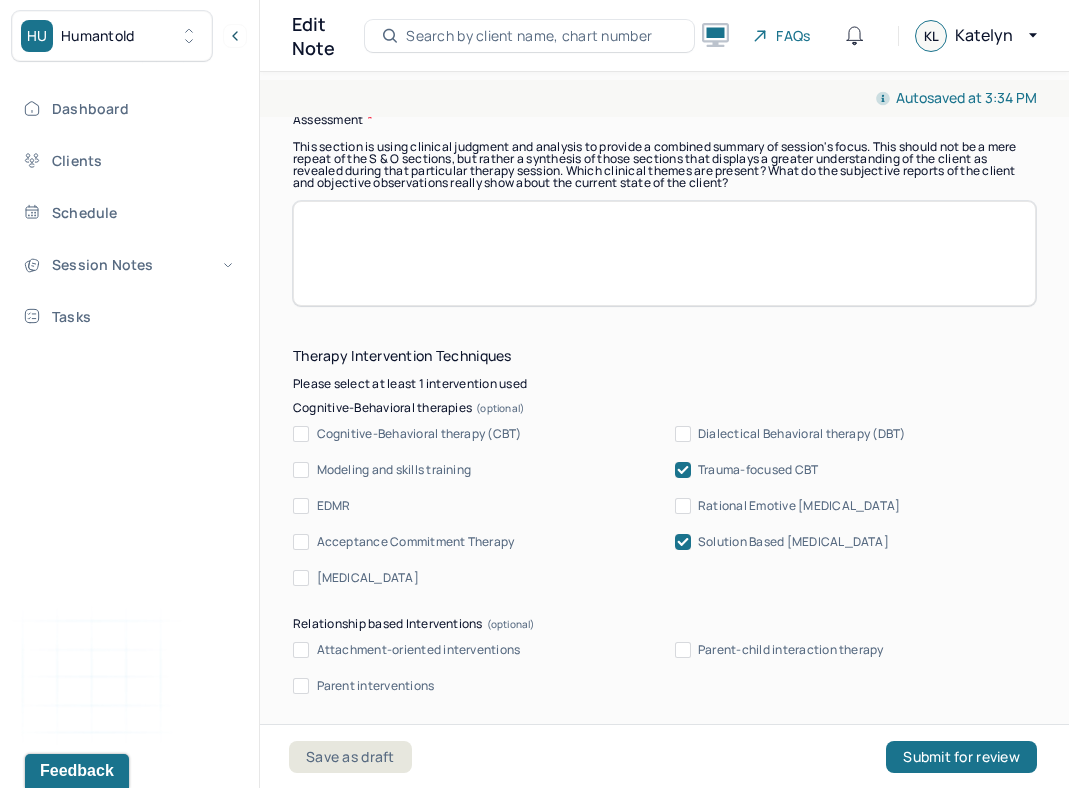 type 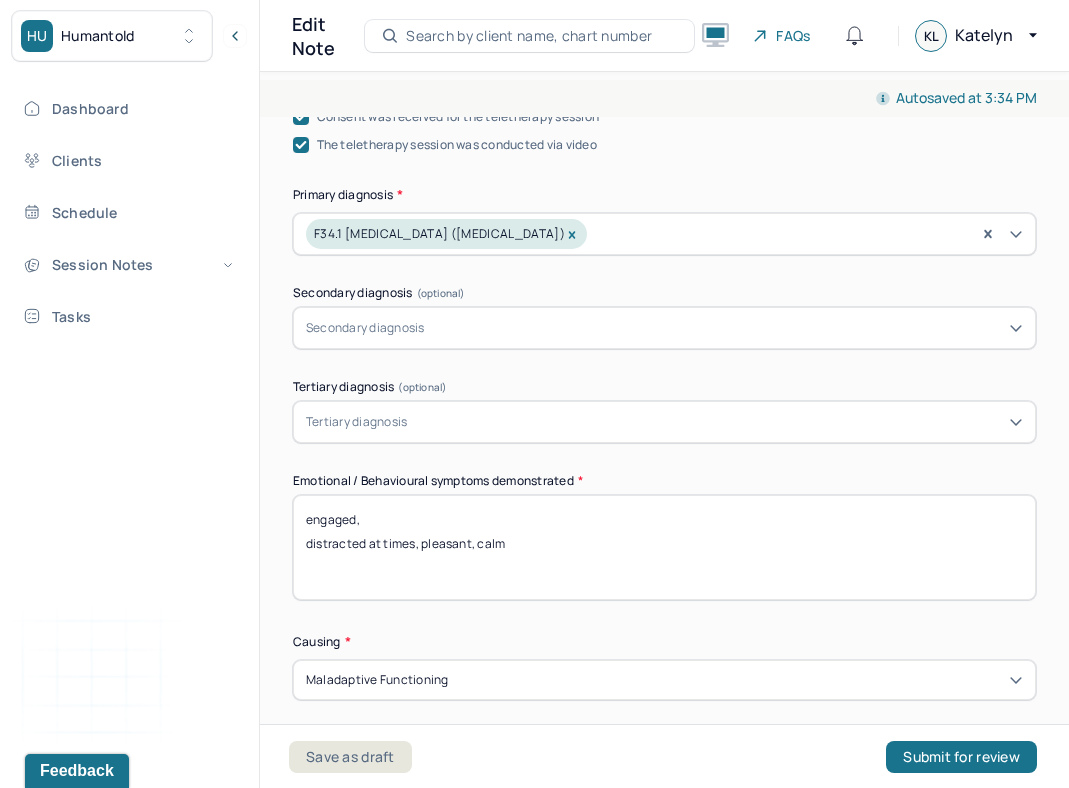 scroll, scrollTop: 706, scrollLeft: 0, axis: vertical 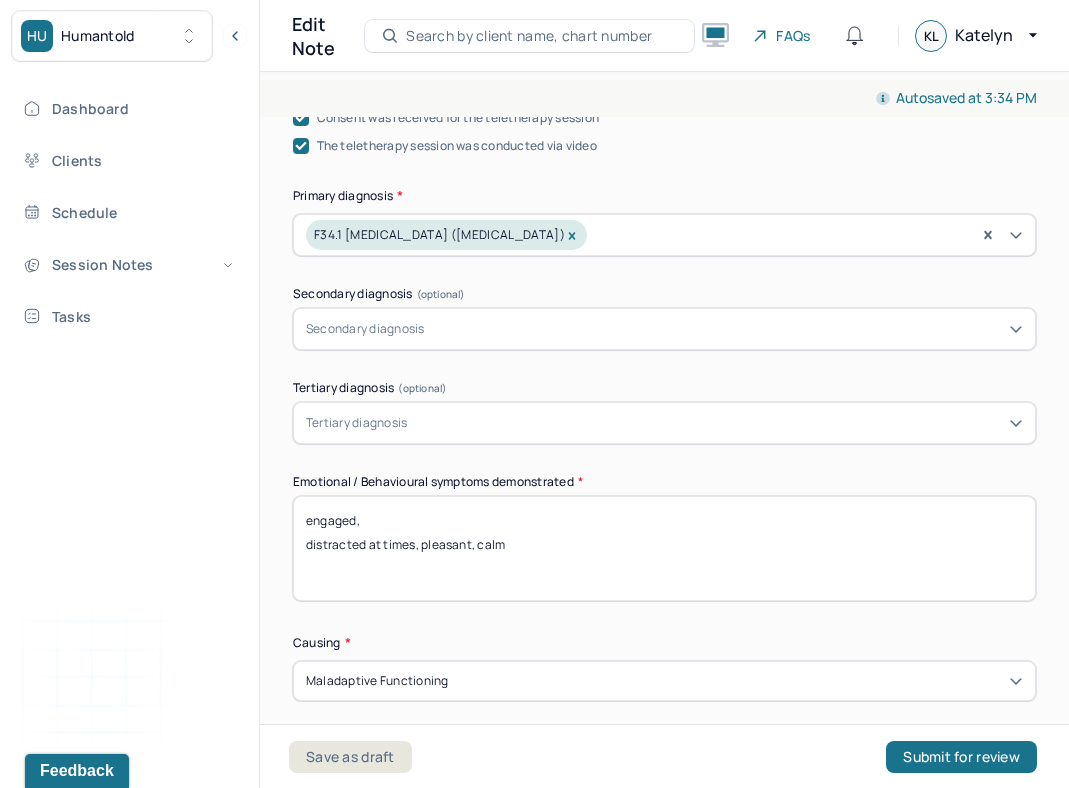 click on "engaged,
distracted at times, pleasant, calm" at bounding box center [664, 548] 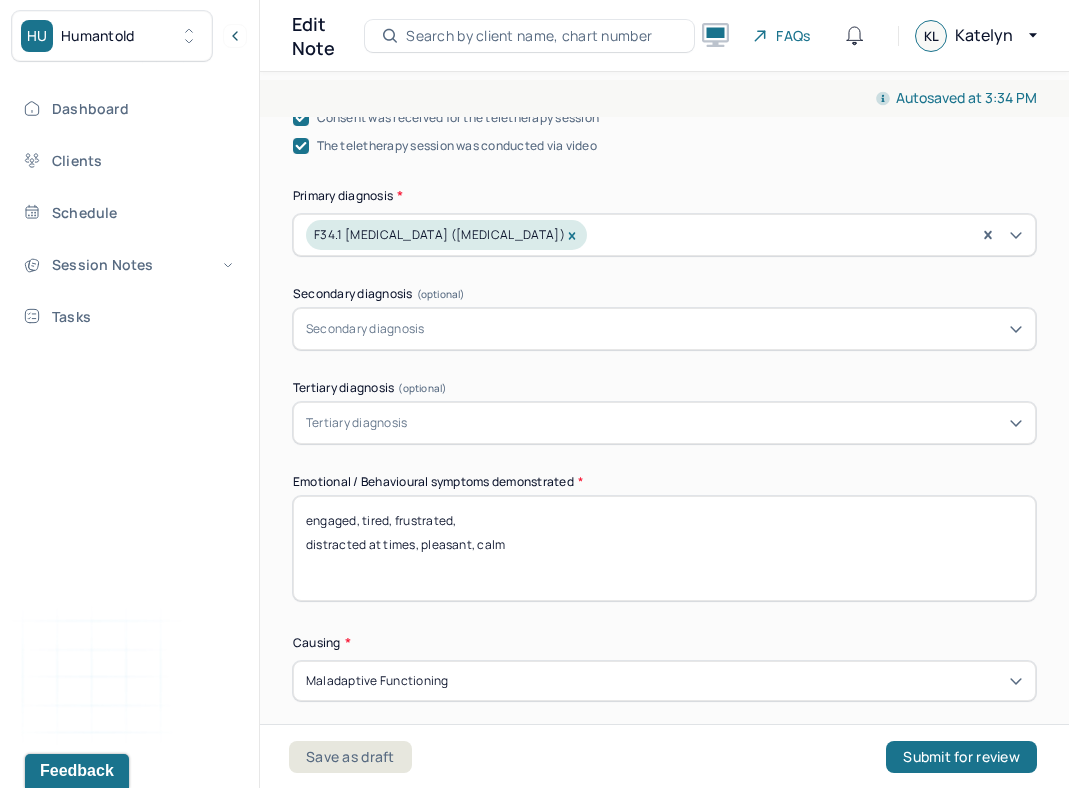 click on "engaged, tired,
distracted at times, pleasant, calm" at bounding box center [664, 548] 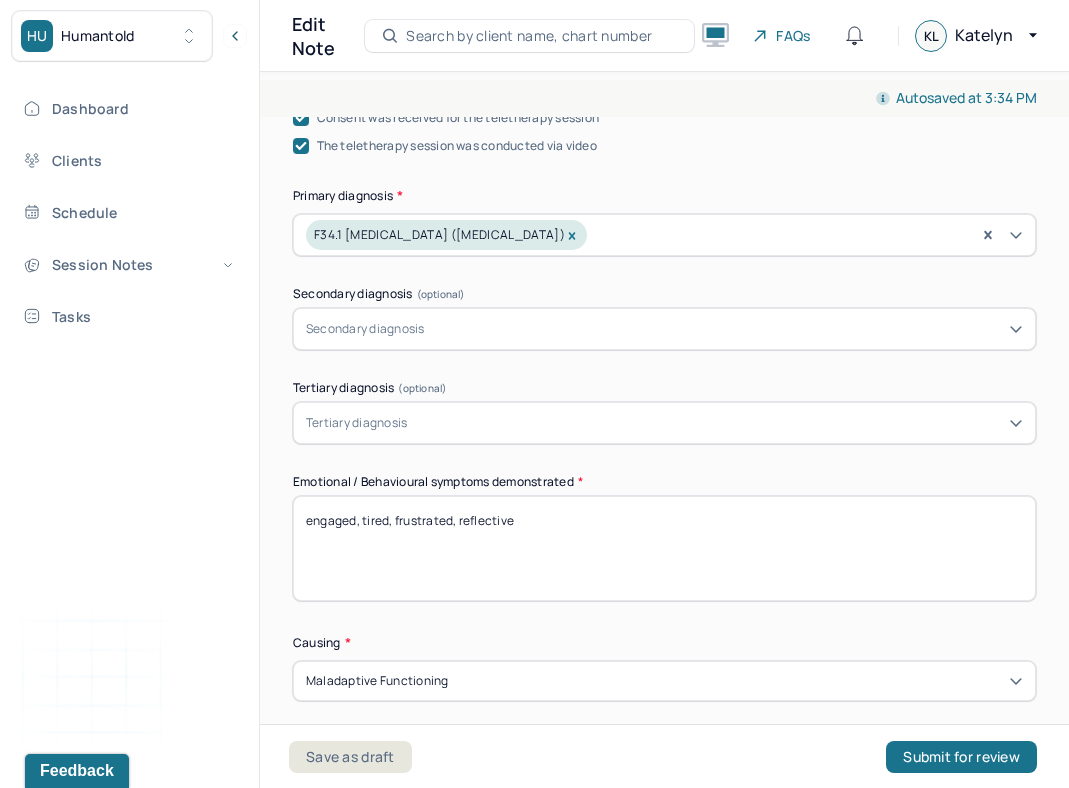 type on "engaged, tired, frustrated, reflective" 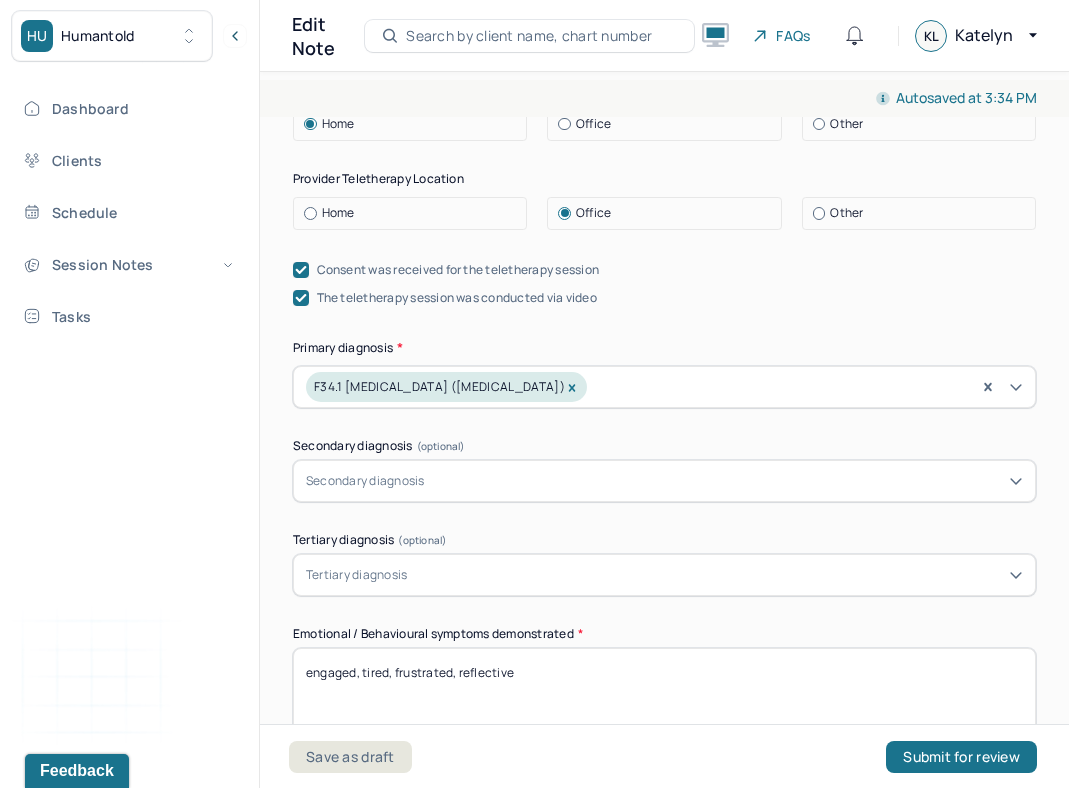 scroll, scrollTop: 556, scrollLeft: 0, axis: vertical 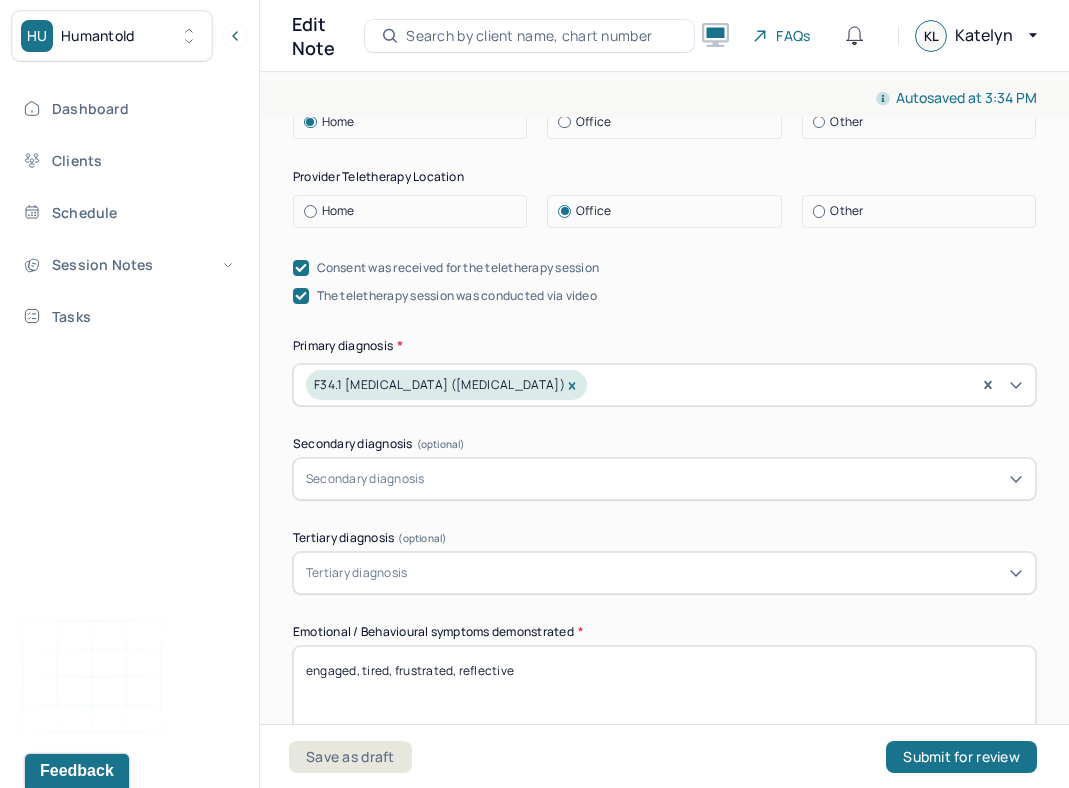 click on "Autosaved at 3:34 PM Appointment Details     Client name [PERSON_NAME] Date of service [DATE] Time 2:00pm - 3:00pm Duration 1hr Appointment type individual therapy Provider name [PERSON_NAME] Modifier 1 95 Telemedicine Note type Individual soap note Appointment Details     Client name [PERSON_NAME] Date of service [DATE] Time 2:00pm - 3:00pm Duration 1hr Appointment type individual therapy Provider name [PERSON_NAME] Modifier 1 95 Telemedicine Note type Individual soap note   Load previous session note   Instructions The fields marked with an asterisk ( * ) are required before you can submit your notes. Before you can submit your session notes, they must be signed. You have the option to save your notes as a draft before making a submission. Appointment location * Teletherapy Client Teletherapy Location Home Office Other Provider Teletherapy Location Home Office Other Consent was received for the teletherapy session The teletherapy session was conducted via video Primary diagnosis * (optional)" at bounding box center (664, 426) 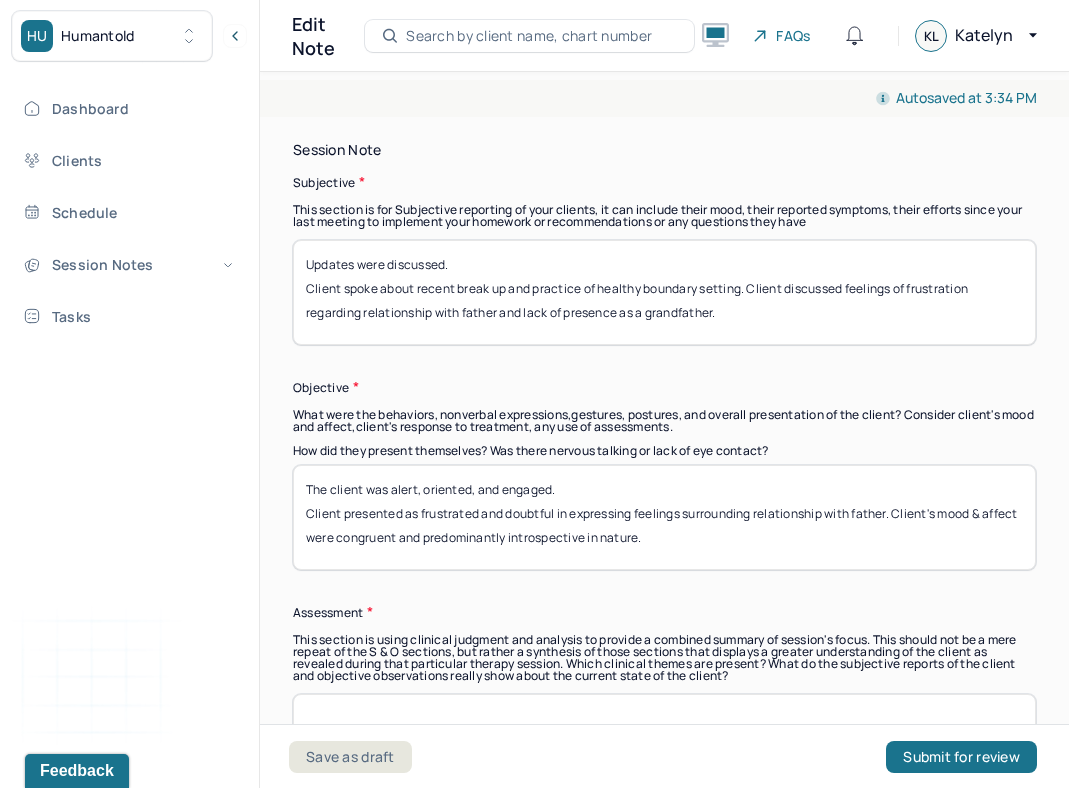 scroll, scrollTop: 1406, scrollLeft: 0, axis: vertical 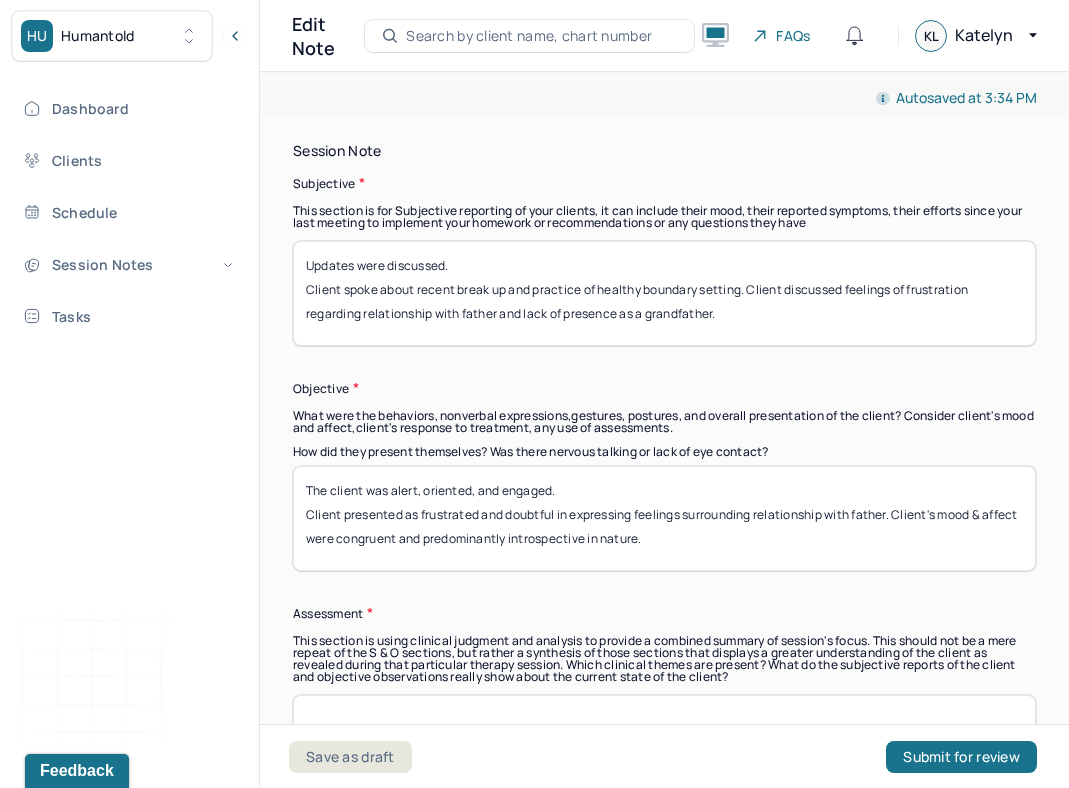 click on "The client was alert, oriented, and engaged.
Client presented as frustrated and doubtful in expressing feelings surrounding relationship with father. Client's mood & affect were congruent and predominantly introspective in nature." at bounding box center (664, 518) 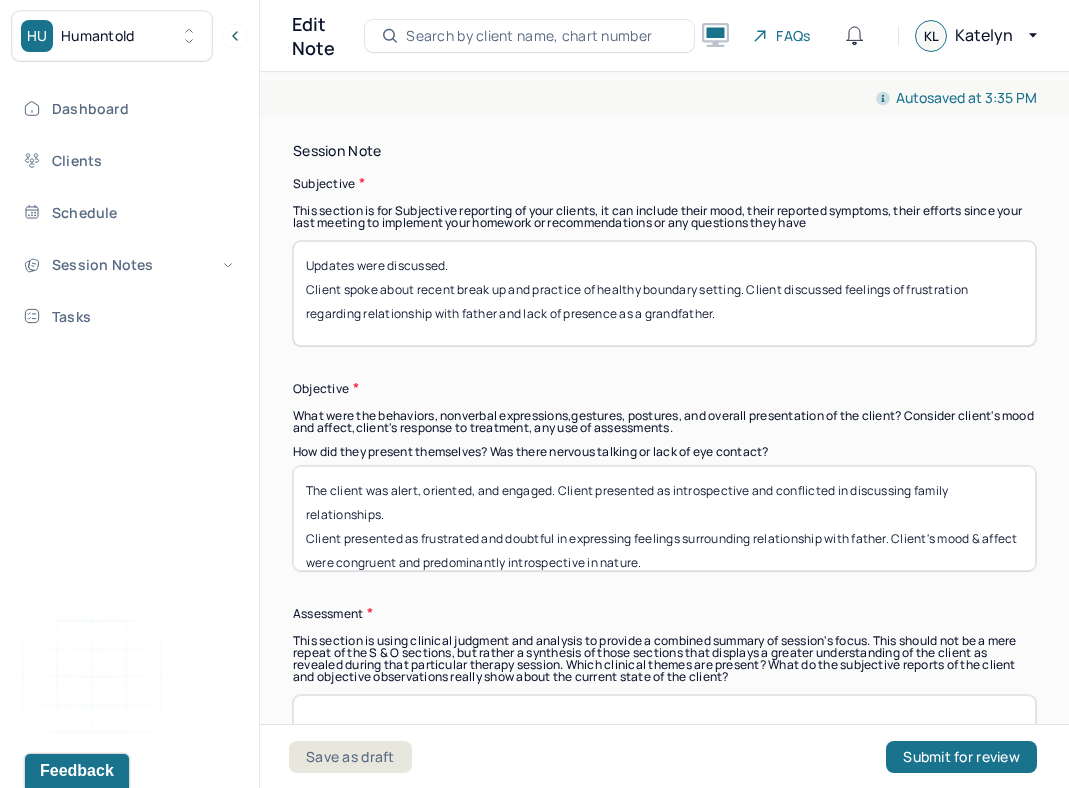 scroll, scrollTop: 11, scrollLeft: 0, axis: vertical 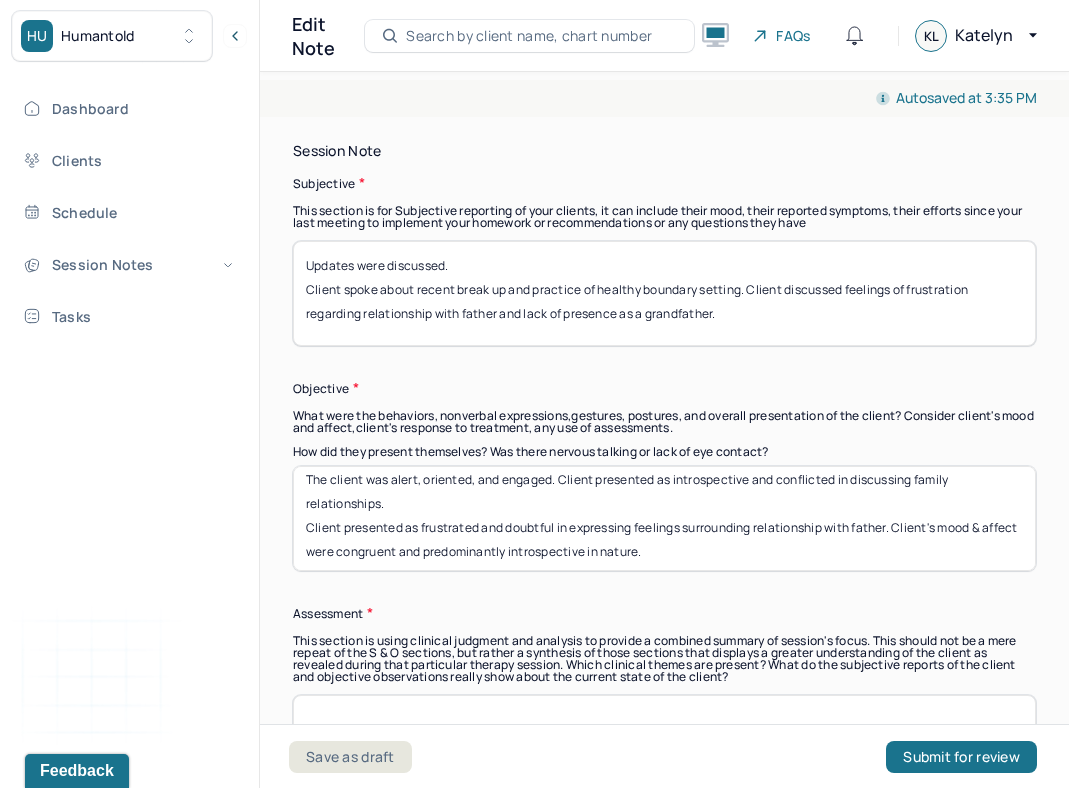 drag, startPoint x: 894, startPoint y: 527, endPoint x: 710, endPoint y: 507, distance: 185.08377 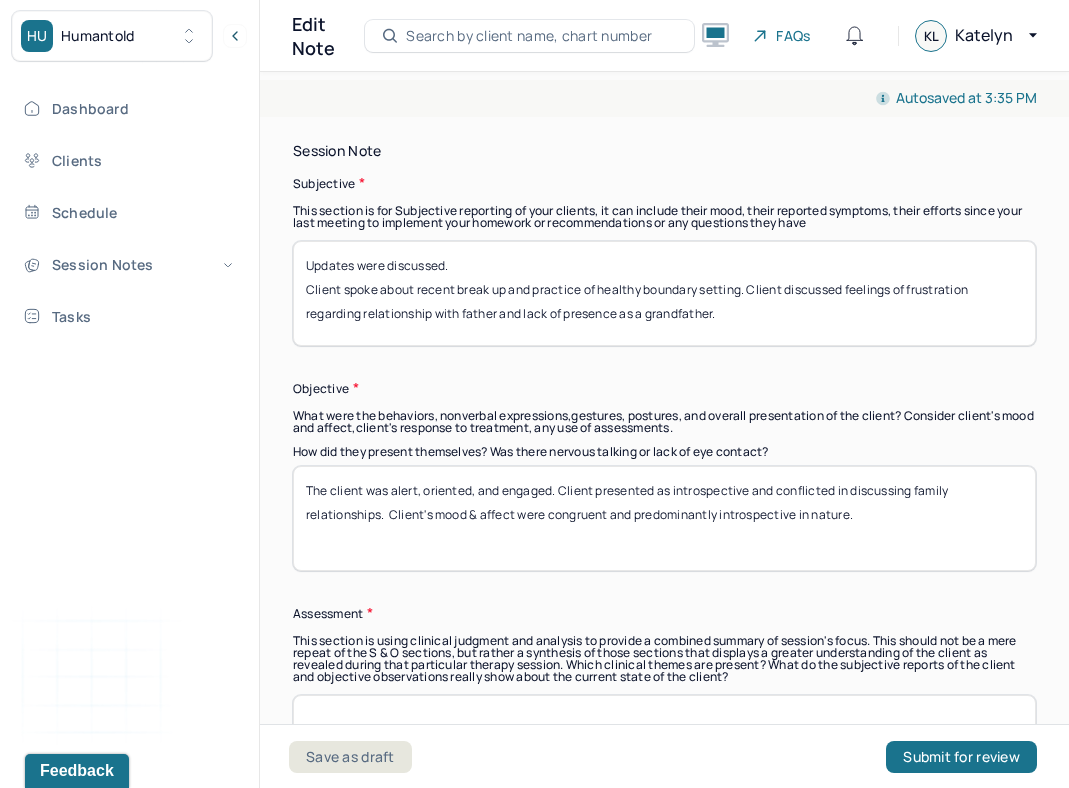 scroll, scrollTop: 0, scrollLeft: 0, axis: both 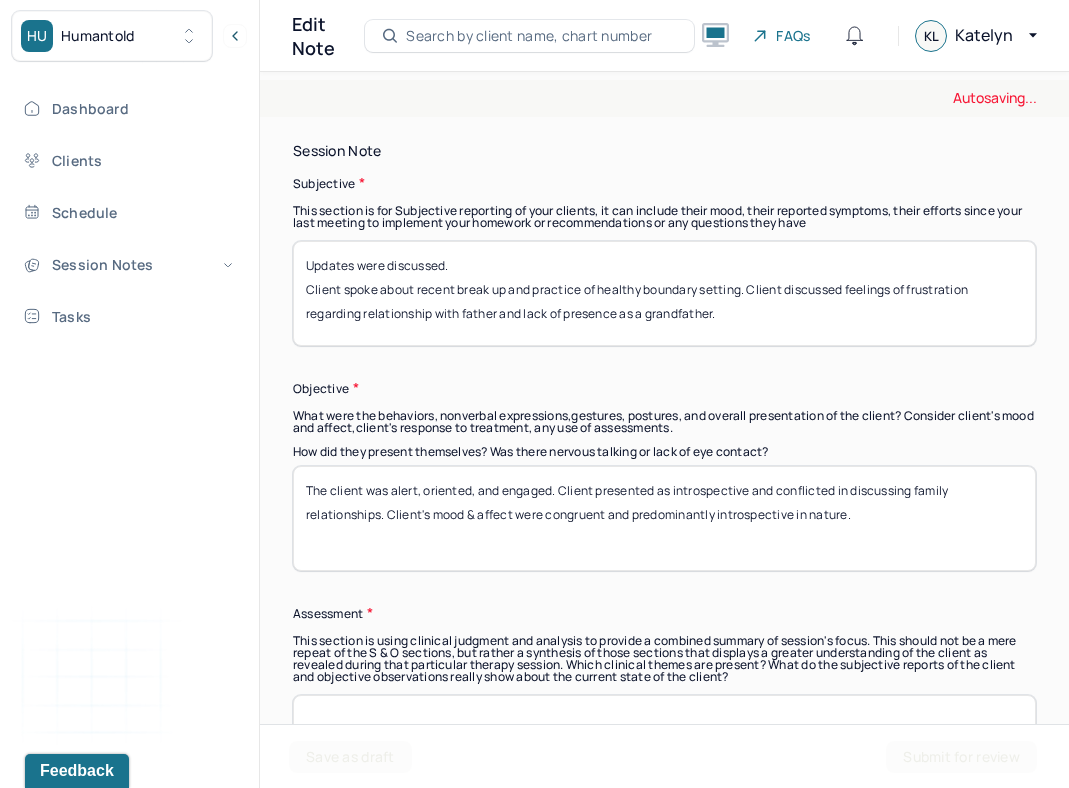 click on "The client was alert, oriented, and engaged. Client presented as introspective and conflicted in discussing family relationships.
Client presented as frustrated and doubtful in expressing feelings surrounding relationship with father. Client's mood & affect were congruent and predominantly introspective in nature." at bounding box center [664, 518] 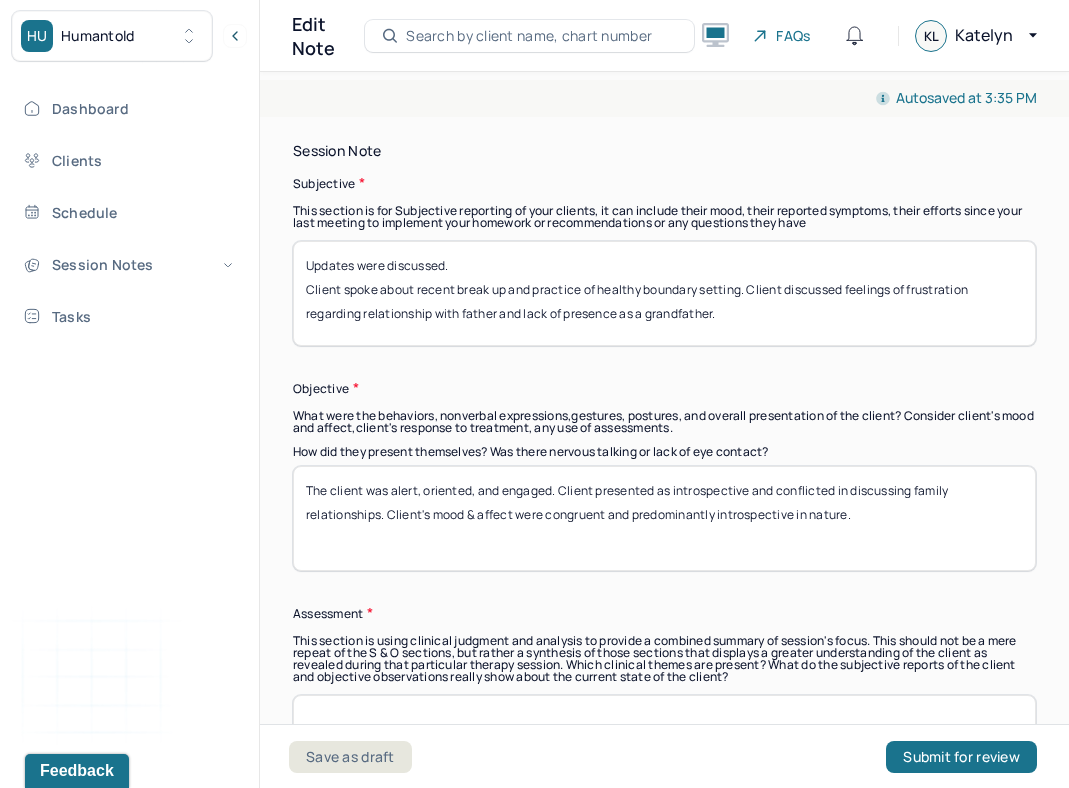 click on "The client was alert, oriented, and engaged. Client presented as introspective and conflicted in discussing family relationships.
Client presented as frustrated and doubtful in expressing feelings surrounding relationship with father. Client's mood & affect were congruent and predominantly introspective in nature." at bounding box center (664, 518) 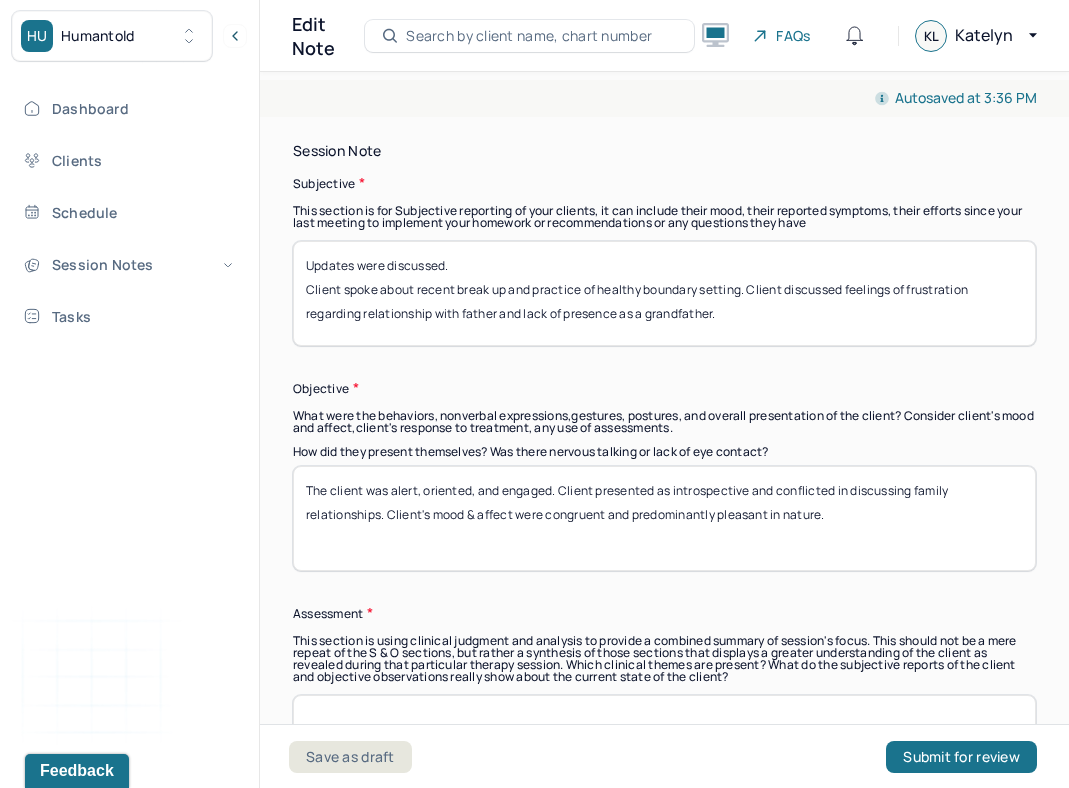 type on "The client was alert, oriented, and engaged. Client presented as introspective and conflicted in discussing family relationships. Client's mood & affect were congruent and predominantly pleasant in nature." 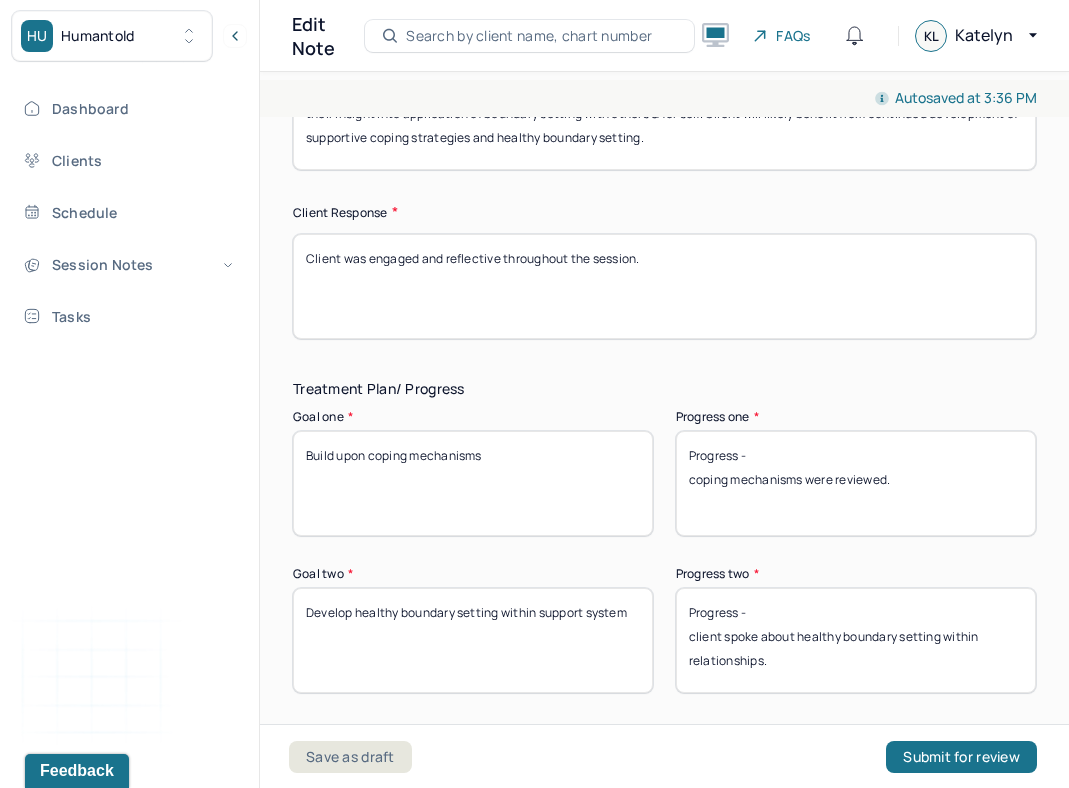 scroll, scrollTop: 3314, scrollLeft: 0, axis: vertical 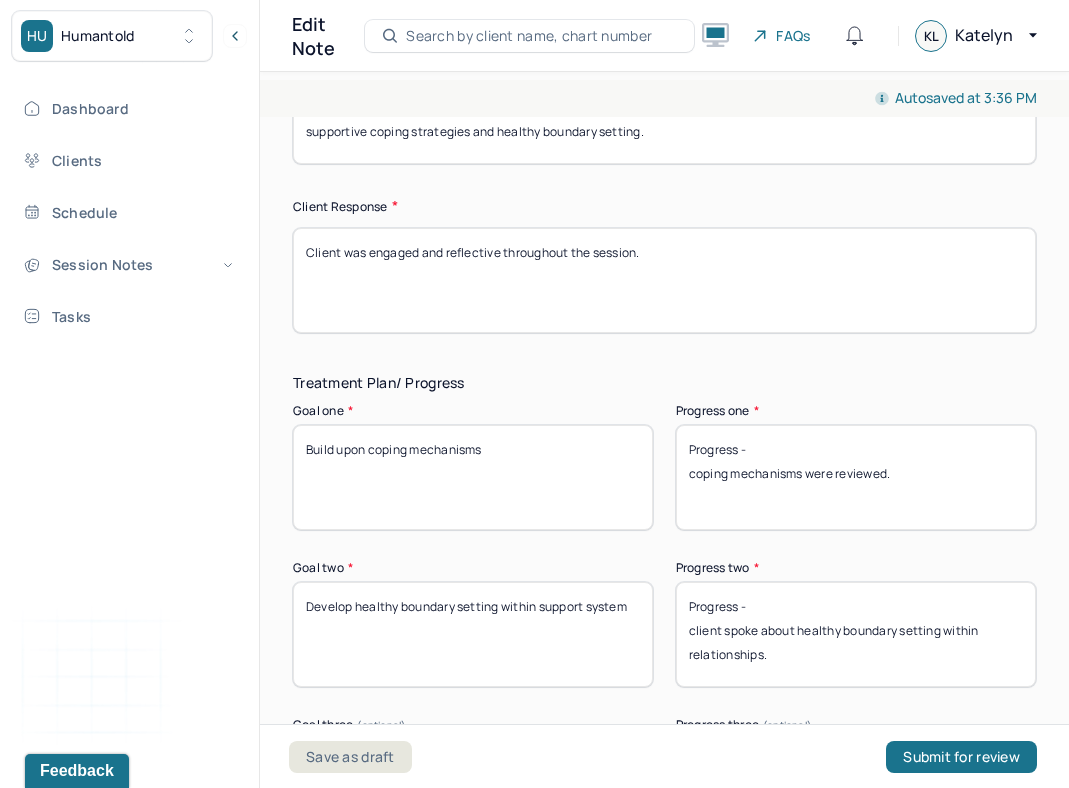 click on "Progress -
coping mechanisms were reviewed." at bounding box center (856, 477) 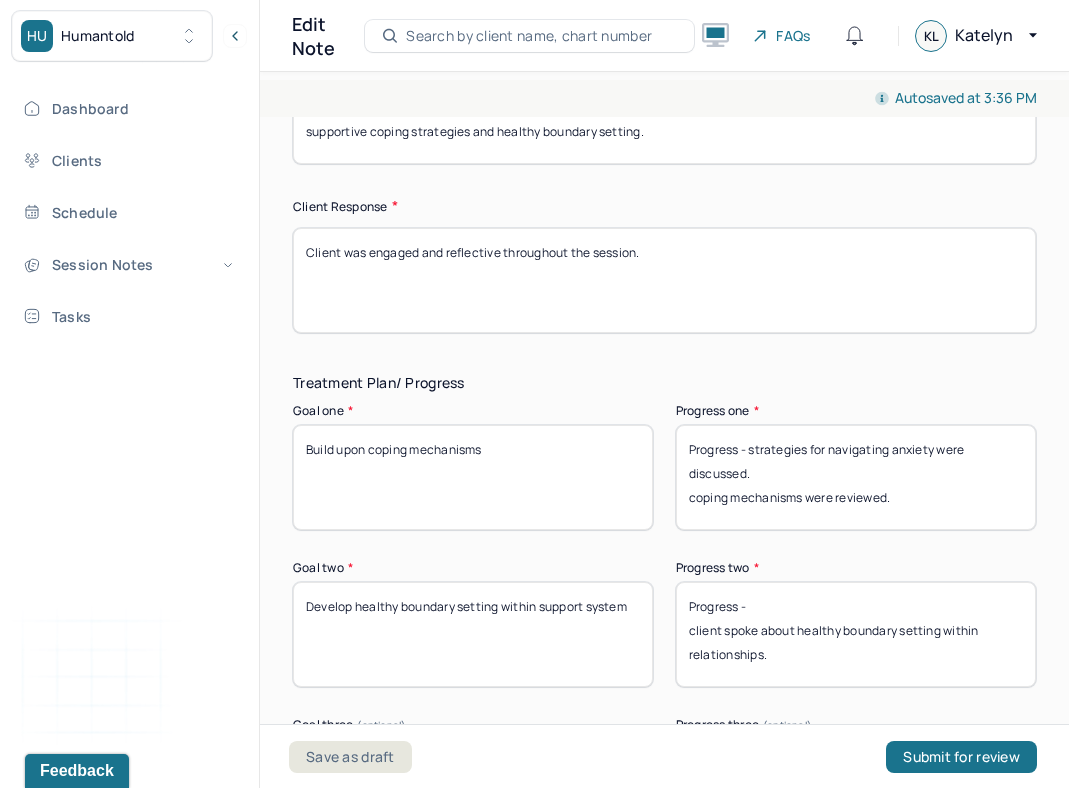 click on "Progress - strategies for navigating
coping mechanisms were reviewed." at bounding box center (856, 477) 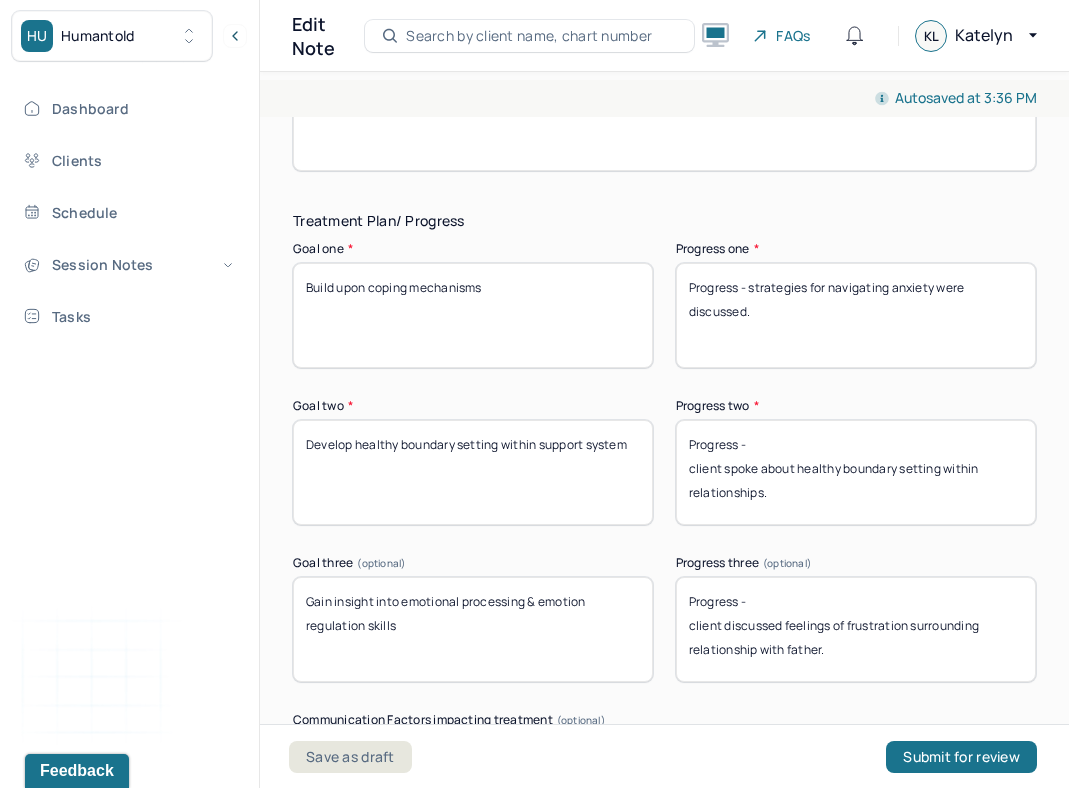 scroll, scrollTop: 3476, scrollLeft: 0, axis: vertical 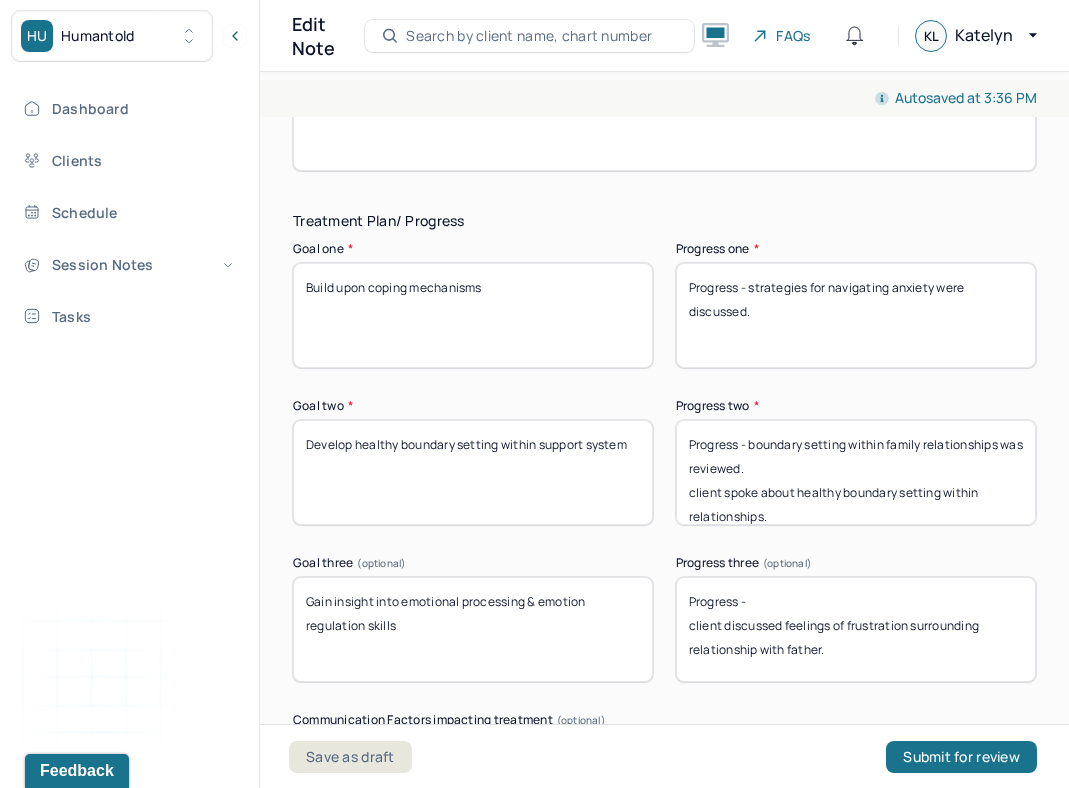 click on "Progress -
client spoke about healthy boundary setting within relationships." at bounding box center [856, 472] 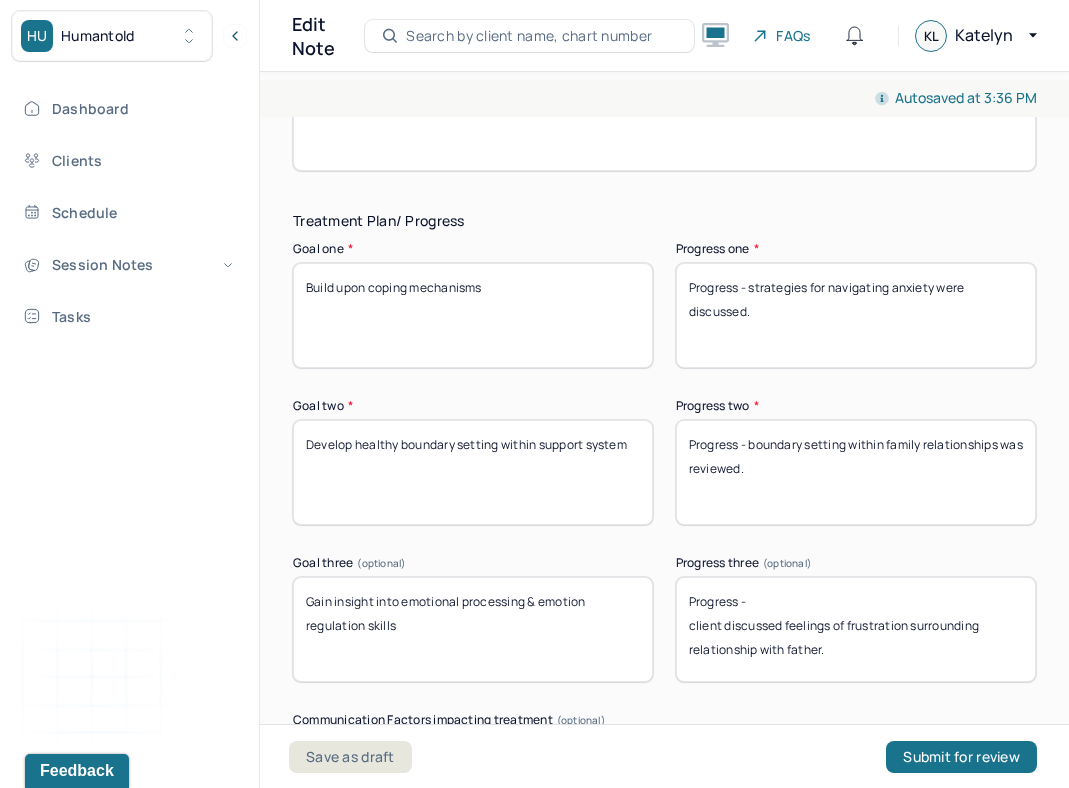 type on "Progress - boundary setting within family relationships was reviewed." 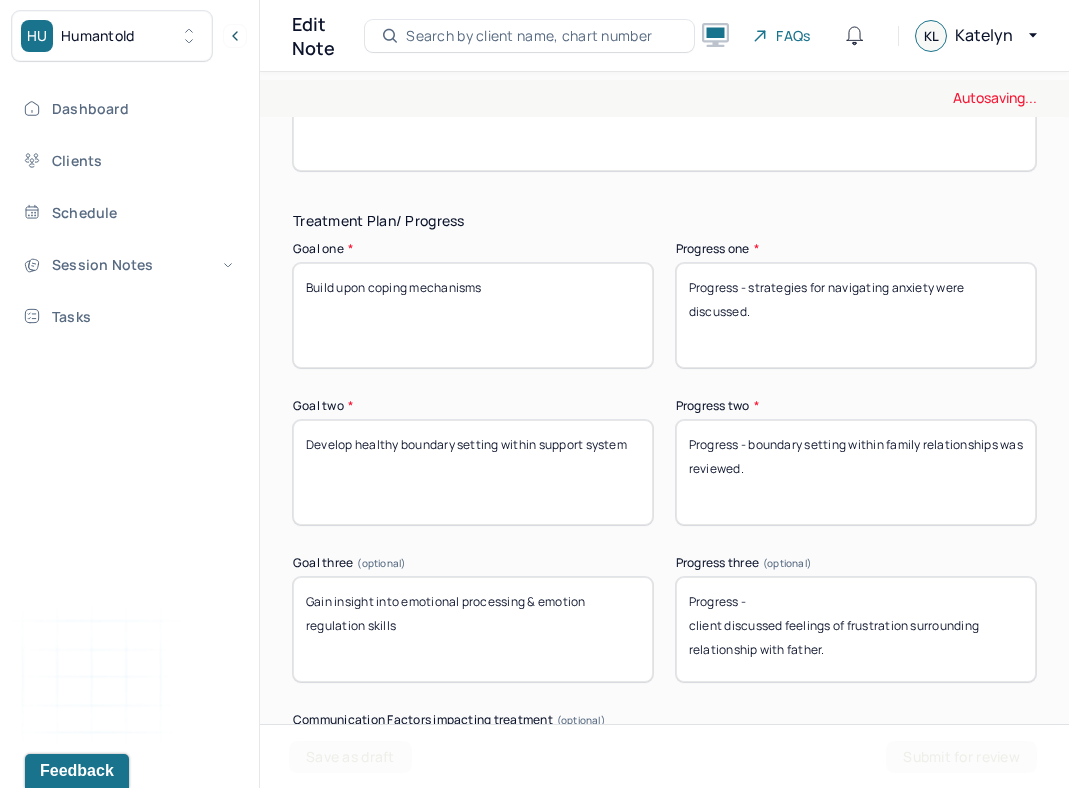 click on "Progress -
client discussed feelings of frustration surrounding relationship with father." at bounding box center (856, 629) 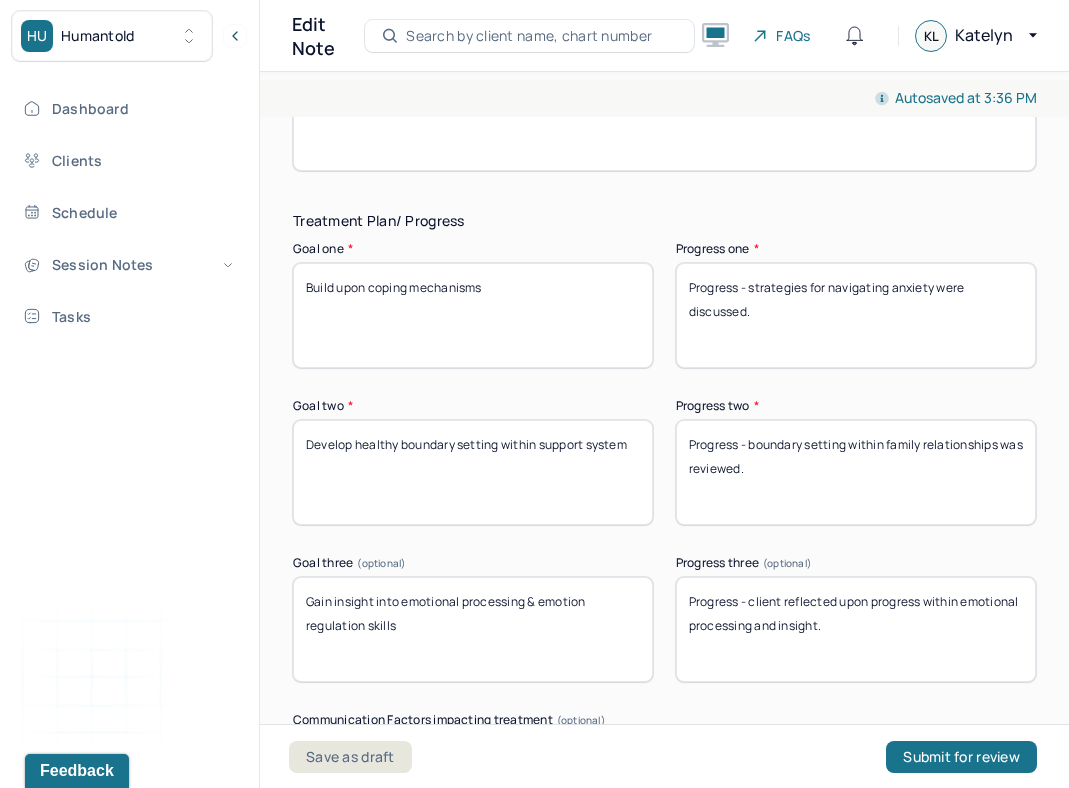 type on "Progress - client reflected upon progress within emotional processing and insight." 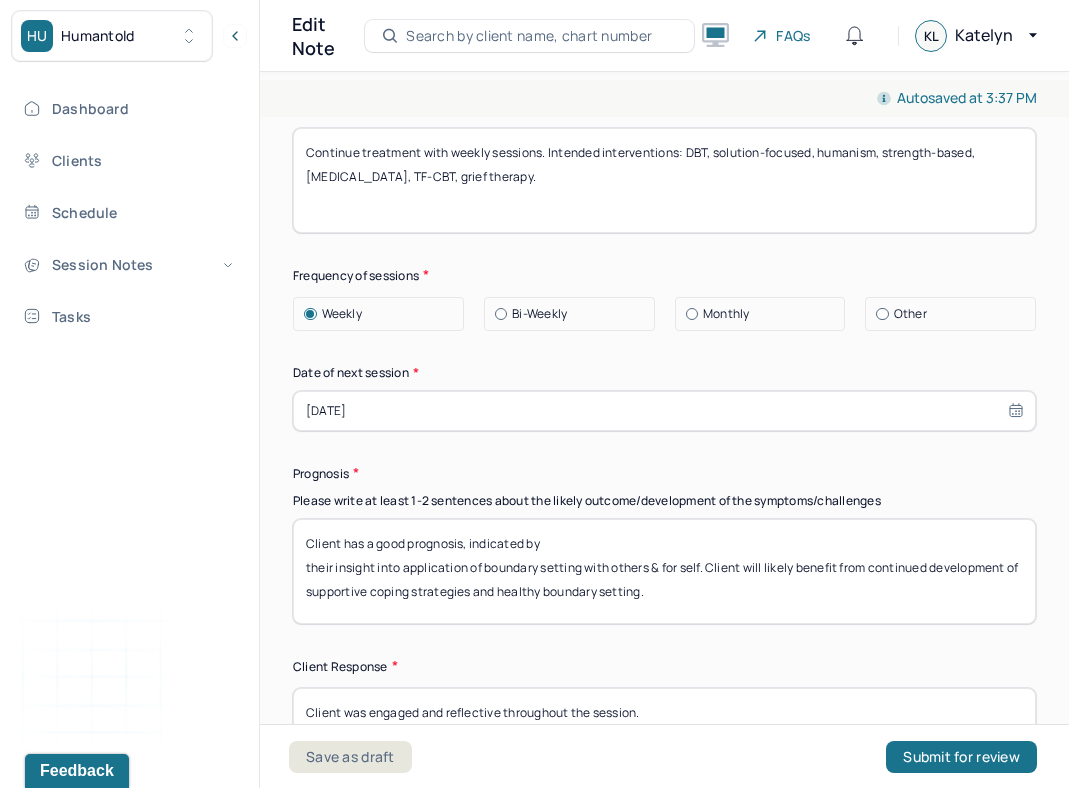 scroll, scrollTop: 2856, scrollLeft: 0, axis: vertical 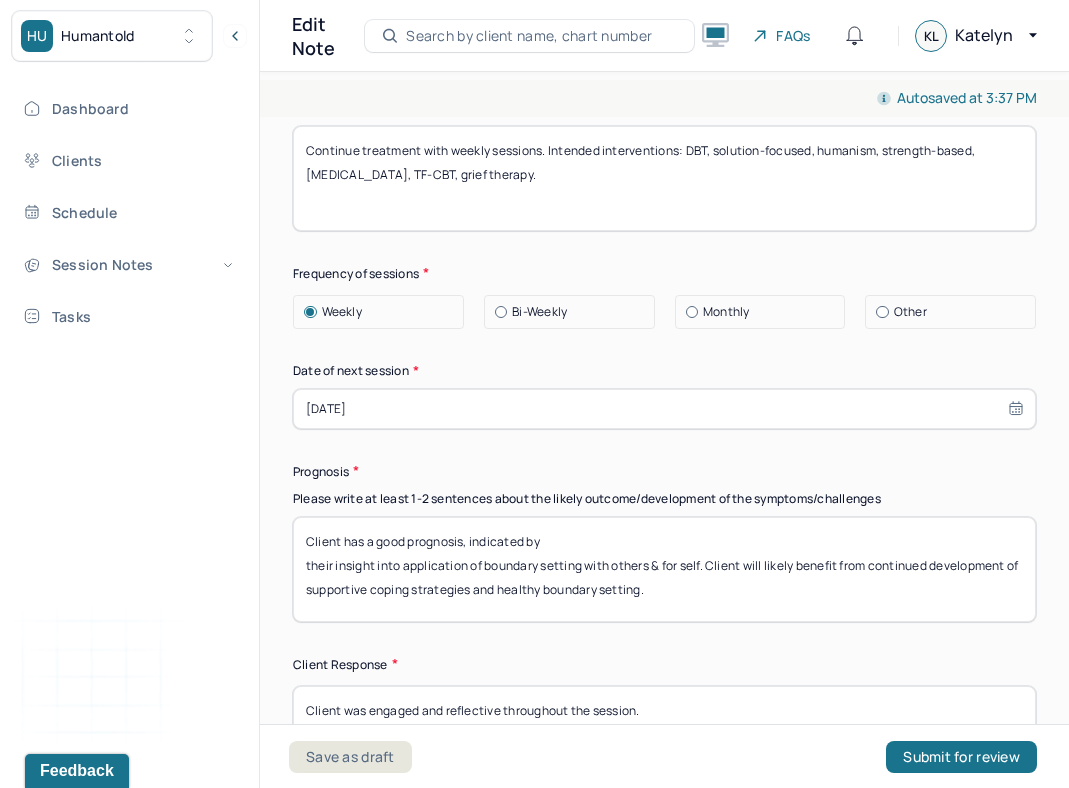 click on "Client has a good prognosis, indicated by
their insight into application of boundary setting with others & for self. Client will likely benefit from continued development of supportive coping strategies and healthy boundary setting." at bounding box center (664, 569) 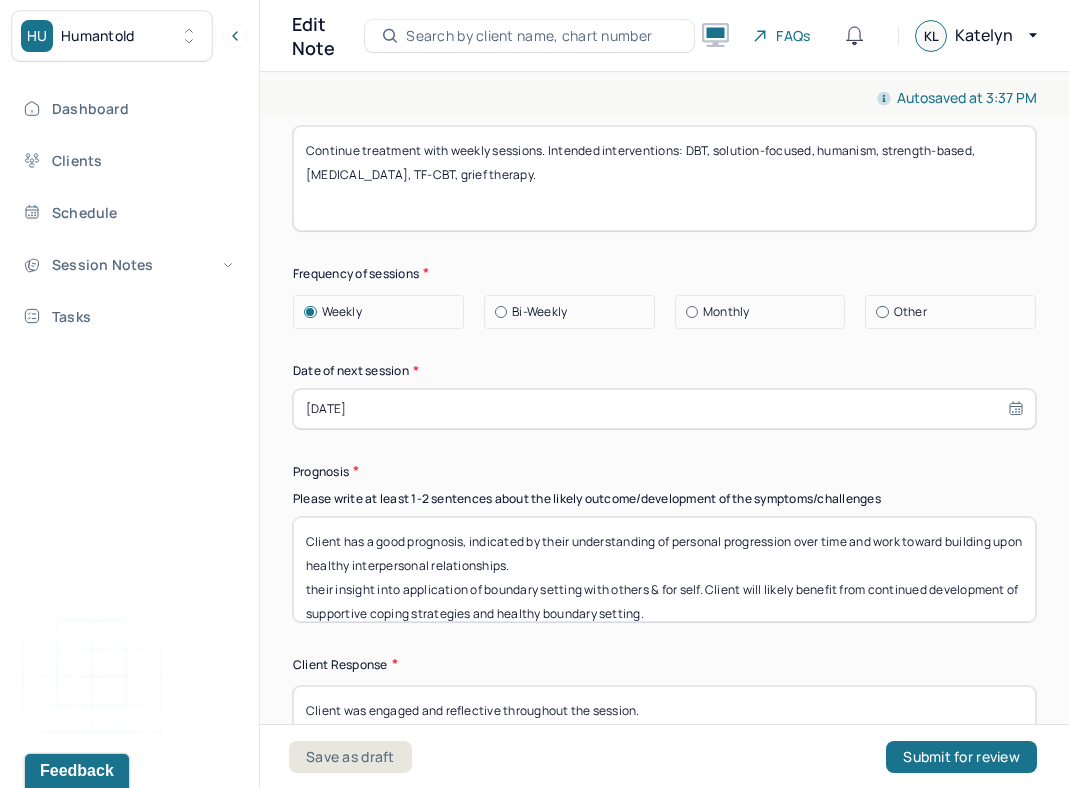 click on "Client has a good prognosis, indicated by
their insight into application of boundary setting with others & for self. Client will likely benefit from continued development of supportive coping strategies and healthy boundary setting." at bounding box center (664, 569) 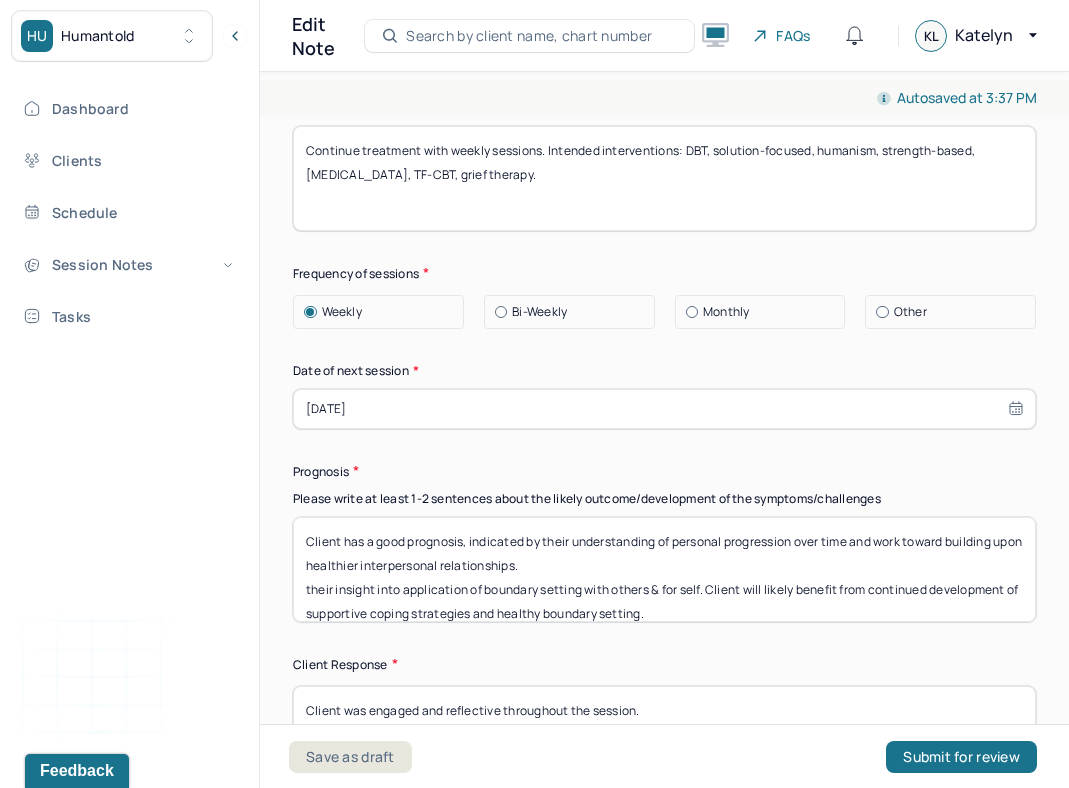 drag, startPoint x: 711, startPoint y: 590, endPoint x: 711, endPoint y: 568, distance: 22 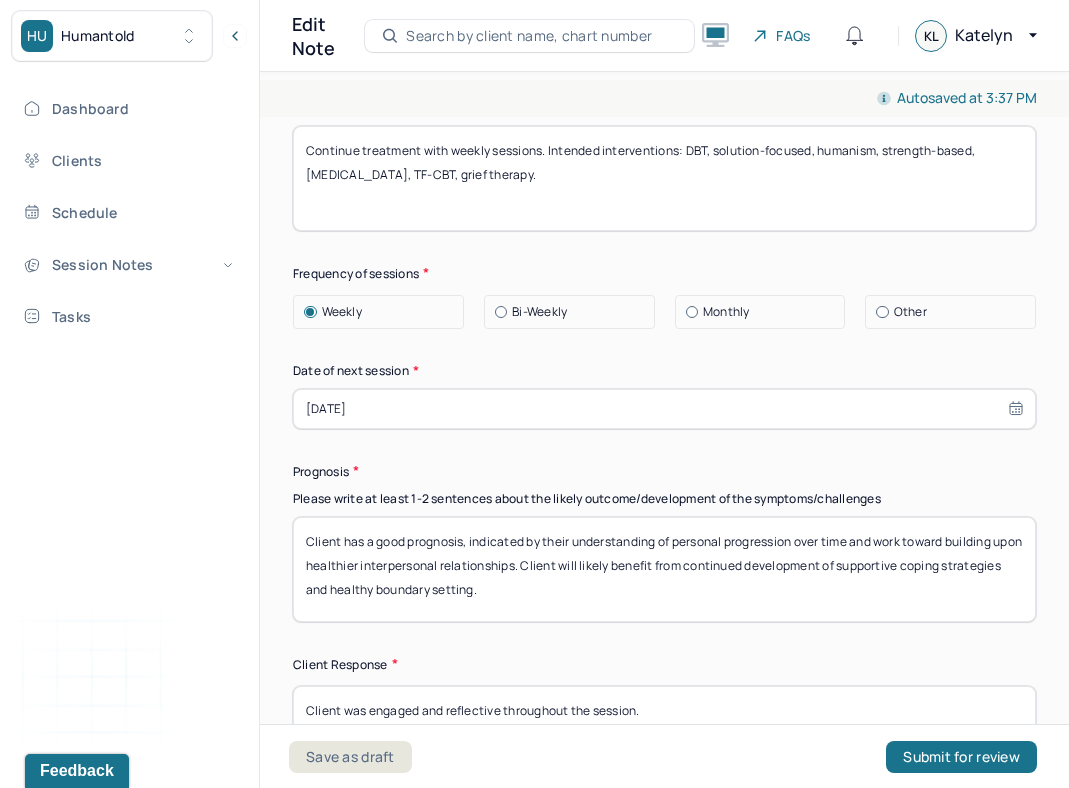 click on "Client has a good prognosis, indicated by their understanding of personal progression over time and work toward building upon healthier interpersonal relationships.
their insight into application of boundary setting with others & for self. Client will likely benefit from continued development of supportive coping strategies and healthy boundary setting." at bounding box center (664, 569) 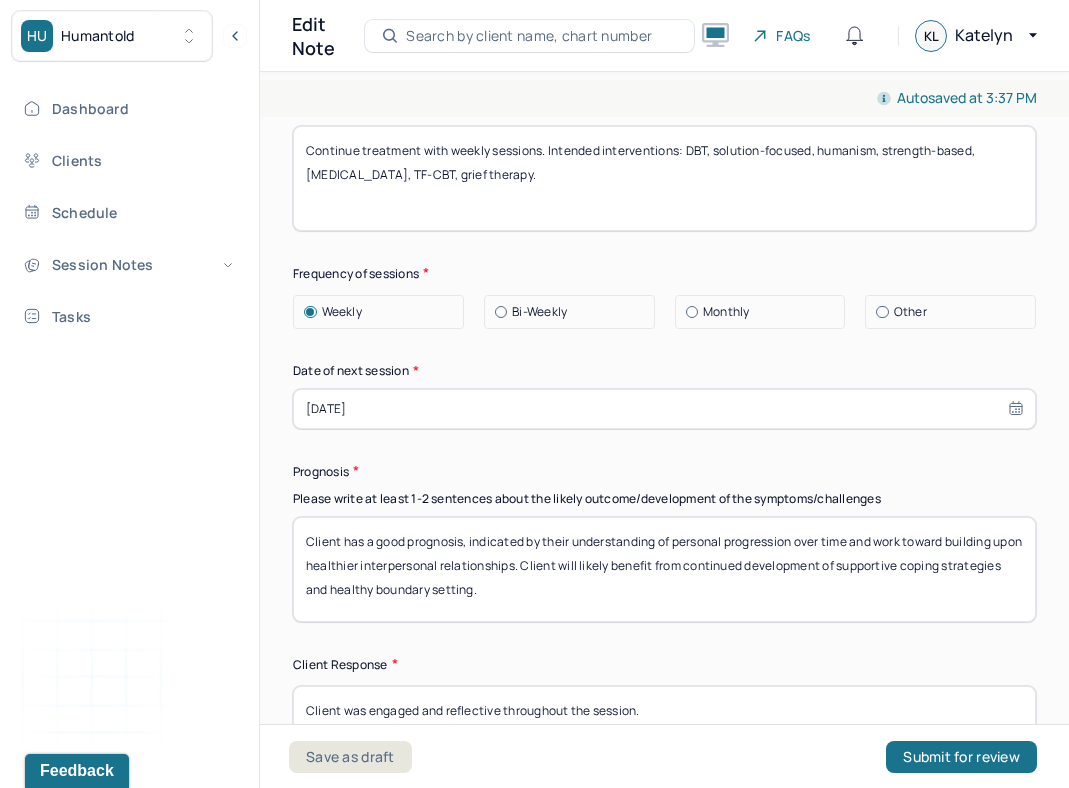 drag, startPoint x: 364, startPoint y: 587, endPoint x: 869, endPoint y: 566, distance: 505.43643 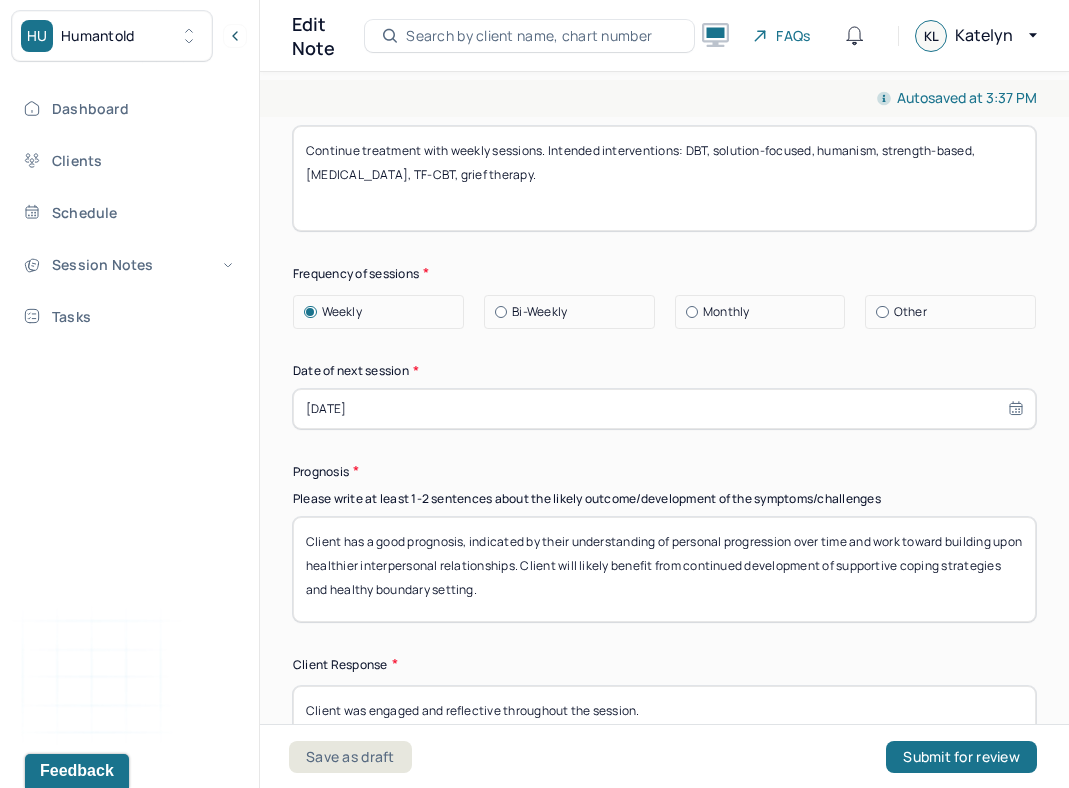 click on "Client has a good prognosis, indicated by their understanding of personal progression over time and work toward building upon healthier interpersonal relationships. Client will likely benefit from continued development of supportive coping strategies and healthy boundary setting." at bounding box center (664, 569) 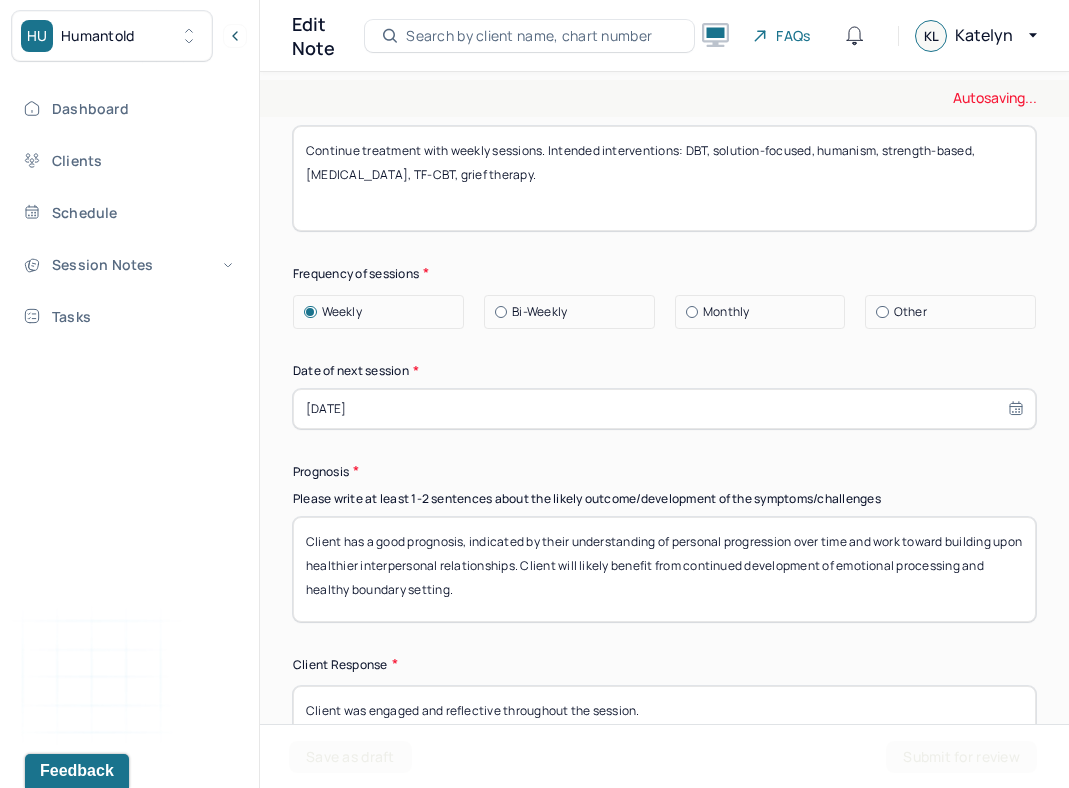 drag, startPoint x: 648, startPoint y: 575, endPoint x: 552, endPoint y: 569, distance: 96.18732 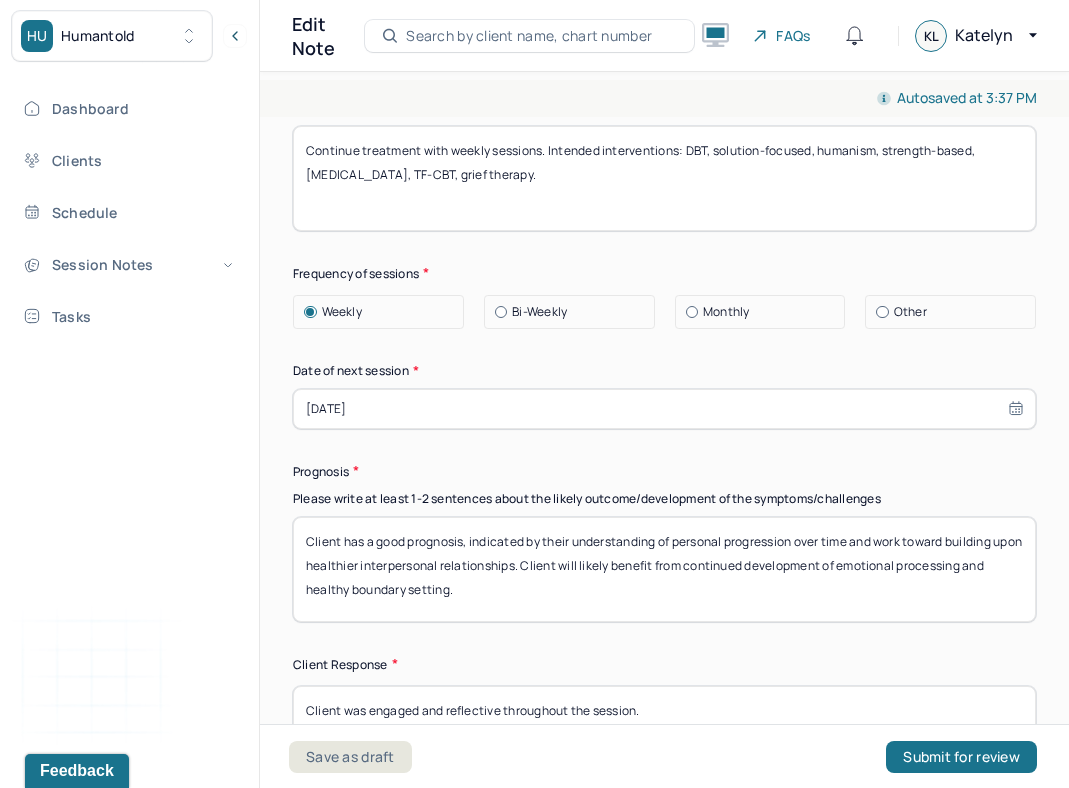 click on "Client has a good prognosis, indicated by their understanding of personal progression over time and work toward building upon healthier interpersonal relationships. Client will likely benefit from continued development of emotional processing and healthy boundary setting." at bounding box center (664, 569) 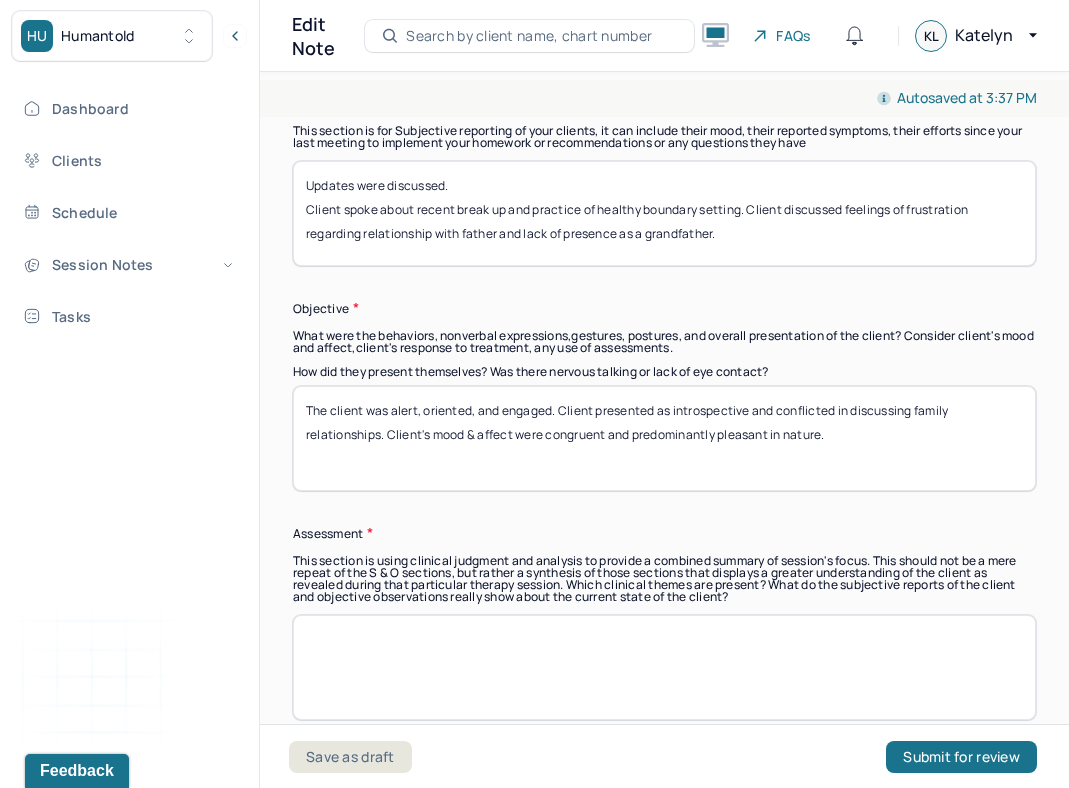 scroll, scrollTop: 1483, scrollLeft: 0, axis: vertical 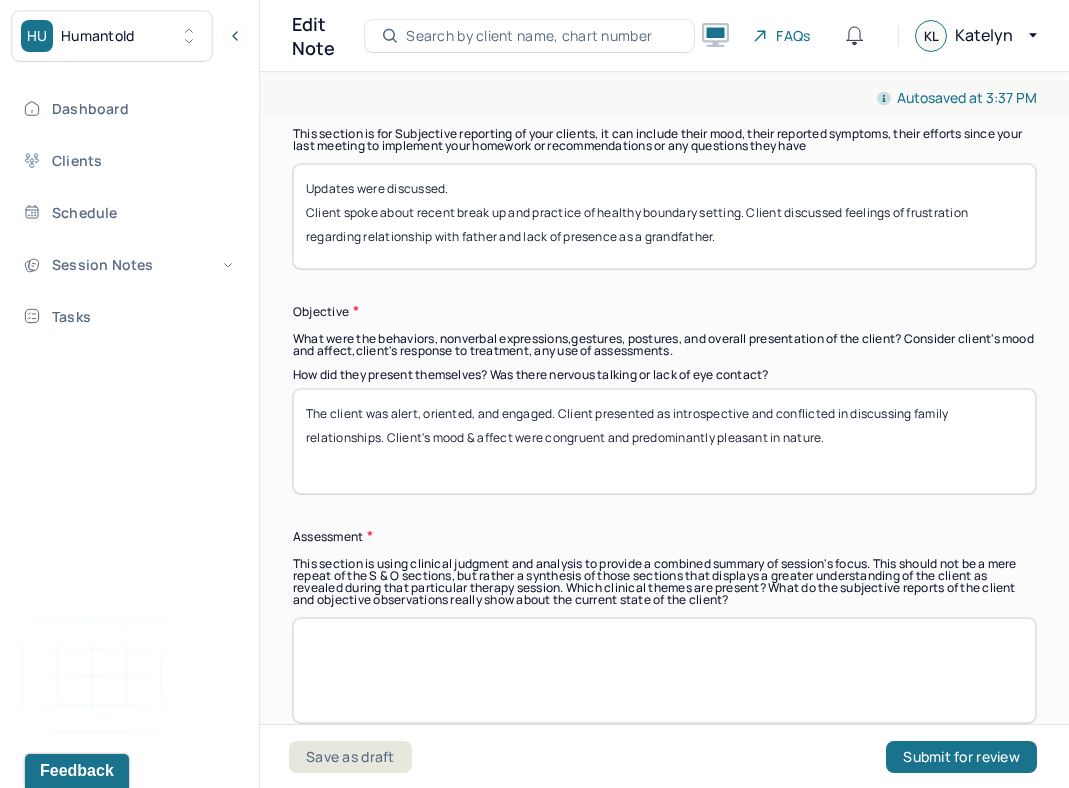 type on "Client has a good prognosis, indicated by their understanding of personal progression over time and work toward building upon healthier interpersonal relationships. Client will likely benefit from continued development of emotional processing and healthy boundary setting." 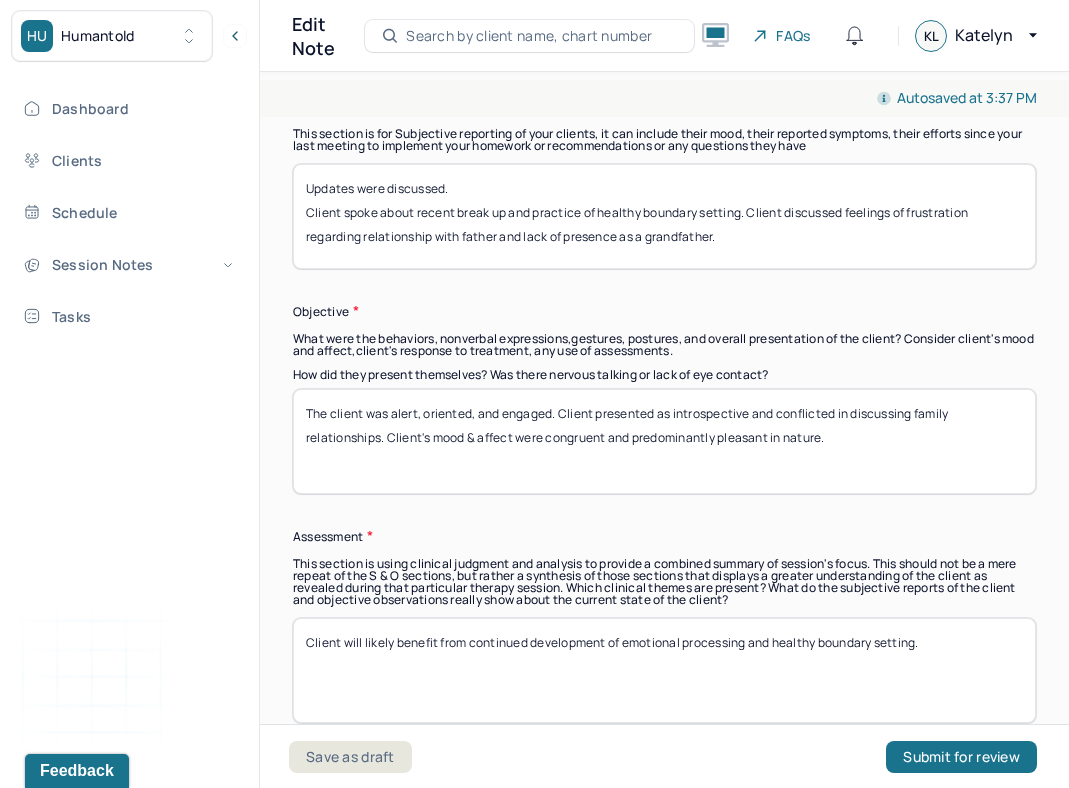 click on "Client will likely benefit from continued development of emotional processing and healthy boundary setting." at bounding box center (664, 670) 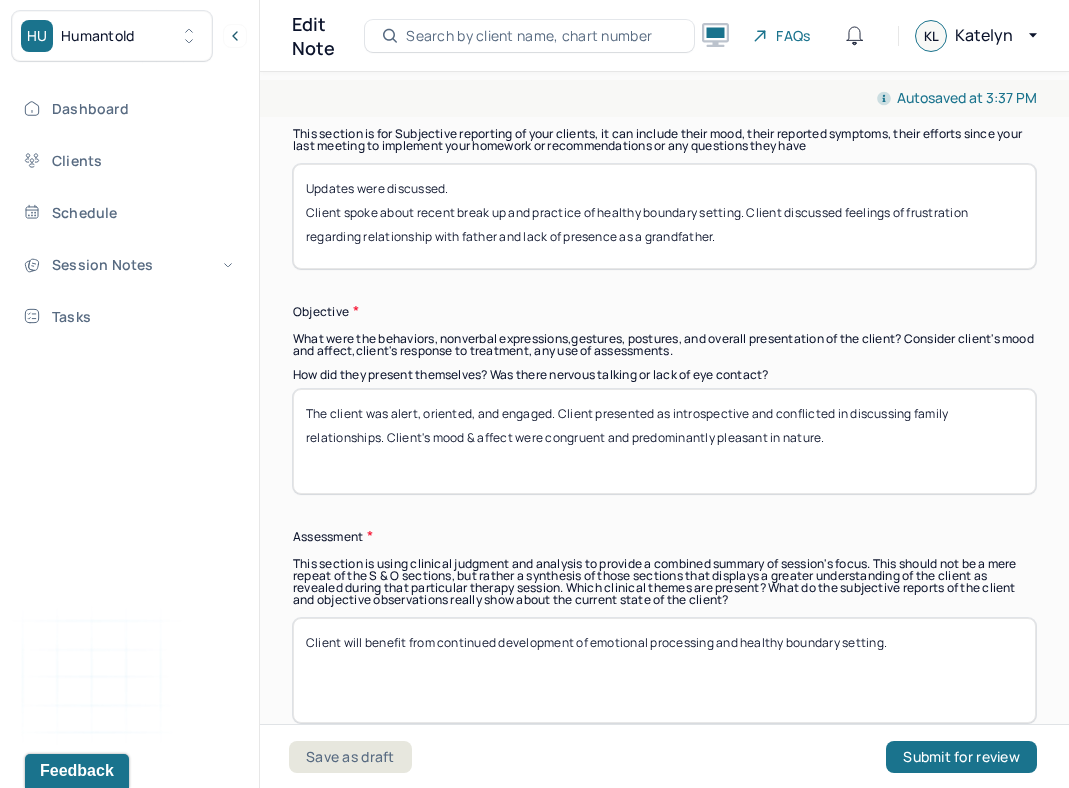 click on "Client will benefit from continued development of emotional processing and healthy boundary setting." at bounding box center (664, 670) 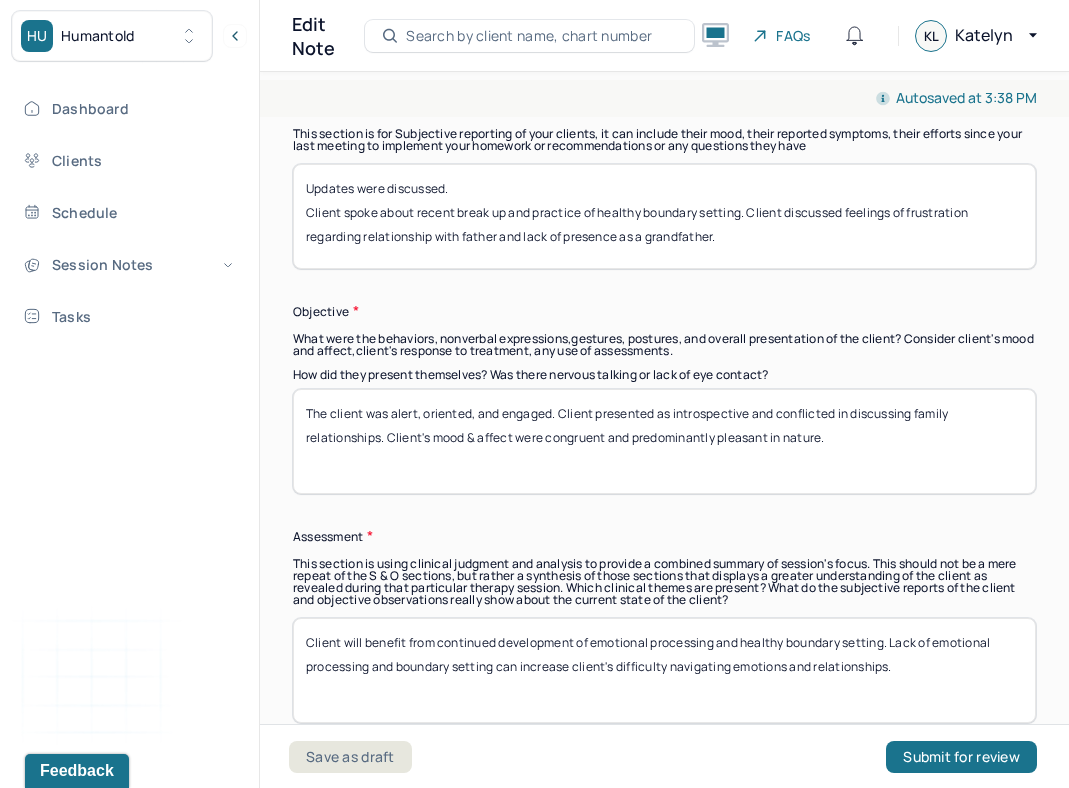 type on "Client will benefit from continued development of emotional processing and healthy boundary setting. Lack of emotional processing and boundary setting can increase client's difficulty navigating emotions and relationships." 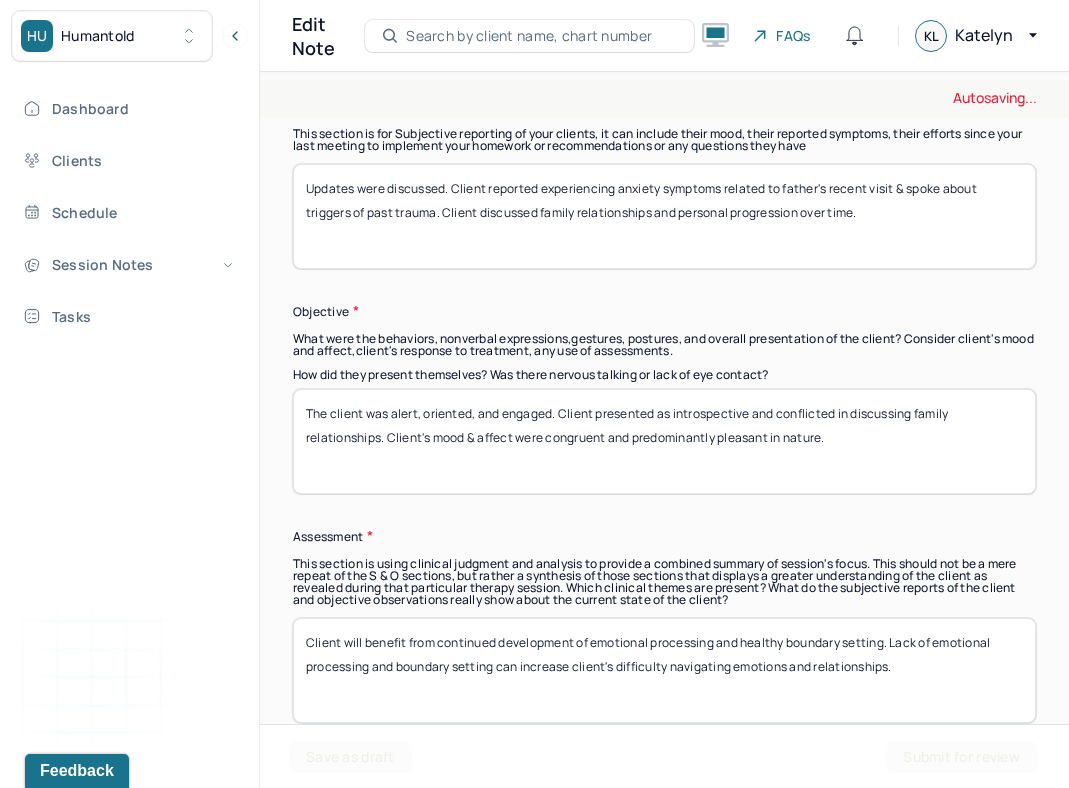 click on "Updates were discussed. Client reported experiencing anxiety symptoms related to father's recent visit & spoke about triggers of past trauma. Client discussed family relationships and personal progression" at bounding box center (664, 216) 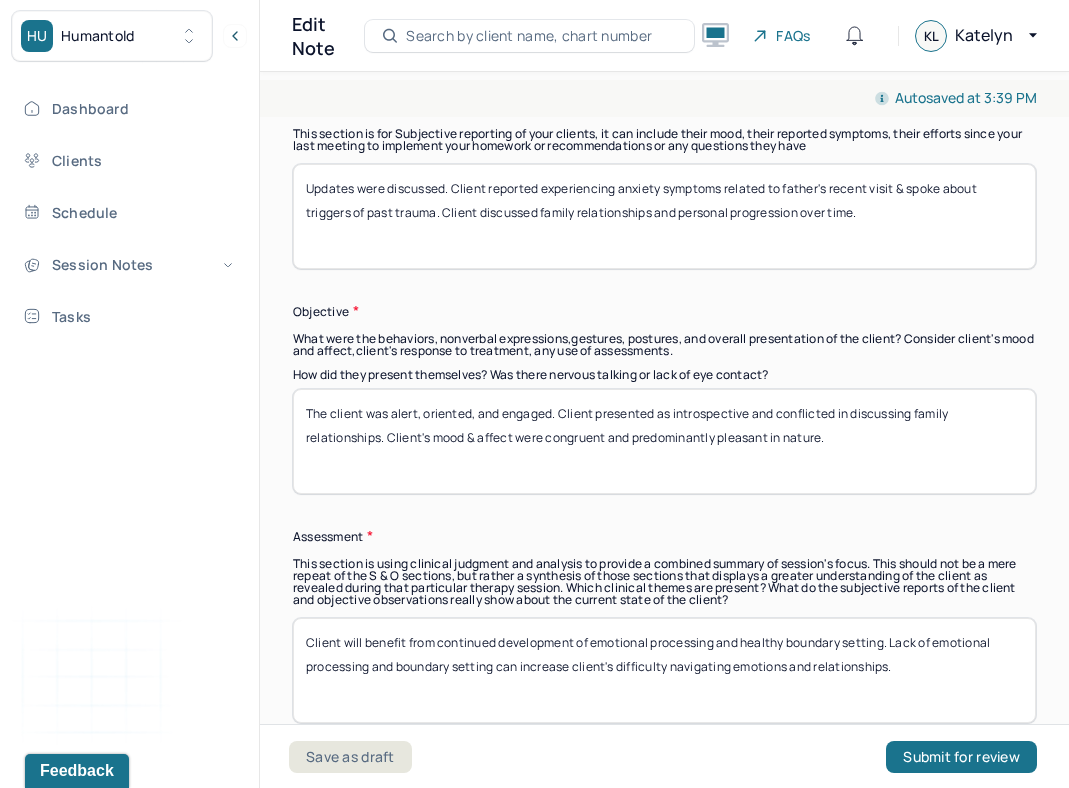 click on "Updates were discussed. Client reported experiencing anxiety symptoms related to father's recent visit & spoke about triggers of past trauma. Client discussed family relationships and personal progression over time." at bounding box center [664, 216] 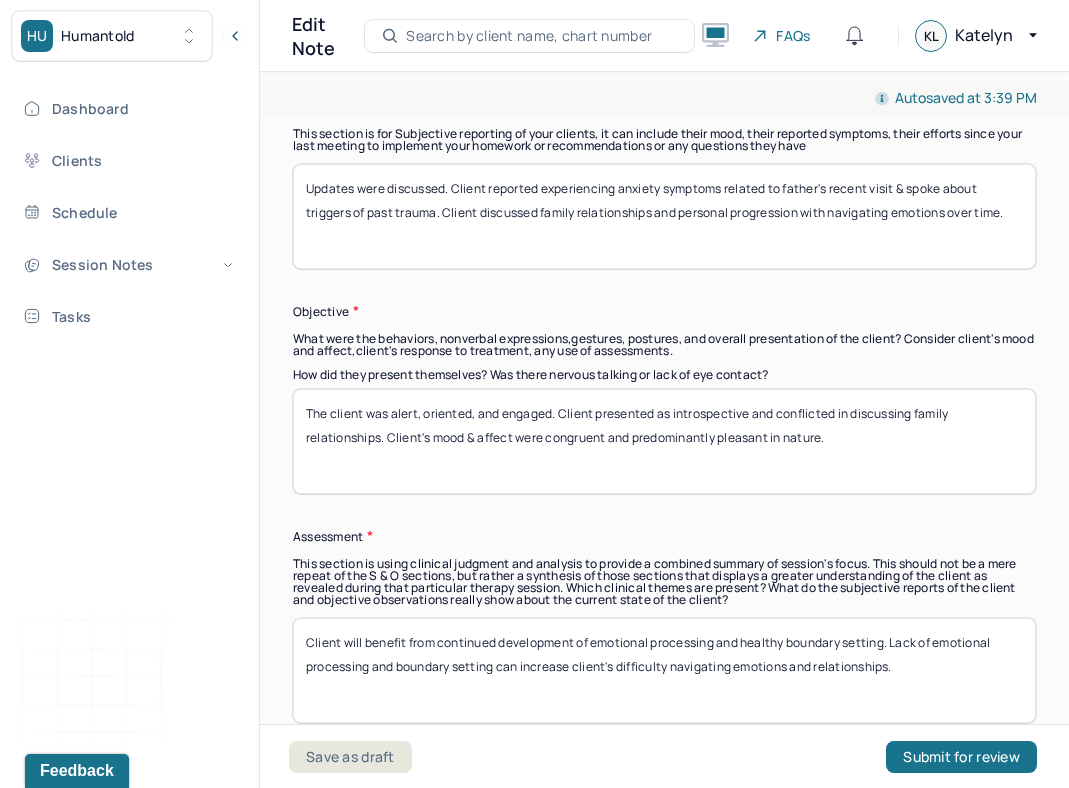type on "Updates were discussed. Client reported experiencing anxiety symptoms related to father's recent visit & spoke about triggers of past trauma. Client discussed family relationships and personal progression with navigating emotions over time." 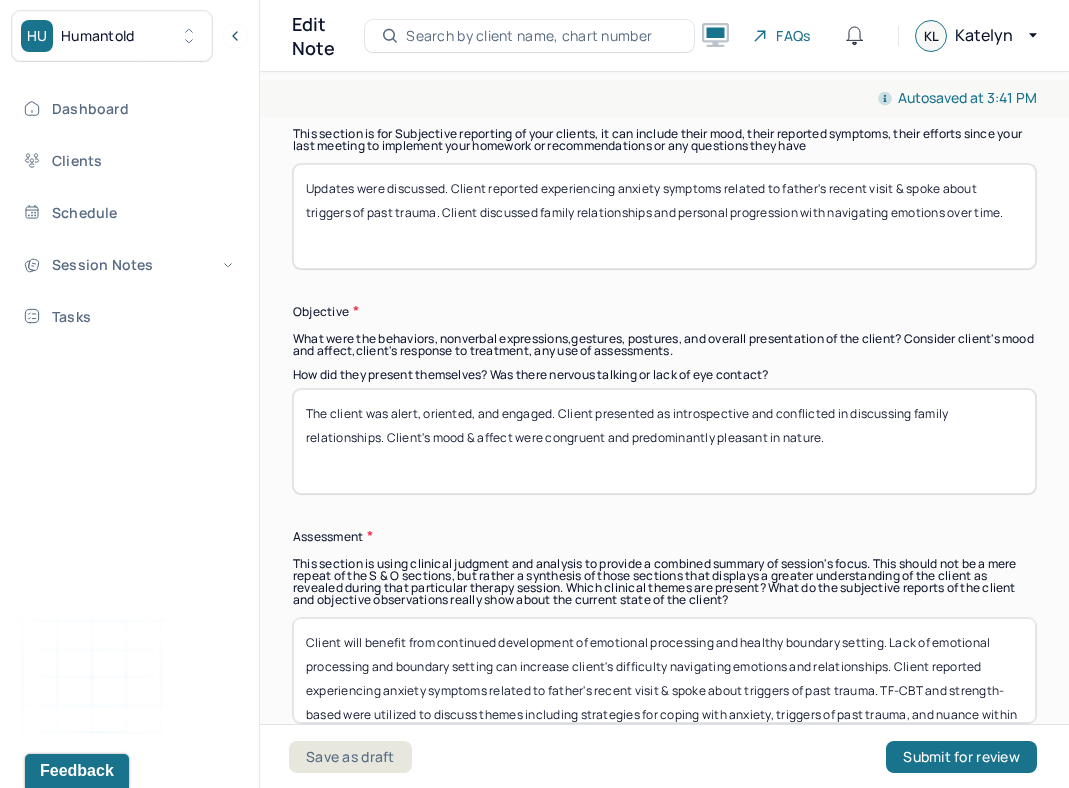 scroll, scrollTop: 24, scrollLeft: 0, axis: vertical 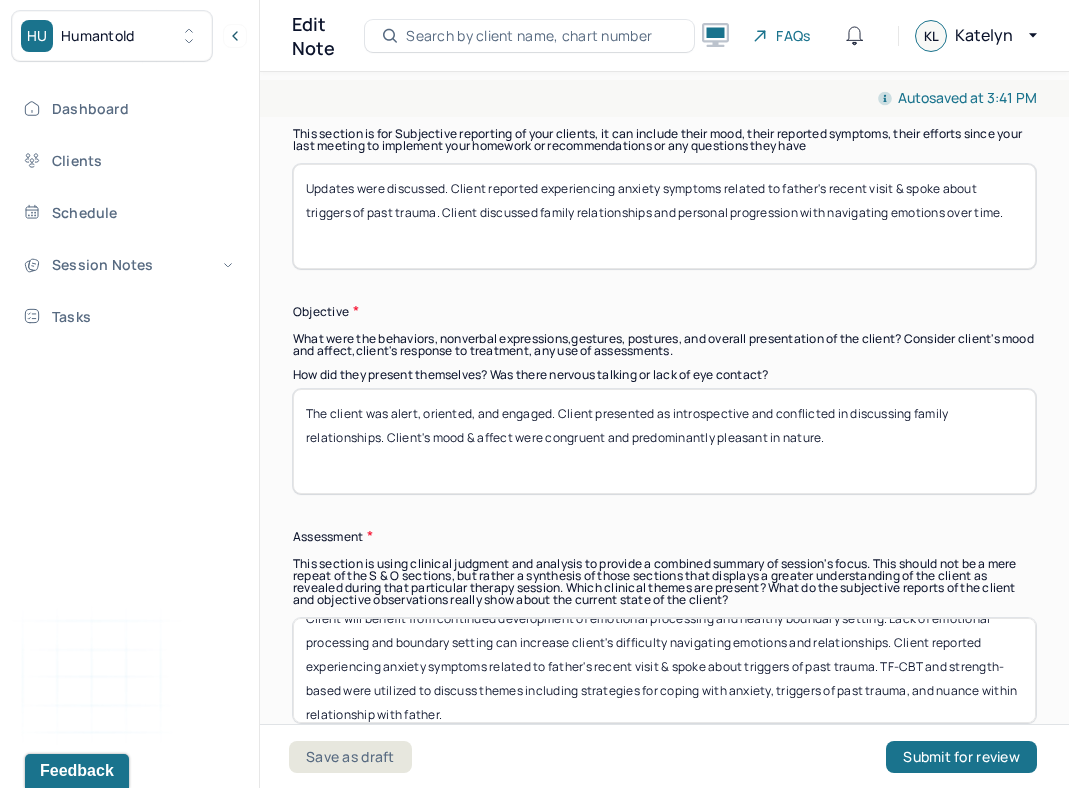 click on "Client will benefit from continued development of emotional processing and healthy boundary setting. Lack of emotional processing and boundary setting can increase client's difficulty navigating emotions and relationships. Client reported experiencing anxiety symptoms related to father's recent visit & spoke about triggers of past trauma. TF-CBT and strength-based were utilized to discuss themes including strategies for coping with anxiety, triggers of past trauma, and" at bounding box center (664, 670) 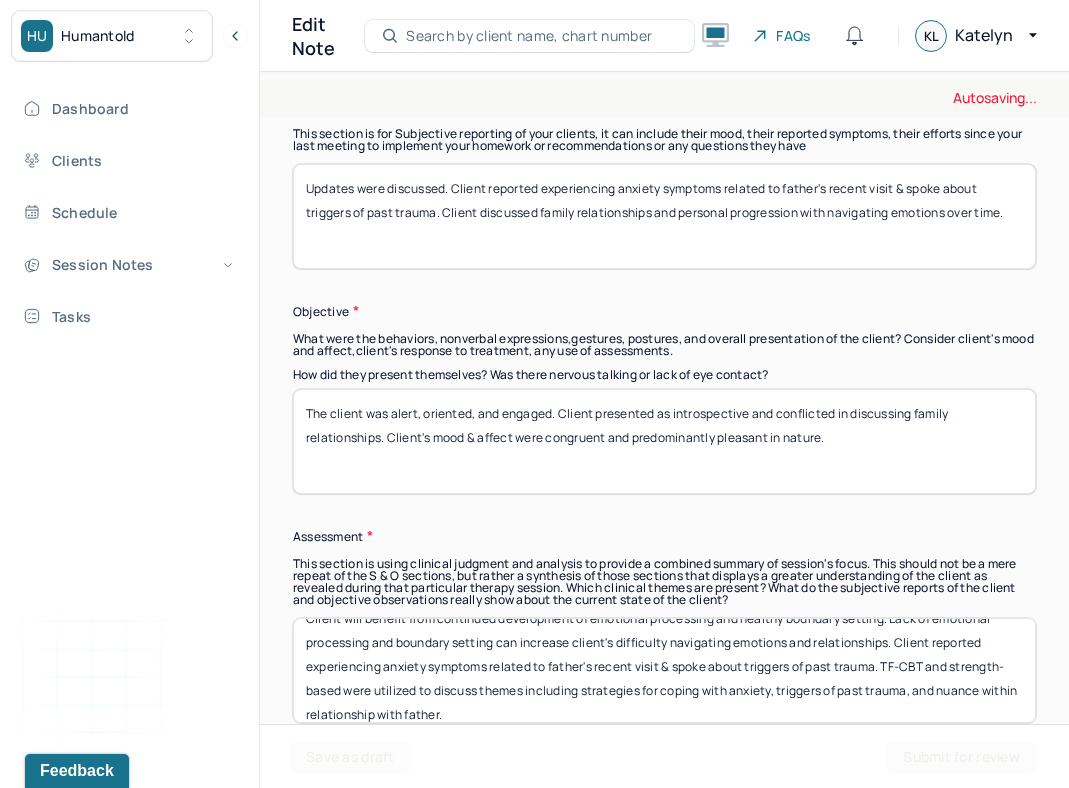 click on "Client will benefit from continued development of emotional processing and healthy boundary setting. Lack of emotional processing and boundary setting can increase client's difficulty navigating emotions and relationships. Client reported experiencing anxiety symptoms related to father's recent visit & spoke about triggers of past trauma. TF-CBT and strength-based were utilized to discuss themes including strategies for coping with anxiety, triggers of past trauma, and" at bounding box center [664, 670] 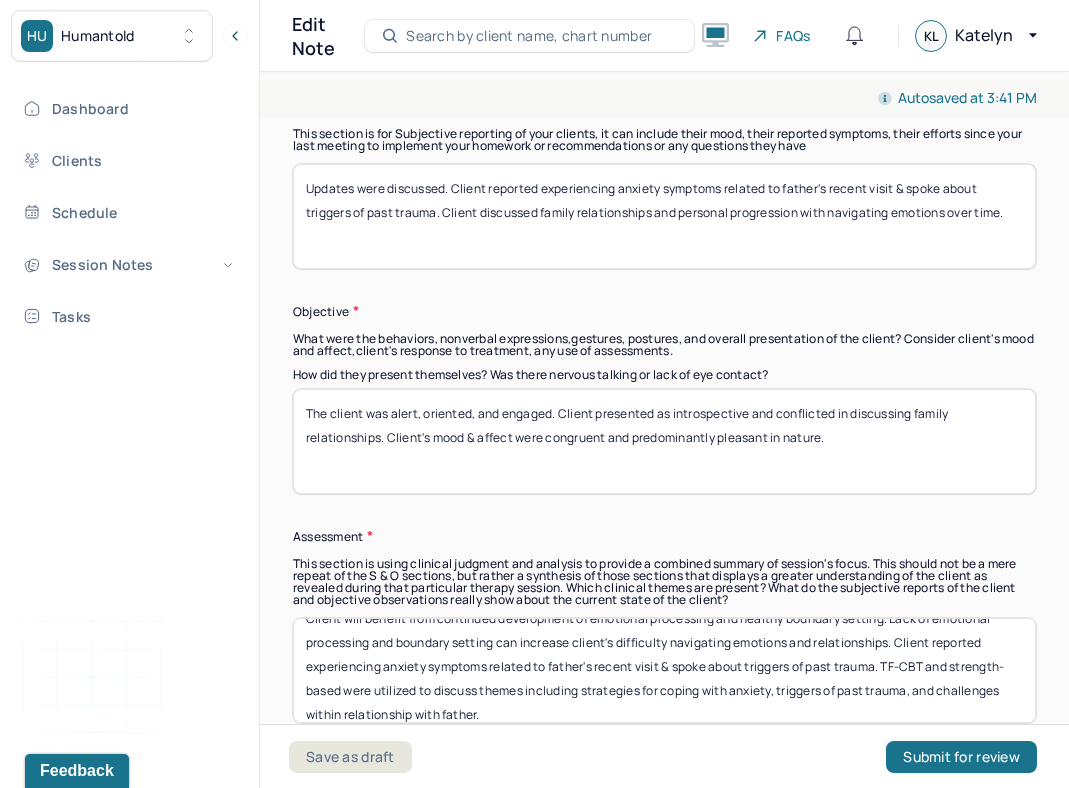 click on "Client will benefit from continued development of emotional processing and healthy boundary setting. Lack of emotional processing and boundary setting can increase client's difficulty navigating emotions and relationships. Client reported experiencing anxiety symptoms related to father's recent visit & spoke about triggers of past trauma. TF-CBT and strength-based were utilized to discuss themes including strategies for coping with anxiety, triggers of past trauma, and nuance within relationship with father." at bounding box center [664, 670] 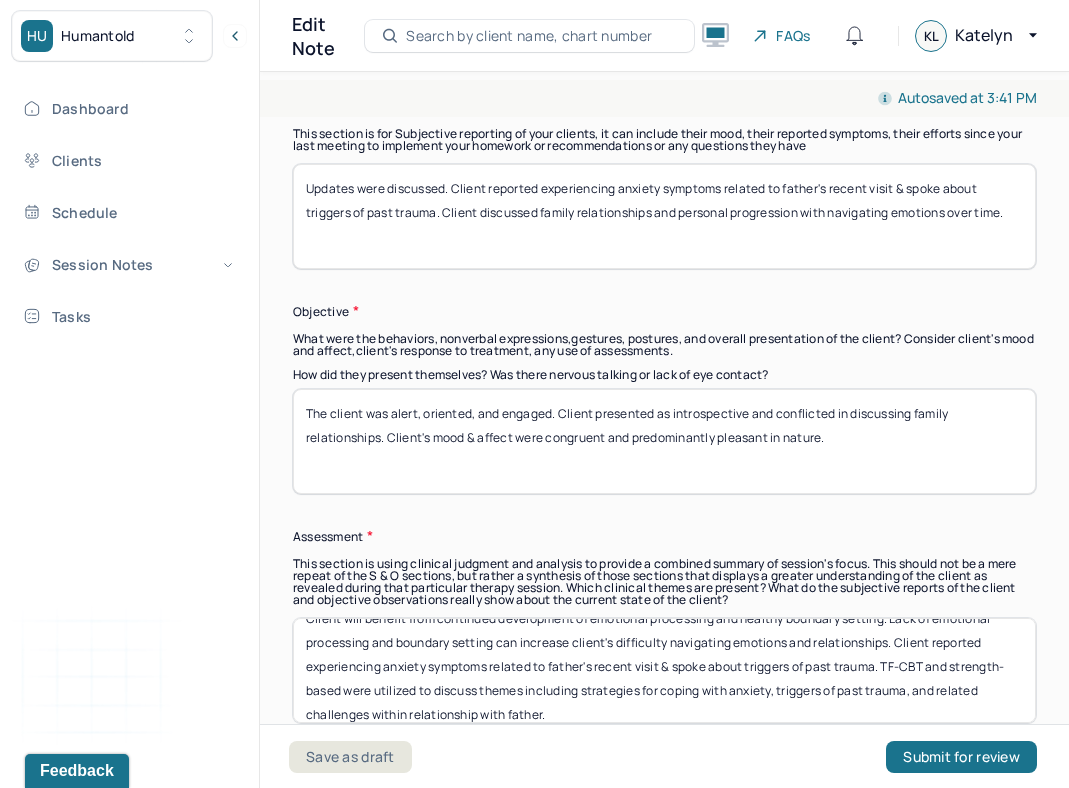 click on "Client will benefit from continued development of emotional processing and healthy boundary setting. Lack of emotional processing and boundary setting can increase client's difficulty navigating emotions and relationships. Client reported experiencing anxiety symptoms related to father's recent visit & spoke about triggers of past trauma. TF-CBT and strength-based were utilized to discuss themes including strategies for coping with anxiety, triggers of past trauma, and related challenges within relationship with father." at bounding box center (664, 670) 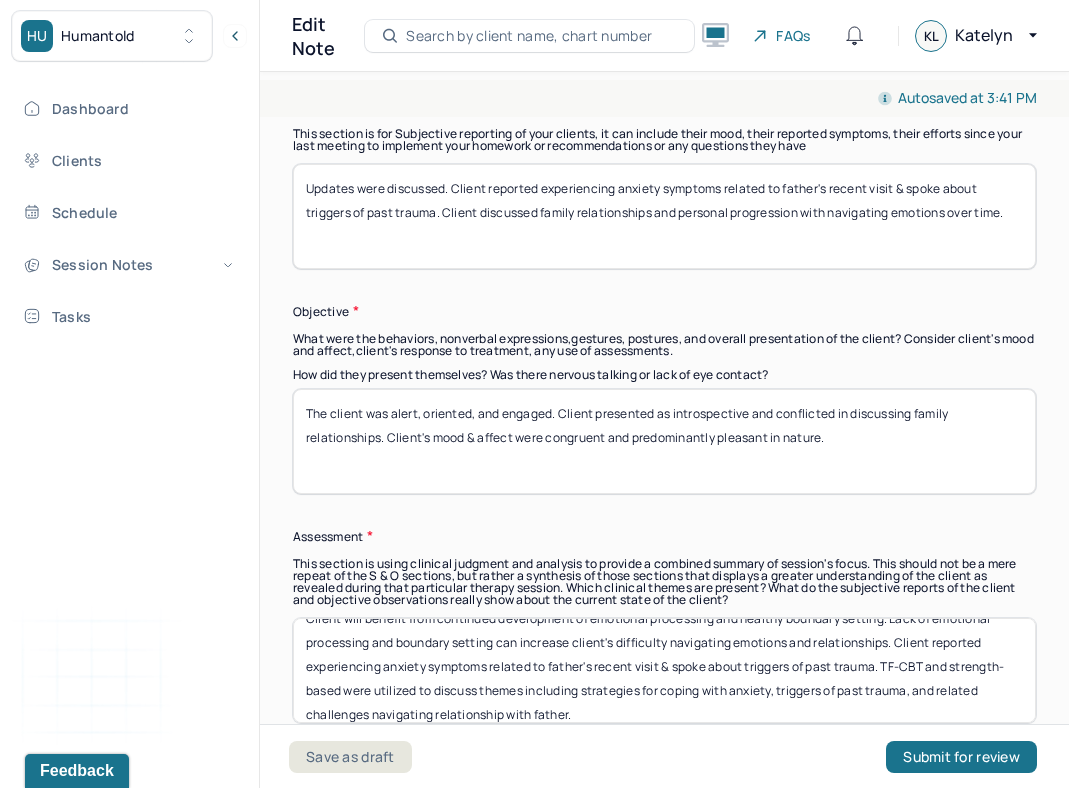 click on "Client will benefit from continued development of emotional processing and healthy boundary setting. Lack of emotional processing and boundary setting can increase client's difficulty navigating emotions and relationships. Client reported experiencing anxiety symptoms related to father's recent visit & spoke about triggers of past trauma. TF-CBT and strength-based were utilized to discuss themes including strategies for coping with anxiety, triggers of past trauma, and related challenges within relationship with father." at bounding box center [664, 670] 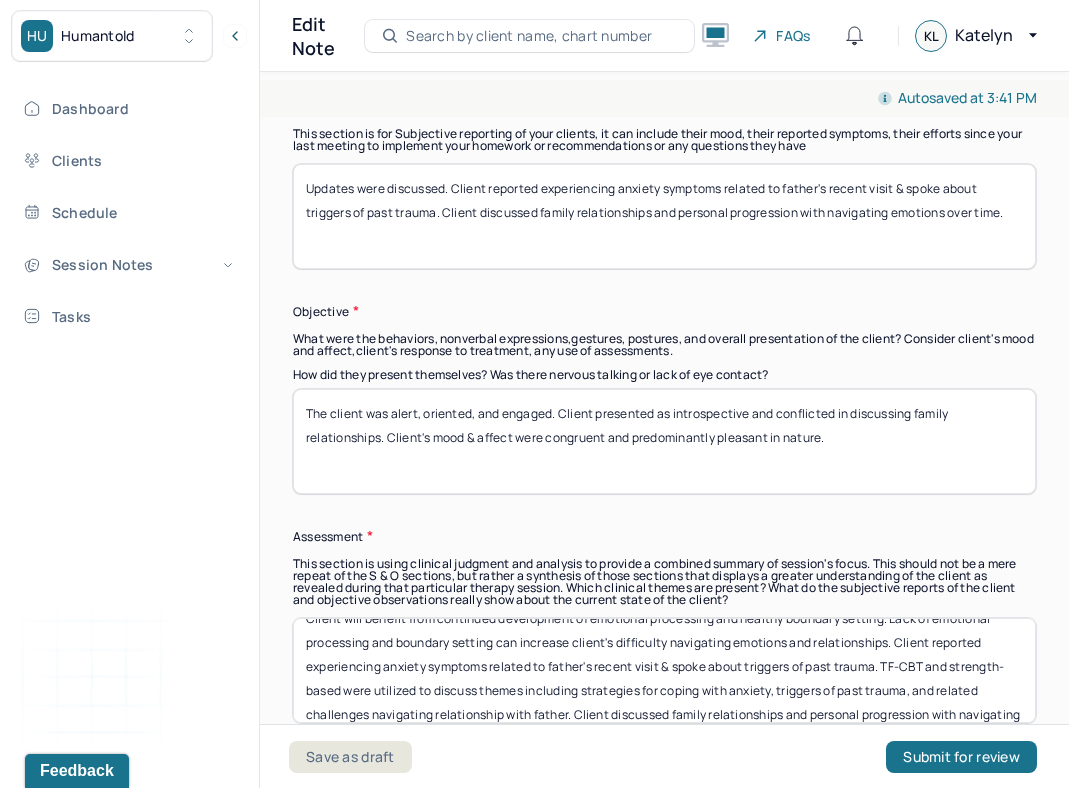 scroll, scrollTop: 48, scrollLeft: 0, axis: vertical 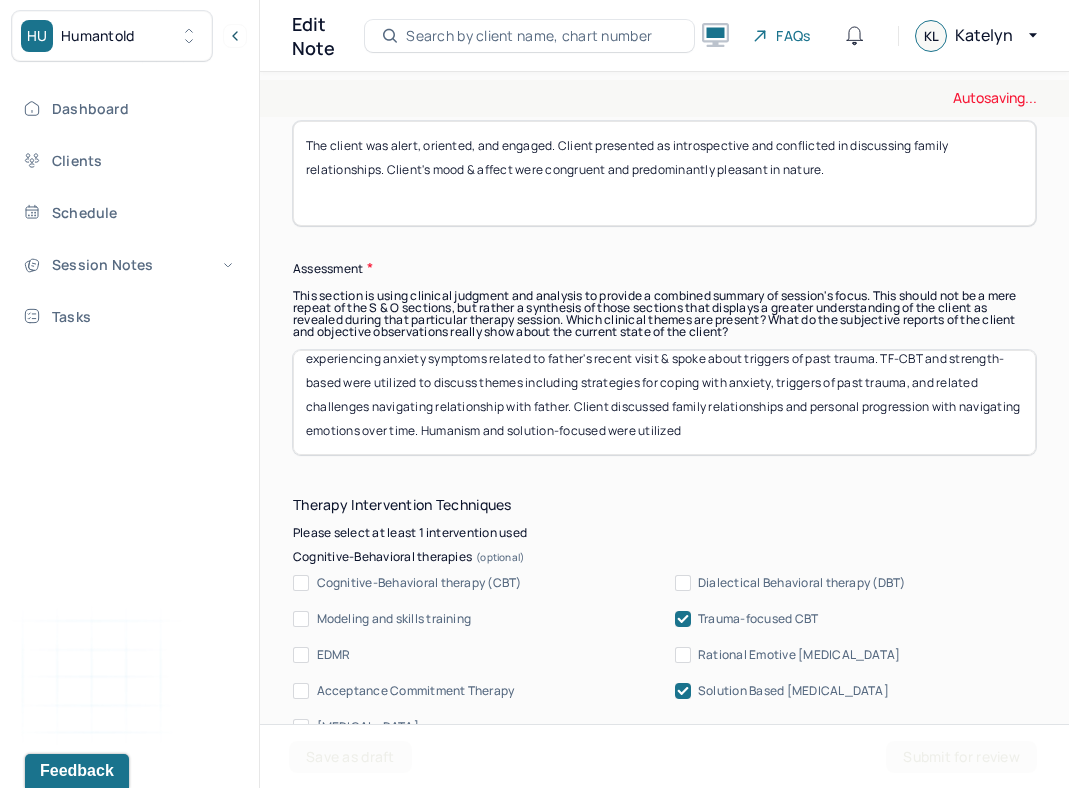 type on "Client will benefit from continued development of emotional processing and healthy boundary setting. Lack of emotional processing and boundary setting can increase client's difficulty navigating emotions and relationships. Client reported experiencing anxiety symptoms related to father's recent visit & spoke about triggers of past trauma. TF-CBT and strength-based were utilized to discuss themes including strategies for coping with anxiety, triggers of past trauma, and related challenges navigating relationship with father. Client discussed family relationships and personal progression with navigating emotions over time. Humanism and solution-focused were utilized" 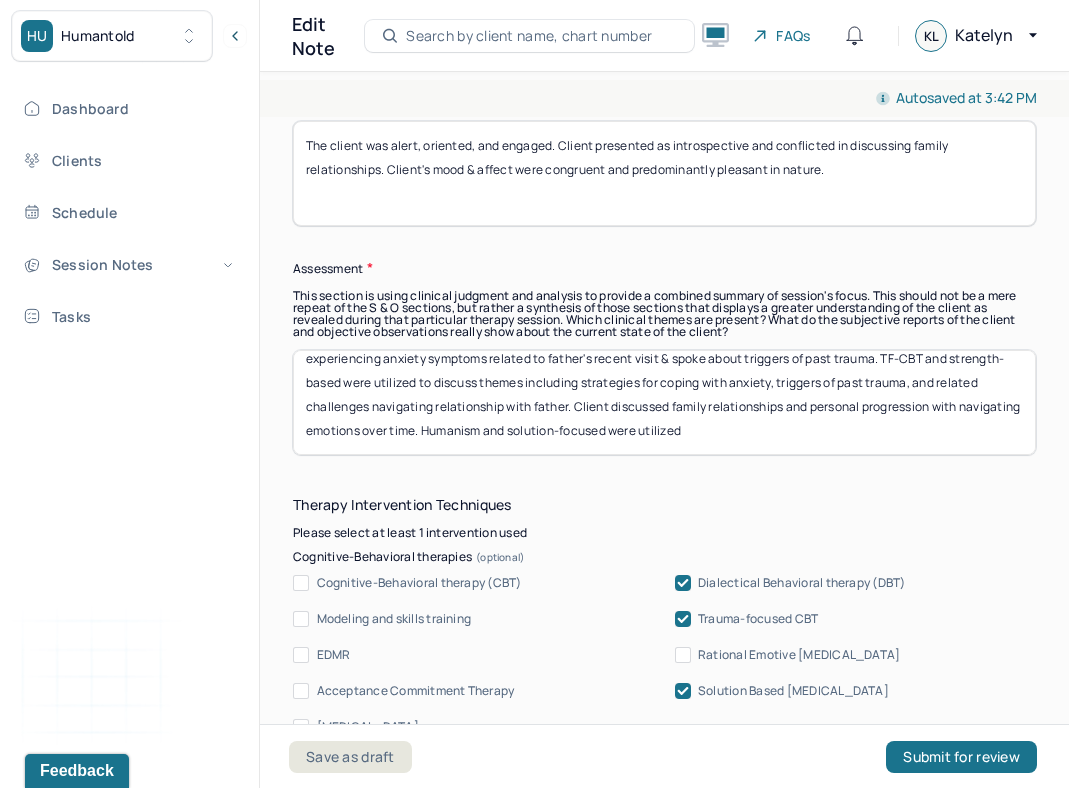 click on "Client will benefit from continued development of emotional processing and healthy boundary setting. Lack of emotional processing and boundary setting can increase client's difficulty navigating emotions and relationships. Client reported experiencing anxiety symptoms related to father's recent visit & spoke about triggers of past trauma. TF-CBT and strength-based were utilized to discuss themes including strategies for coping with anxiety, triggers of past trauma, and related challenges navigating relationship with father. Client discussed family relationships and personal progression with navigating emotions over time. Humanism and solution-focused were utilized" at bounding box center [664, 402] 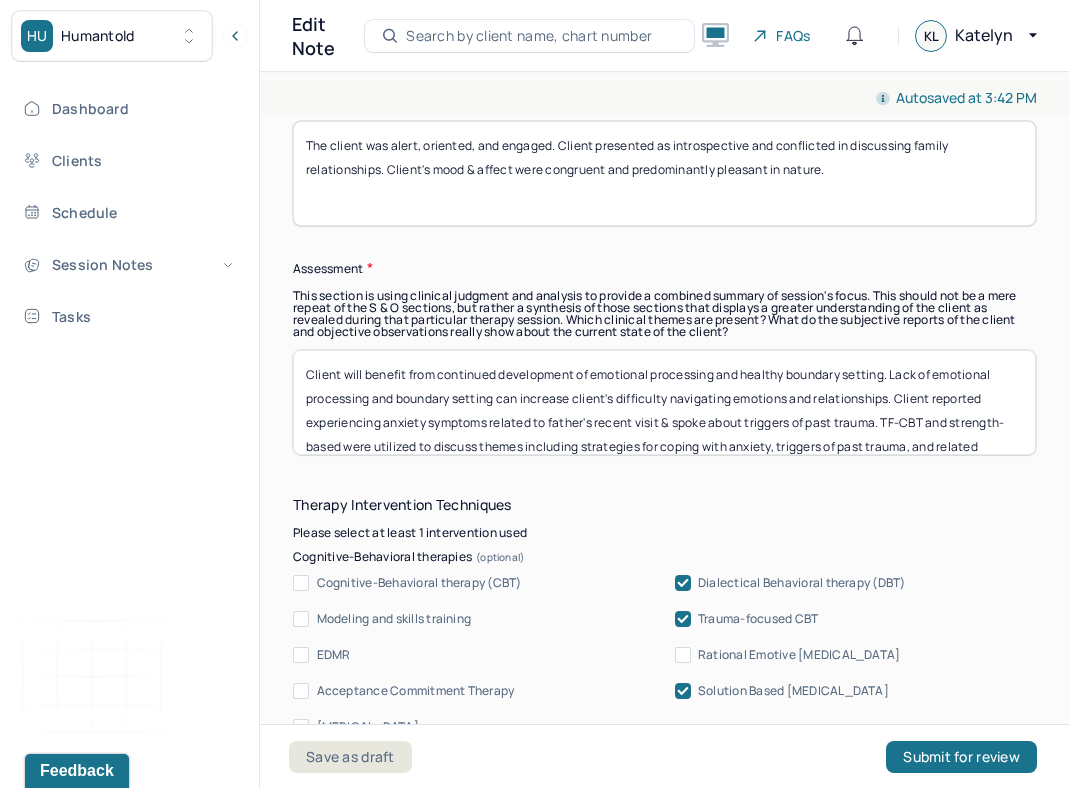 scroll, scrollTop: 64, scrollLeft: 0, axis: vertical 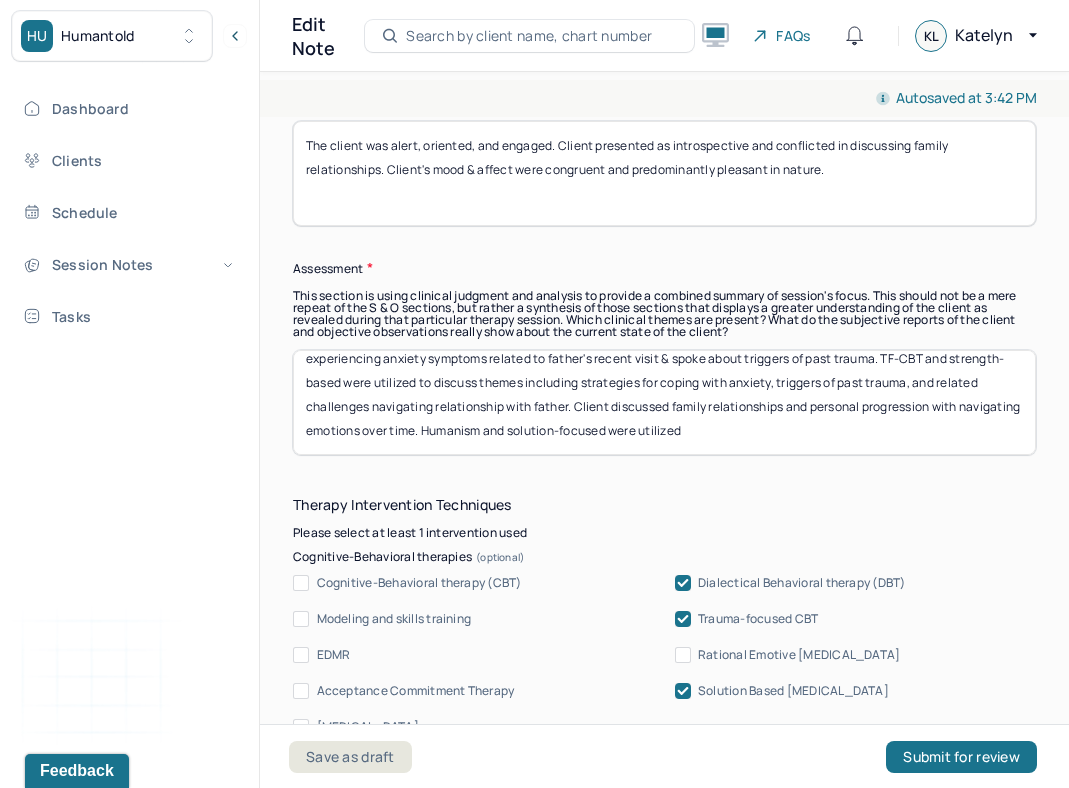 click on "Solution Based [MEDICAL_DATA]" at bounding box center [793, 691] 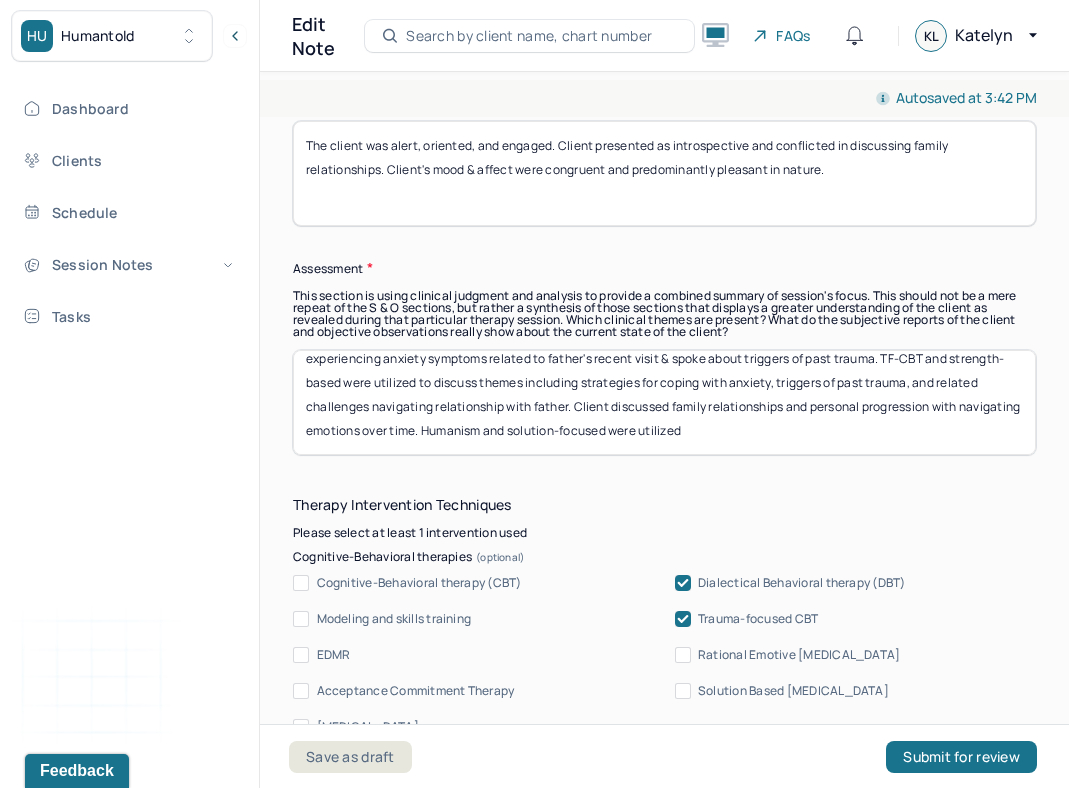 drag, startPoint x: 610, startPoint y: 432, endPoint x: 509, endPoint y: 431, distance: 101.00495 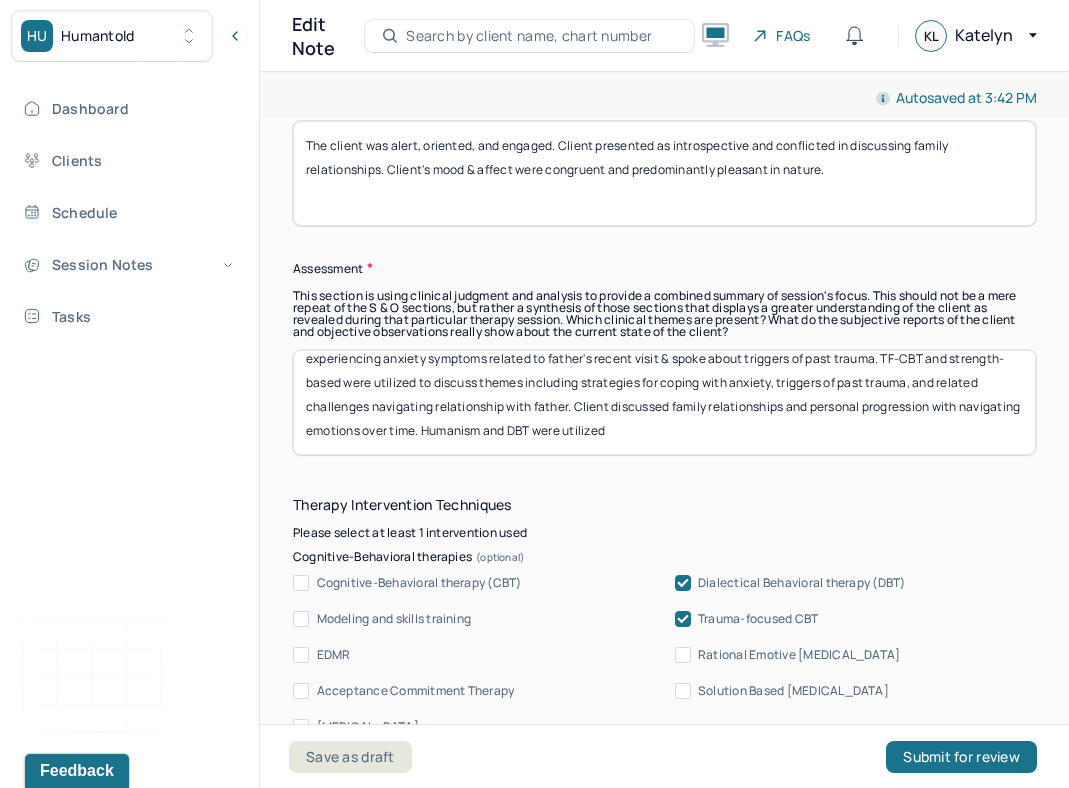 click on "Client will benefit from continued development of emotional processing and healthy boundary setting. Lack of emotional processing and boundary setting can increase client's difficulty navigating emotions and relationships. Client reported experiencing anxiety symptoms related to father's recent visit & spoke about triggers of past trauma. TF-CBT and strength-based were utilized to discuss themes including strategies for coping with anxiety, triggers of past trauma, and related challenges navigating relationship with father. Client discussed family relationships and personal progression with navigating emotions over time. Humanism and solution-focused were utilized" at bounding box center [664, 402] 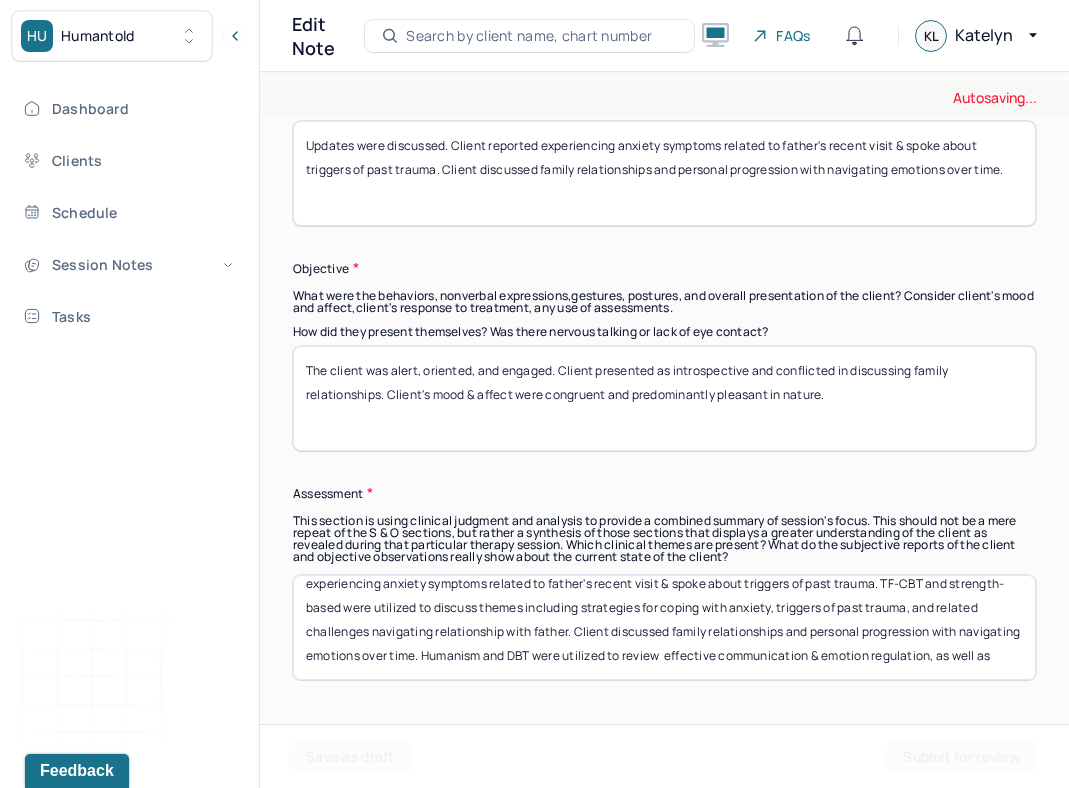 scroll, scrollTop: 1522, scrollLeft: 0, axis: vertical 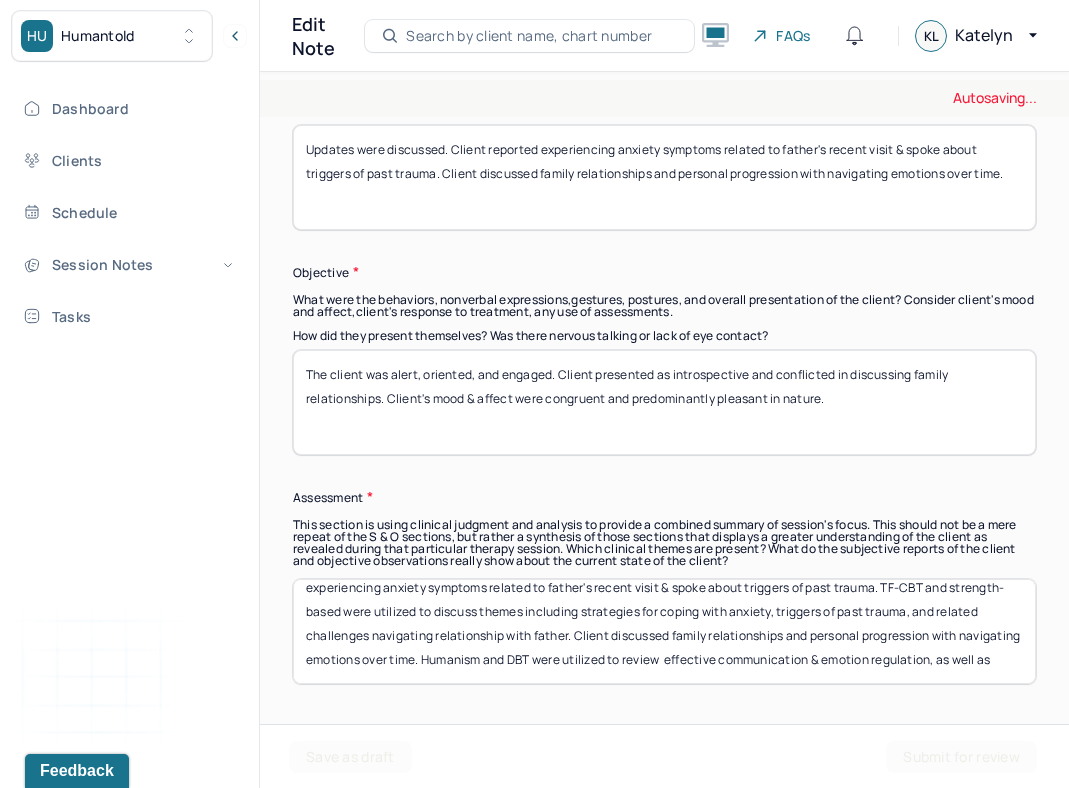 click on "Session Note Subjective This section is for Subjective reporting of your clients, it can include their mood, their reported symptoms, their efforts since your last meeting to implement your homework or recommendations or any questions they have Updates were discussed. Client reported experiencing anxiety symptoms related to father's recent visit & spoke about triggers of past trauma. Client discussed family relationships and personal progression with navigating emotions over time. Objective What were the behaviors, nonverbal expressions,gestures, postures, and overall presentation of the client? Consider client's mood and affect,client's response to treatment, any use of assessments. How did they present themselves? Was there nervous talking or lack of eye contact? The client was alert, oriented, and engaged. Client presented as introspective and conflicted in discussing family relationships. Client's mood & affect were congruent and predominantly pleasant in nature.  Assessment" at bounding box center (664, 354) 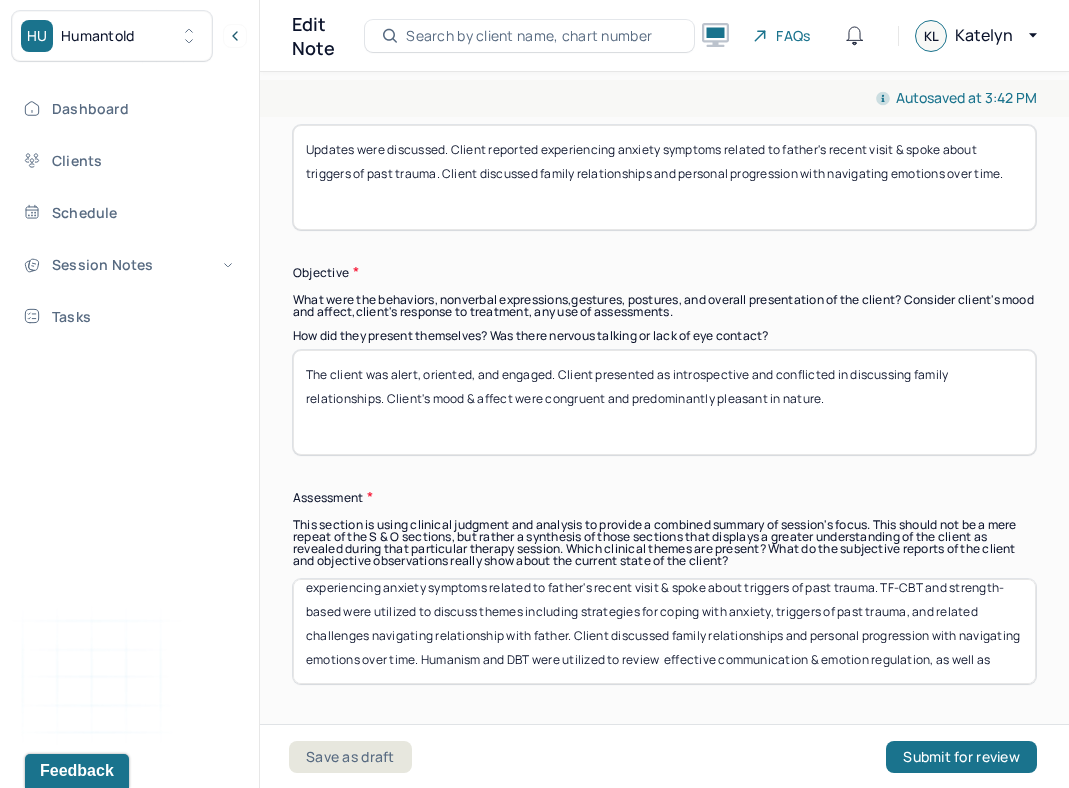 click on "Client will benefit from continued development of emotional processing and healthy boundary setting. Lack of emotional processing and boundary setting can increase client's difficulty navigating emotions and relationships. Client reported experiencing anxiety symptoms related to father's recent visit & spoke about triggers of past trauma. TF-CBT and strength-based were utilized to discuss themes including strategies for coping with anxiety, triggers of past trauma, and related challenges navigating relationship with father. Client discussed family relationships and personal progression with navigating emotions over time. Humanism and DBT were utilized to review  effective communication & emotion regulation, as well as" at bounding box center [664, 631] 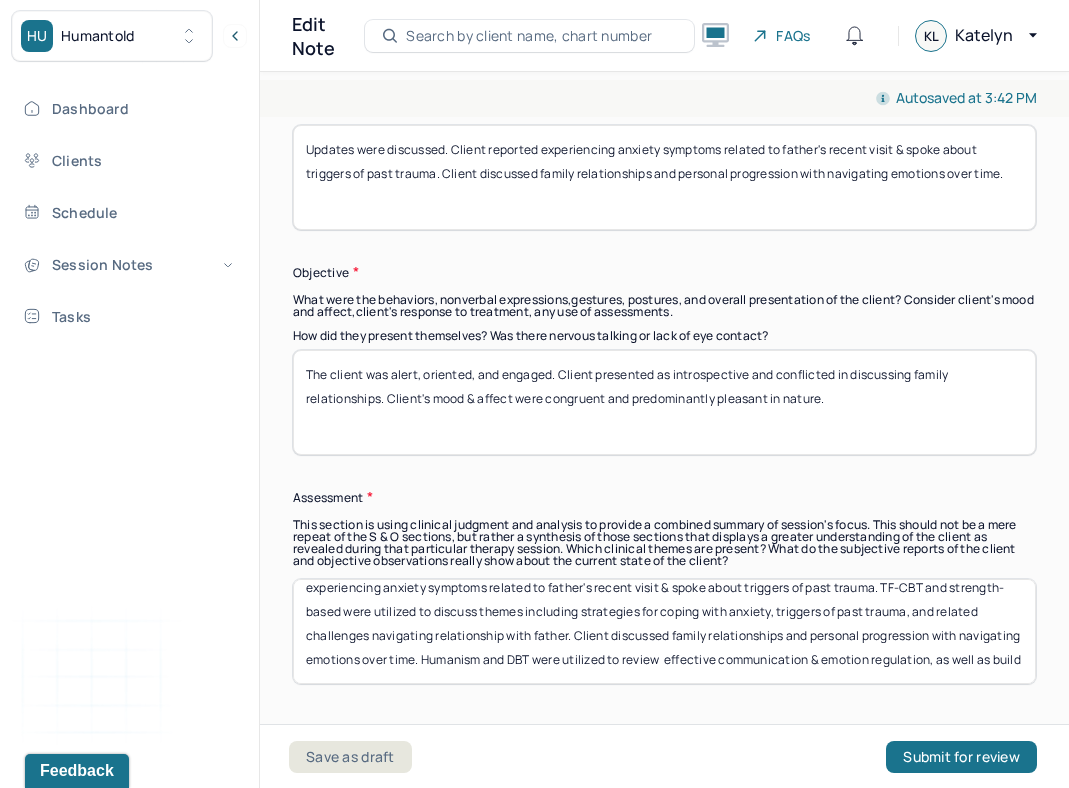 scroll, scrollTop: 72, scrollLeft: 0, axis: vertical 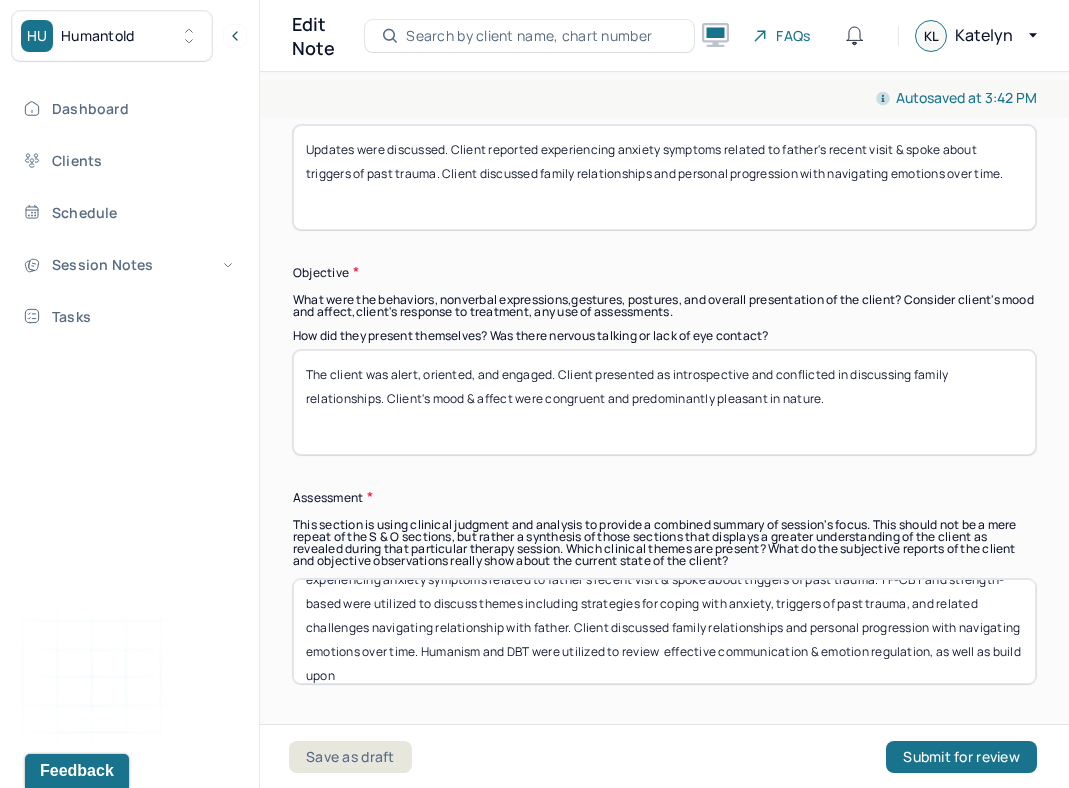 click on "Client will benefit from continued development of emotional processing and healthy boundary setting. Lack of emotional processing and boundary setting can increase client's difficulty navigating emotions and relationships. Client reported experiencing anxiety symptoms related to father's recent visit & spoke about triggers of past trauma. TF-CBT and strength-based were utilized to discuss themes including strategies for coping with anxiety, triggers of past trauma, and related challenges navigating relationship with father. Client discussed family relationships and personal progression with navigating emotions over time. Humanism and DBT were utilized to review  effective communication & emotion regulation, as well as build upon" at bounding box center (664, 631) 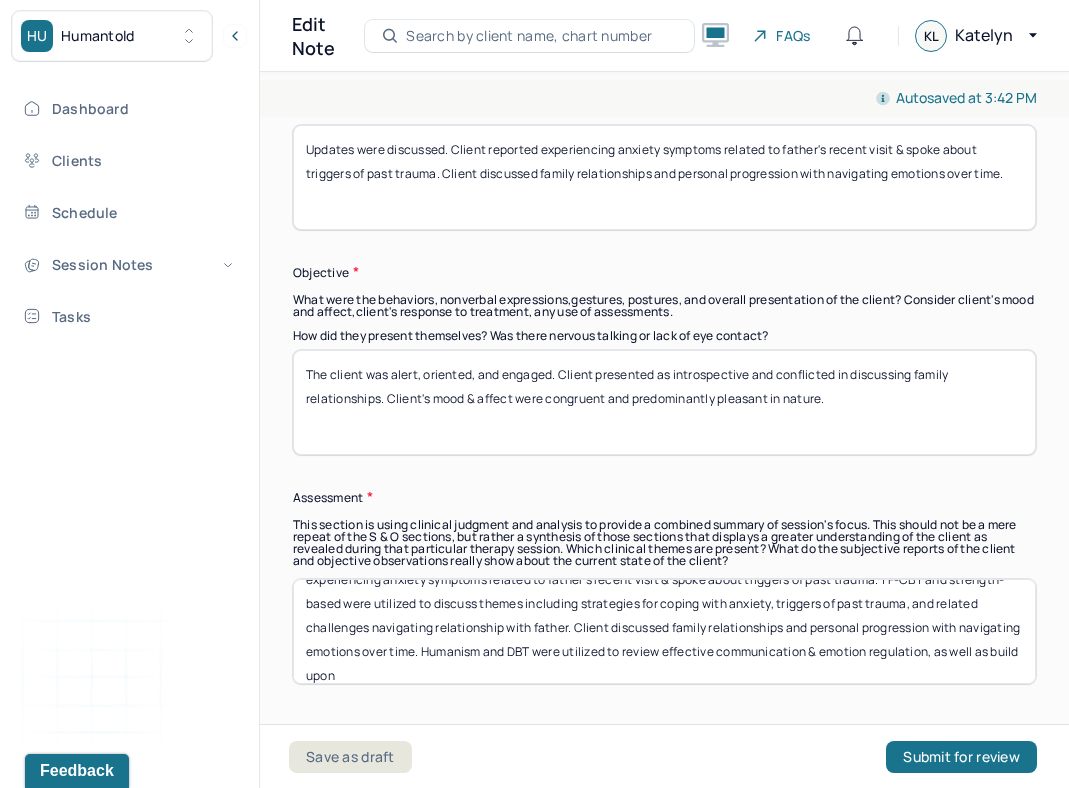 click on "Client will benefit from continued development of emotional processing and healthy boundary setting. Lack of emotional processing and boundary setting can increase client's difficulty navigating emotions and relationships. Client reported experiencing anxiety symptoms related to father's recent visit & spoke about triggers of past trauma. TF-CBT and strength-based were utilized to discuss themes including strategies for coping with anxiety, triggers of past trauma, and related challenges navigating relationship with father. Client discussed family relationships and personal progression with navigating emotions over time. Humanism and DBT were utilized to review  effective communication & emotion regulation, as well as build upon" at bounding box center (664, 631) 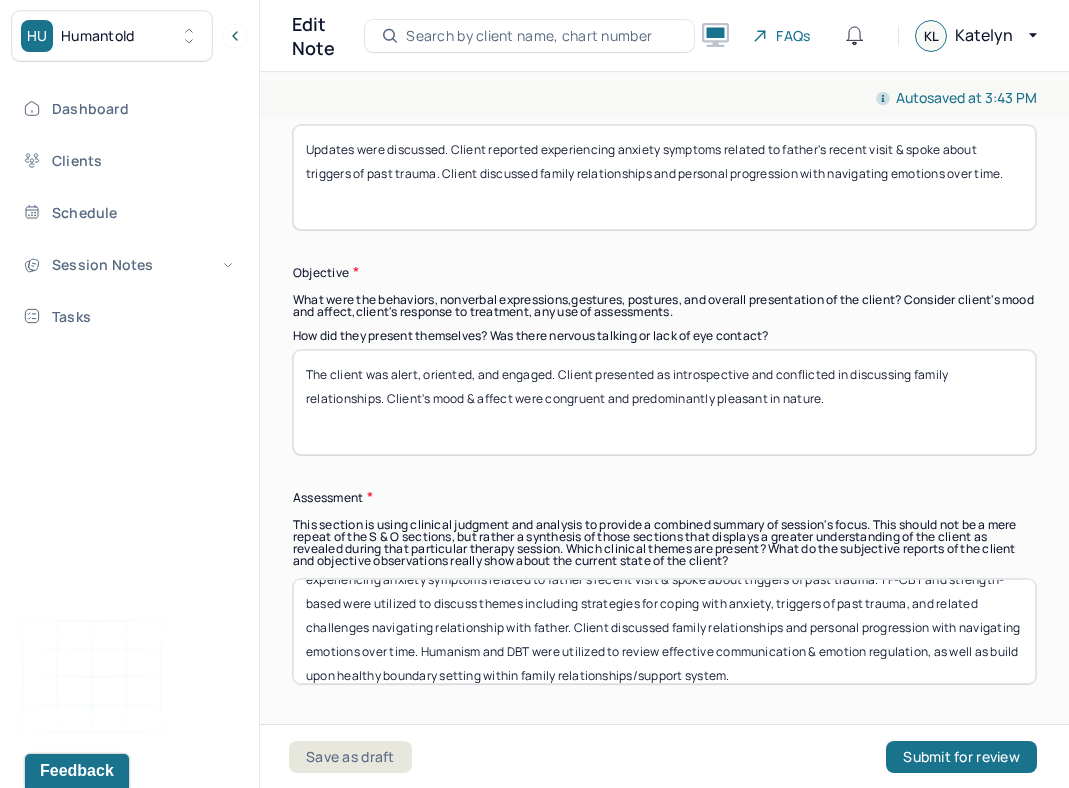 scroll, scrollTop: 0, scrollLeft: 0, axis: both 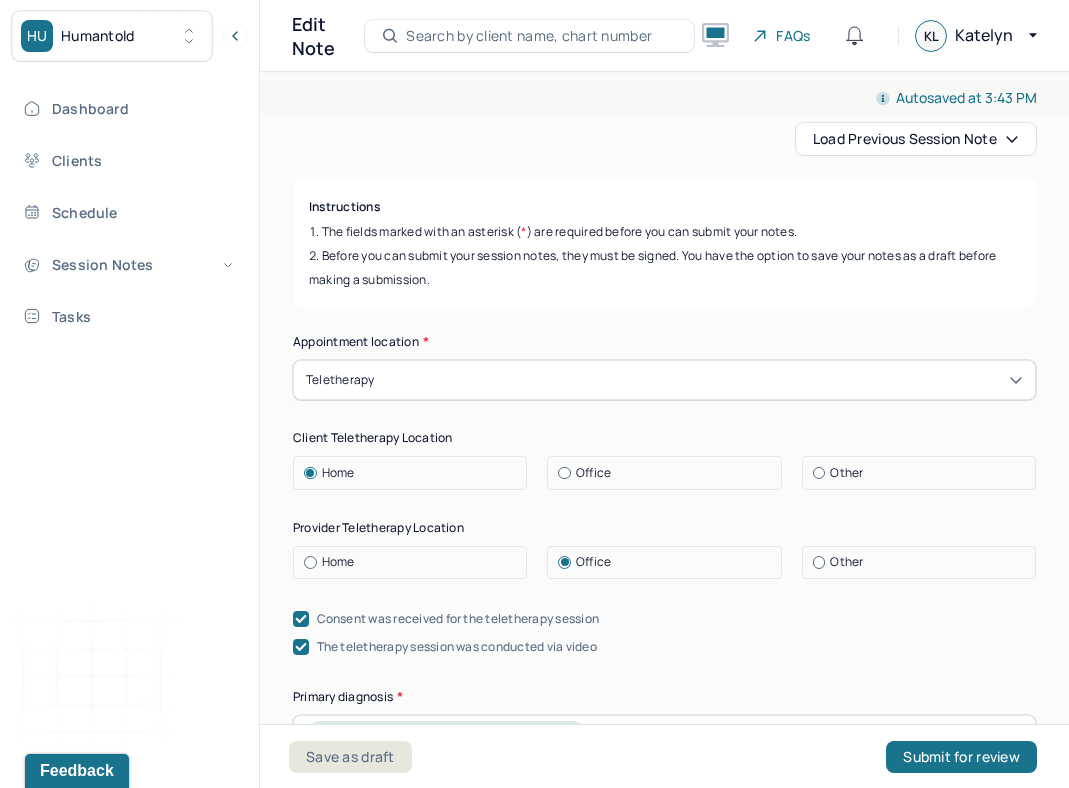 type on "Client will benefit from continued development of emotional processing and healthy boundary setting. Lack of emotional processing and boundary setting can increase client's difficulty navigating emotions and relationships. Client reported experiencing anxiety symptoms related to father's recent visit & spoke about triggers of past trauma. TF-CBT and strength-based were utilized to discuss themes including strategies for coping with anxiety, triggers of past trauma, and related challenges navigating relationship with father. Client discussed family relationships and personal progression with navigating emotions over time. Humanism and DBT were utilized to review effective communication & emotion regulation, as well as build upon healthy boundary setting within family relationships/support system." 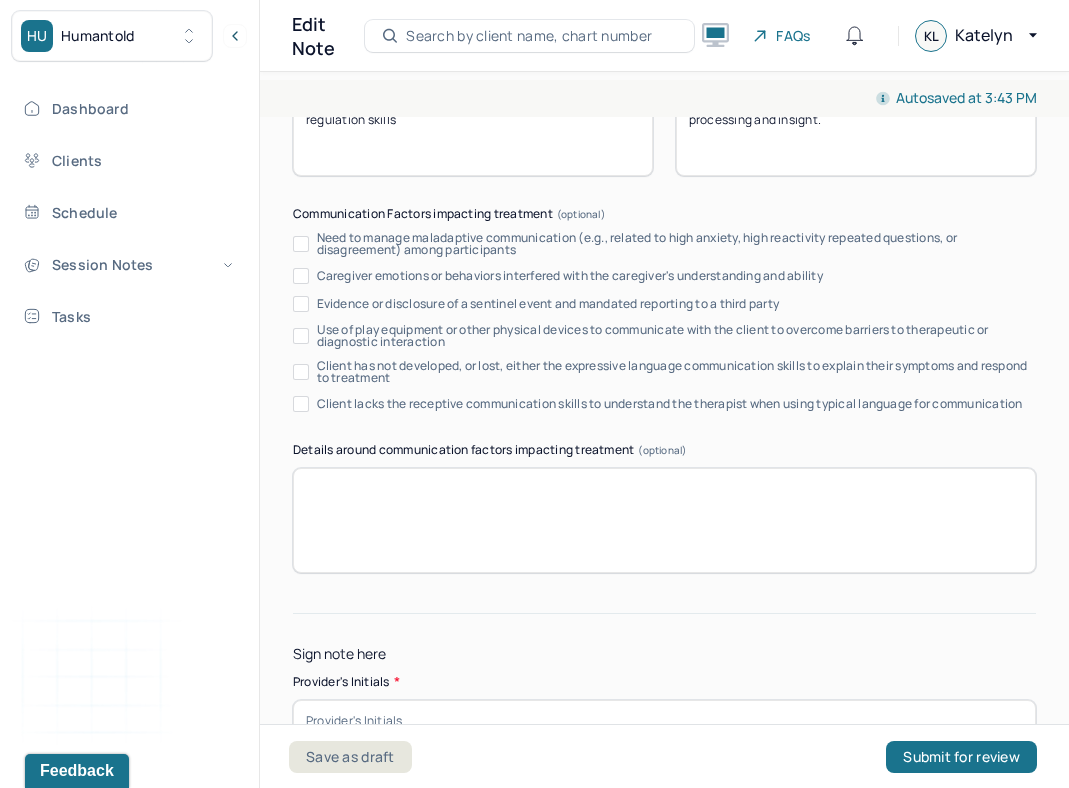 scroll, scrollTop: 4042, scrollLeft: 0, axis: vertical 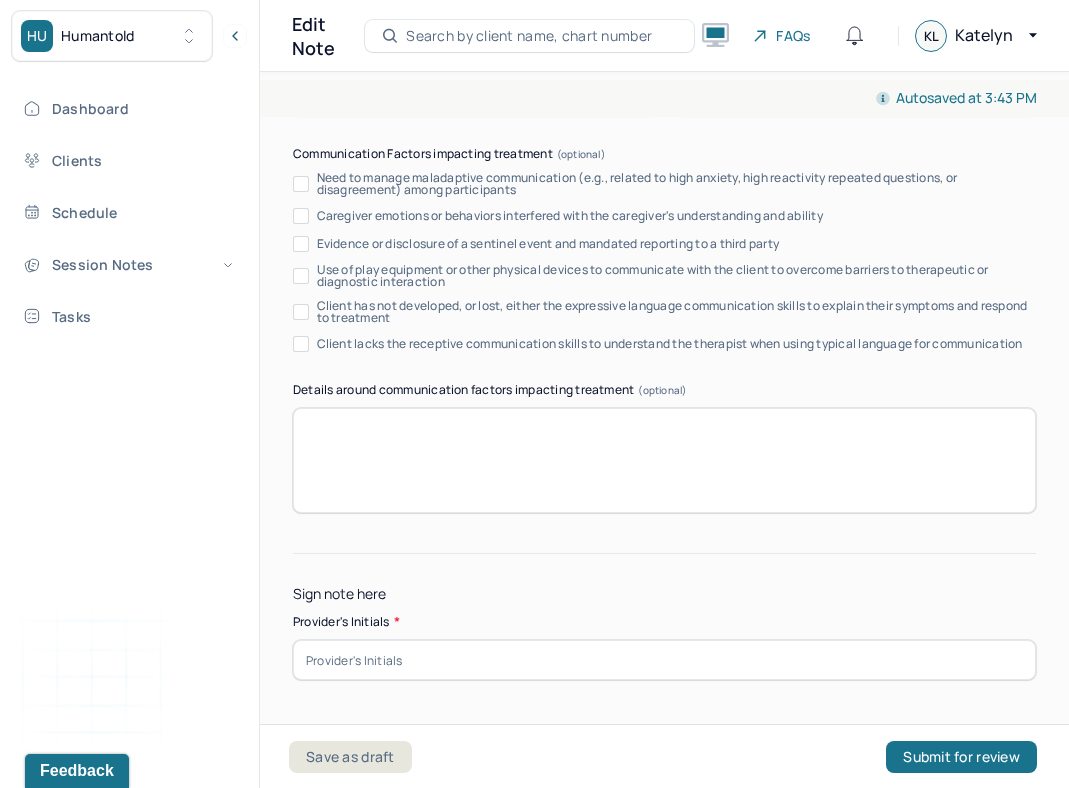 click at bounding box center (664, 660) 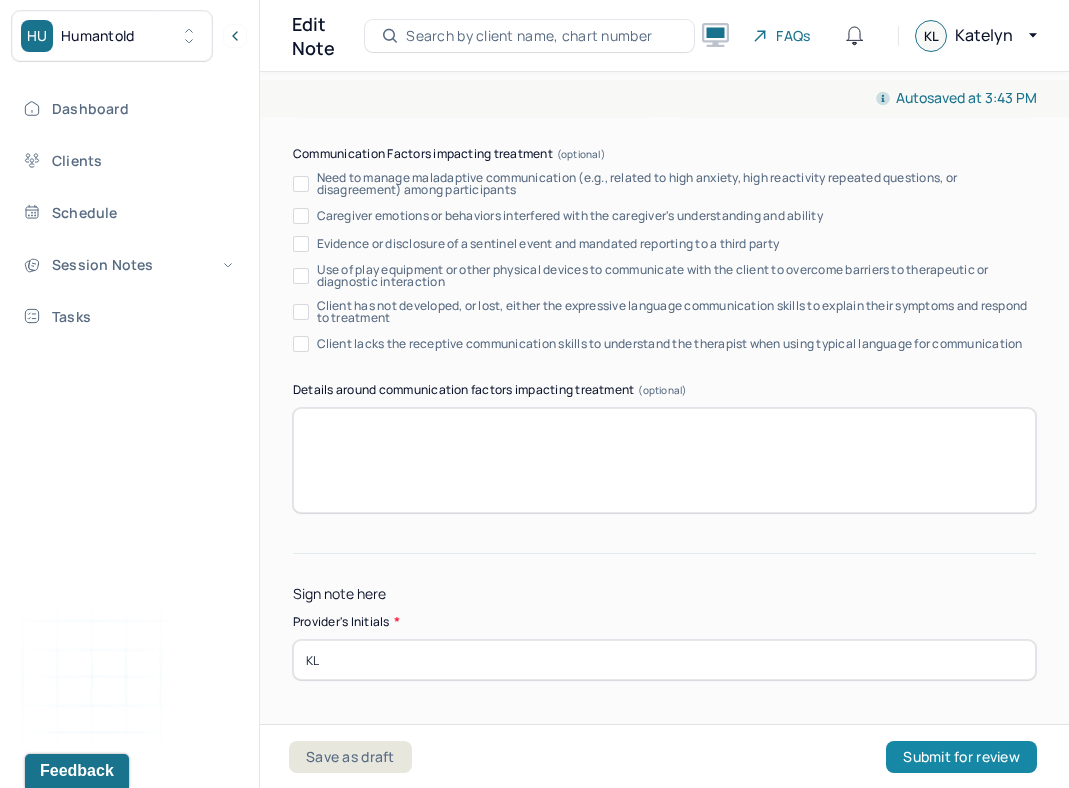 type on "KL" 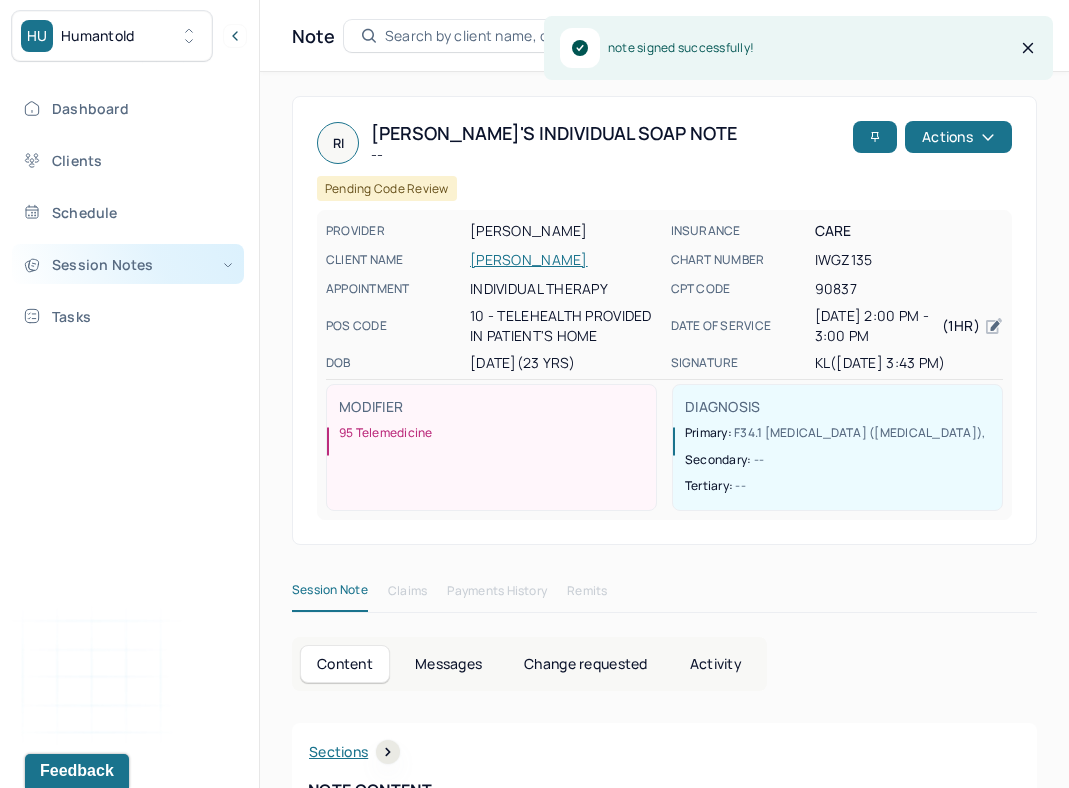 click on "Session Notes" at bounding box center [128, 264] 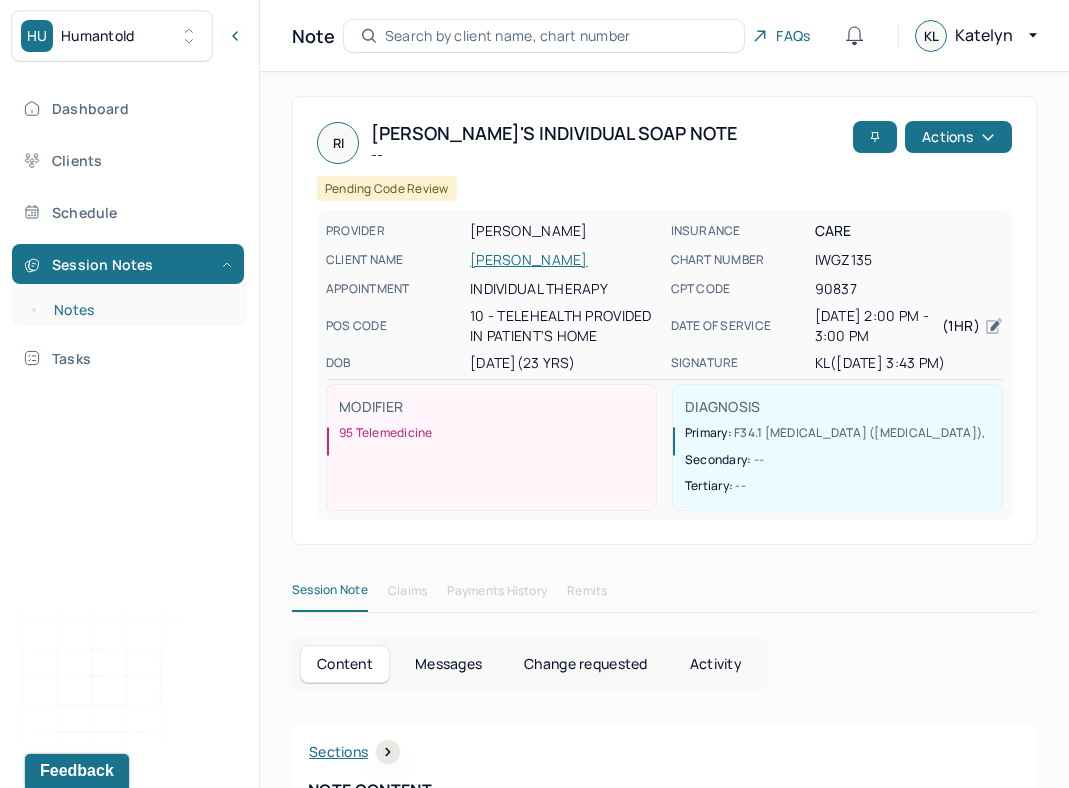 click on "Notes" at bounding box center [139, 310] 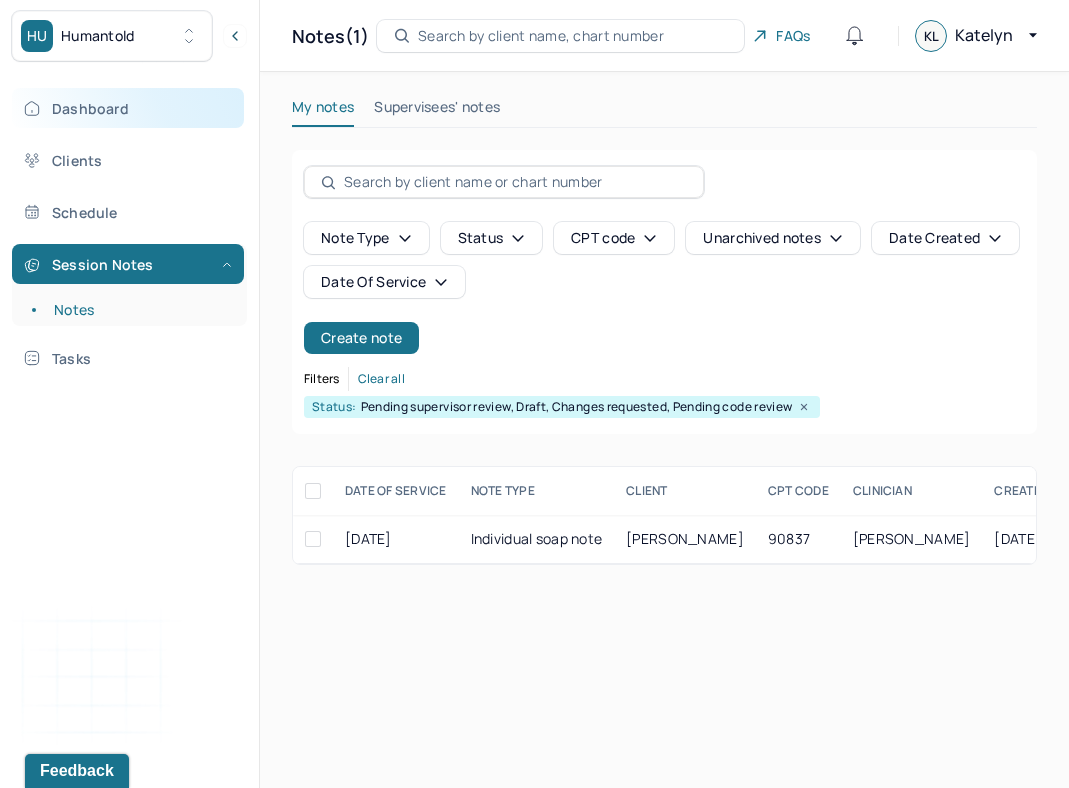 click on "Dashboard" at bounding box center (128, 108) 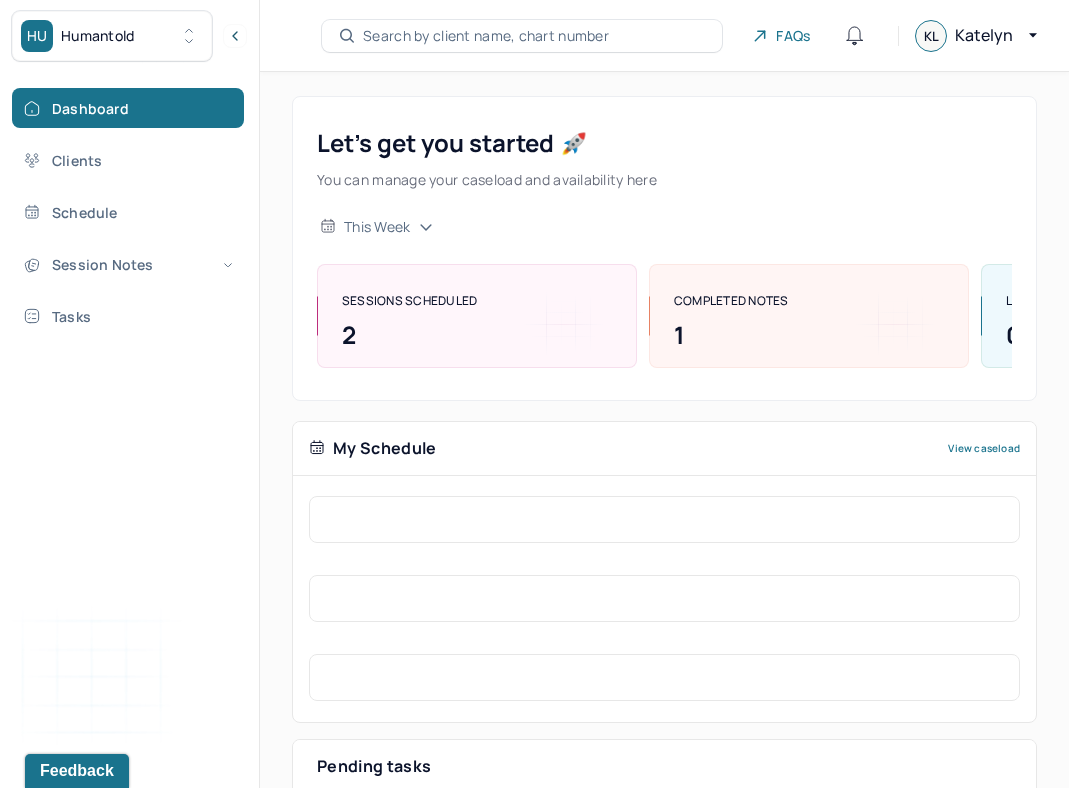 scroll, scrollTop: 293, scrollLeft: 0, axis: vertical 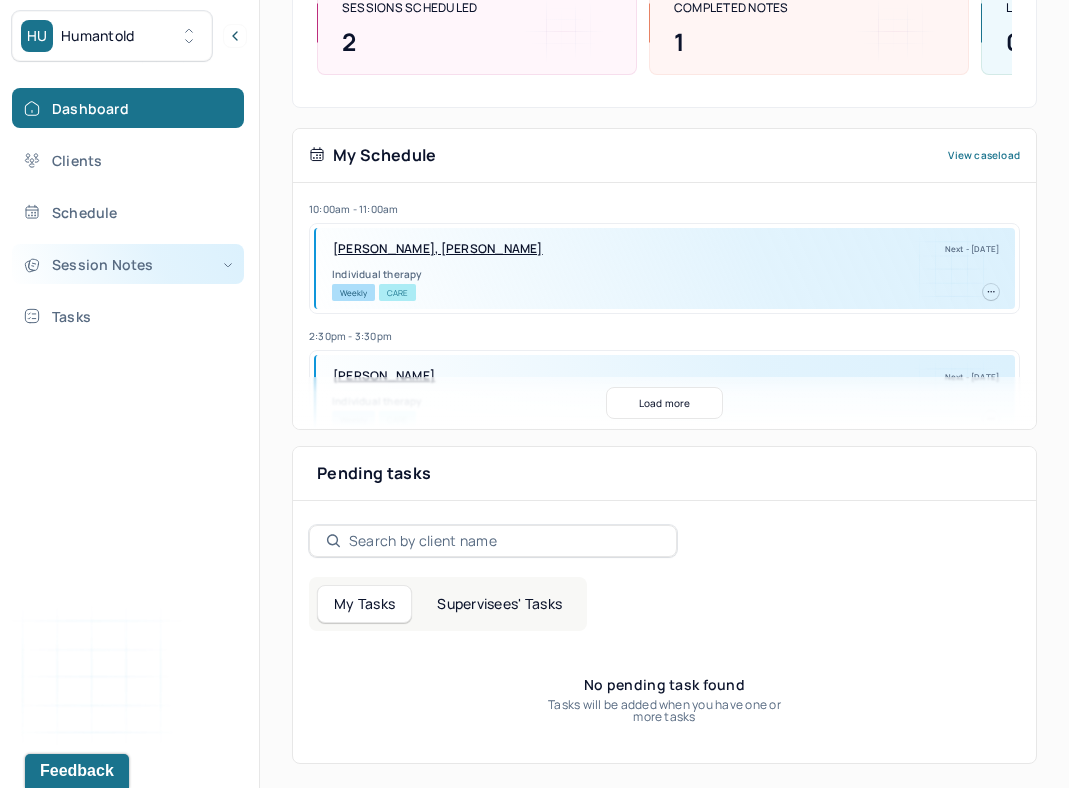 click on "Session Notes" at bounding box center [128, 264] 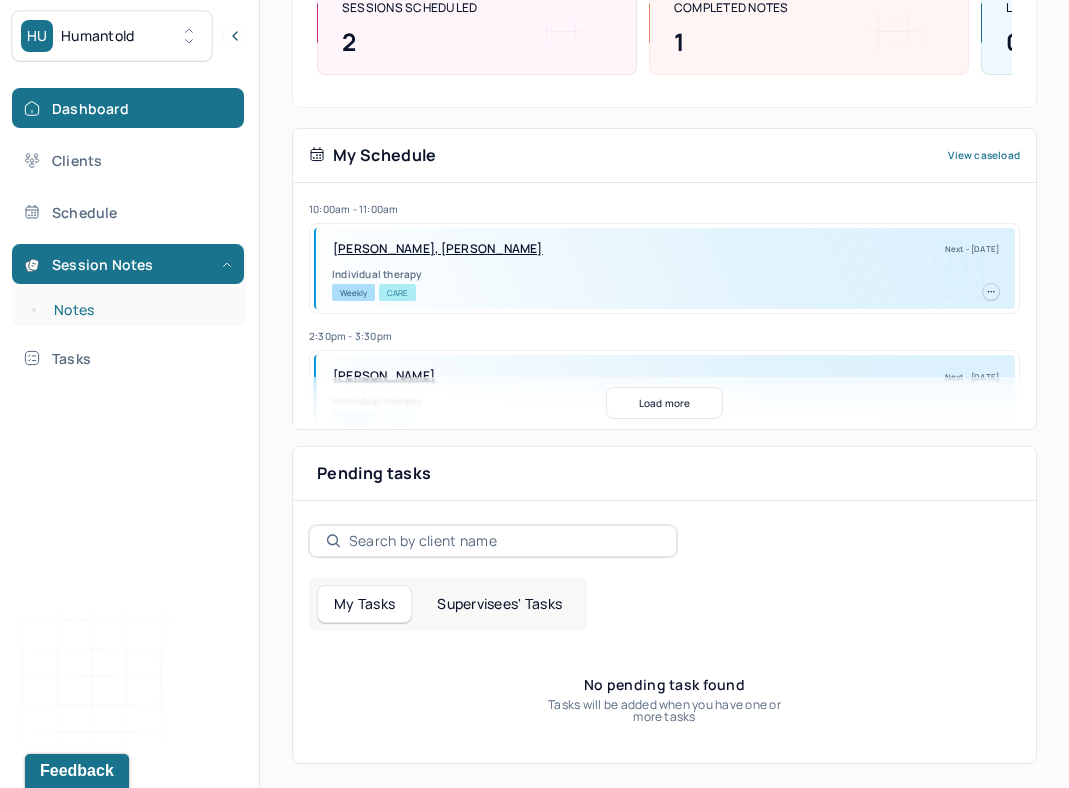 click on "Notes" at bounding box center (139, 310) 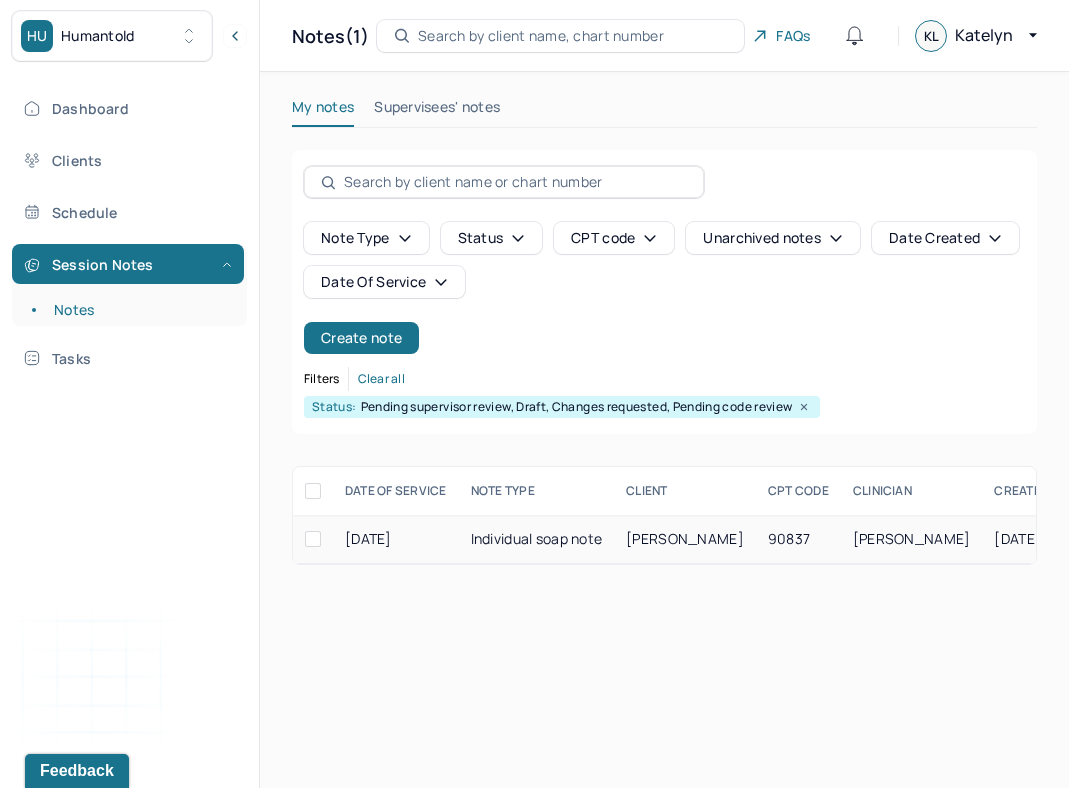 scroll, scrollTop: 0, scrollLeft: 432, axis: horizontal 